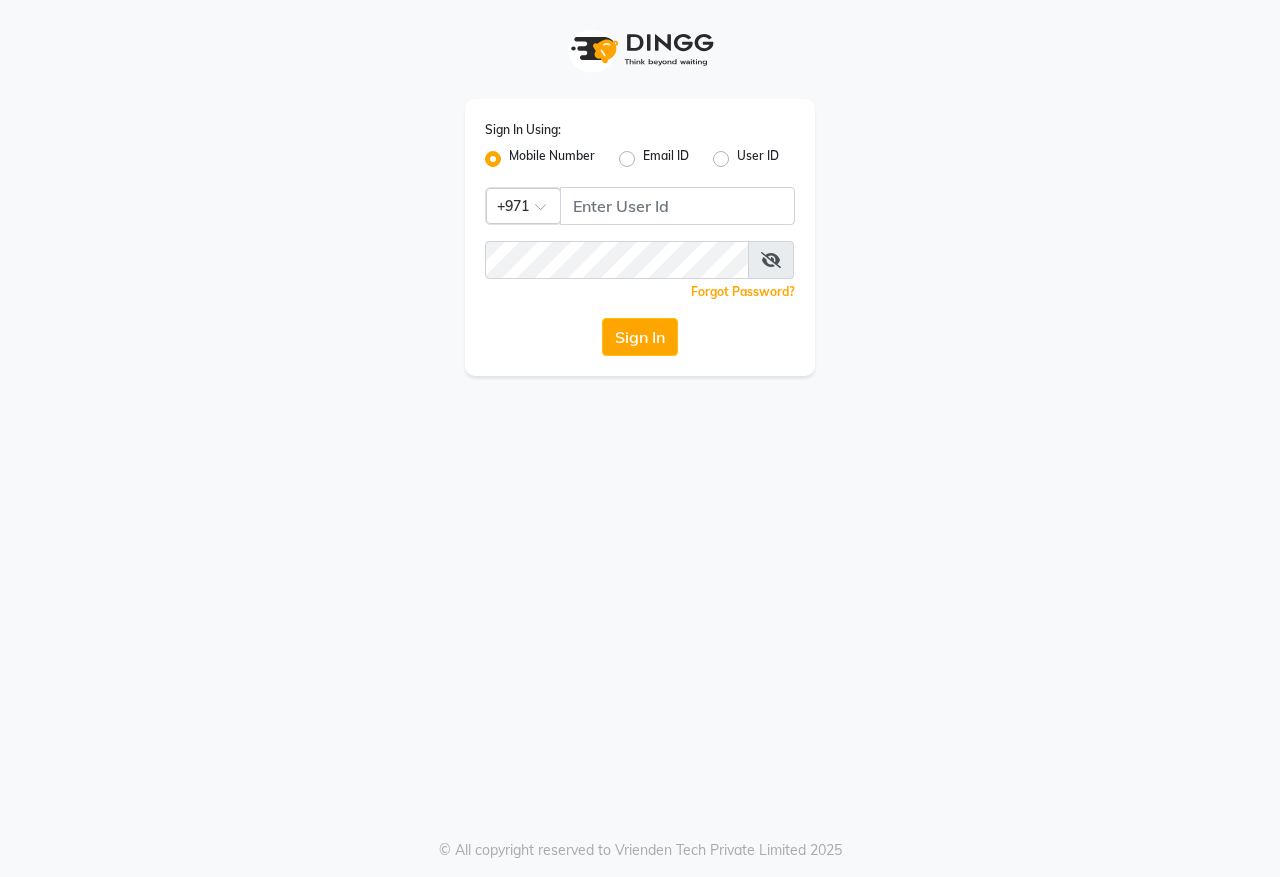 scroll, scrollTop: 0, scrollLeft: 0, axis: both 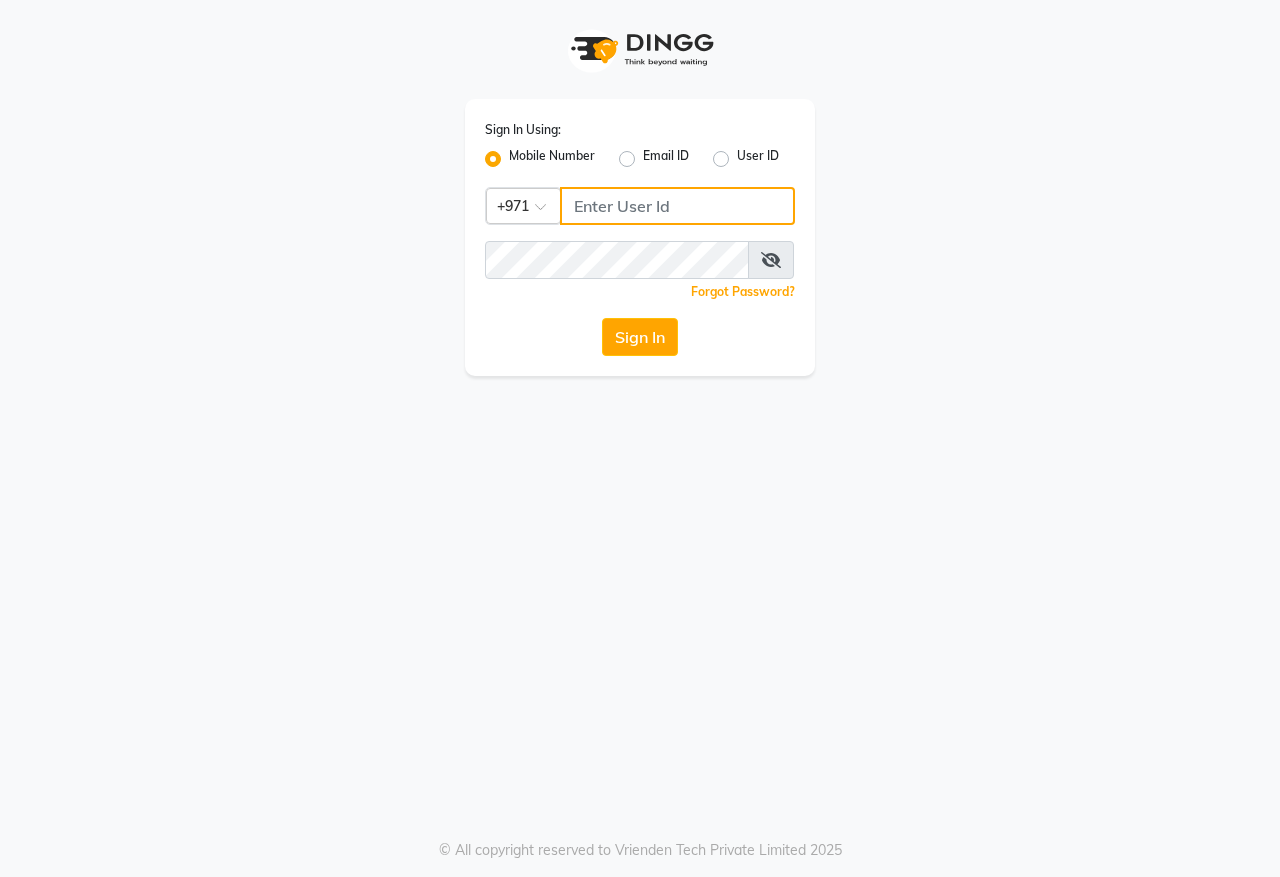 click 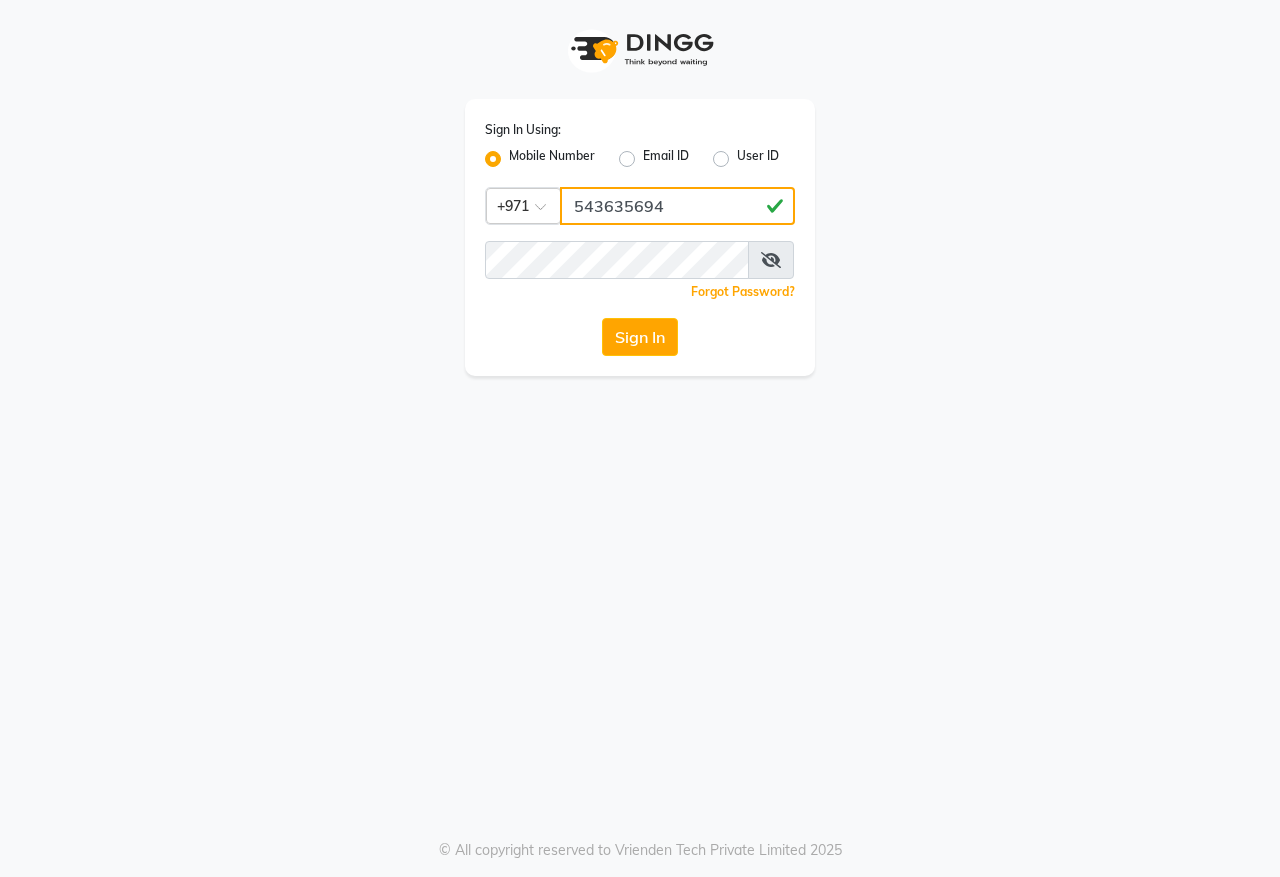 type on "543635694" 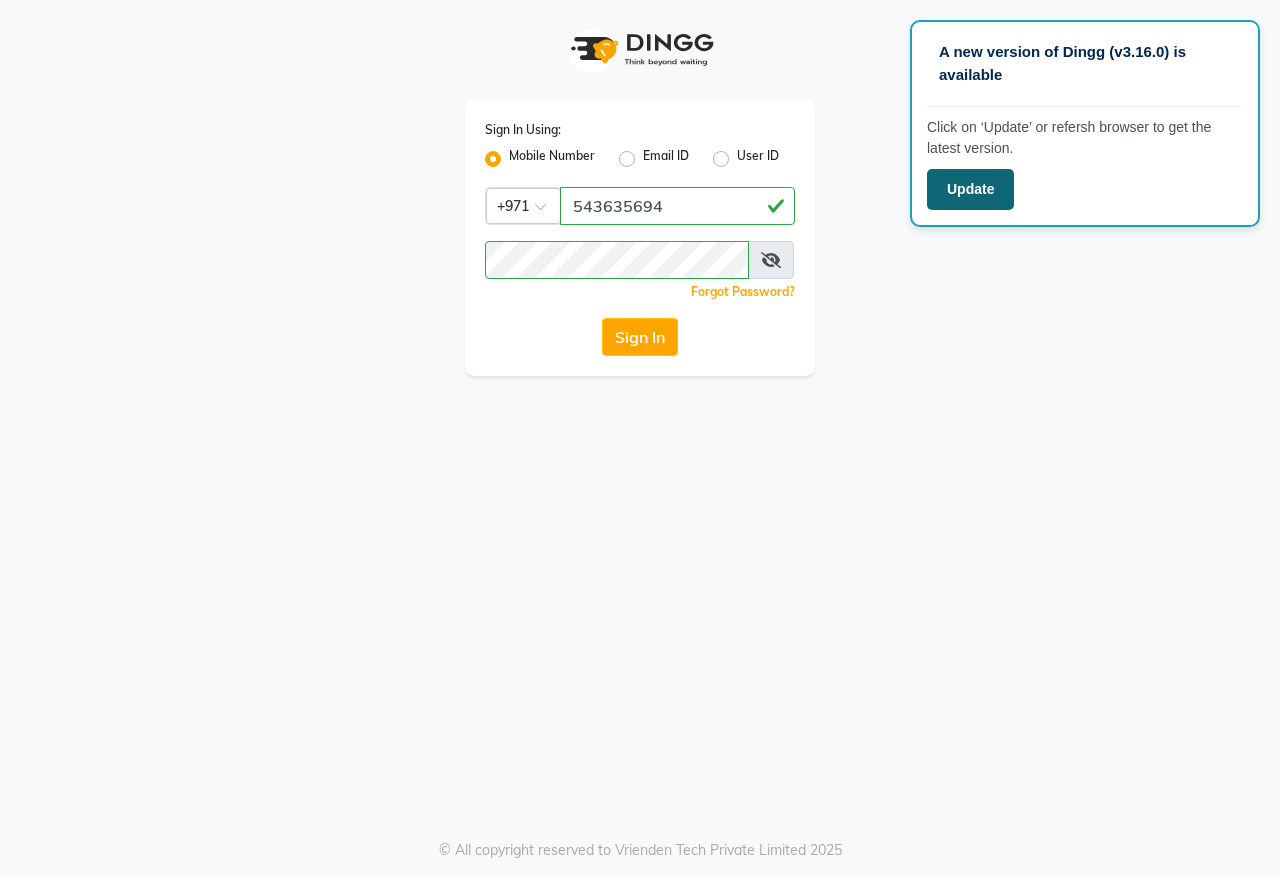 click on "Update" 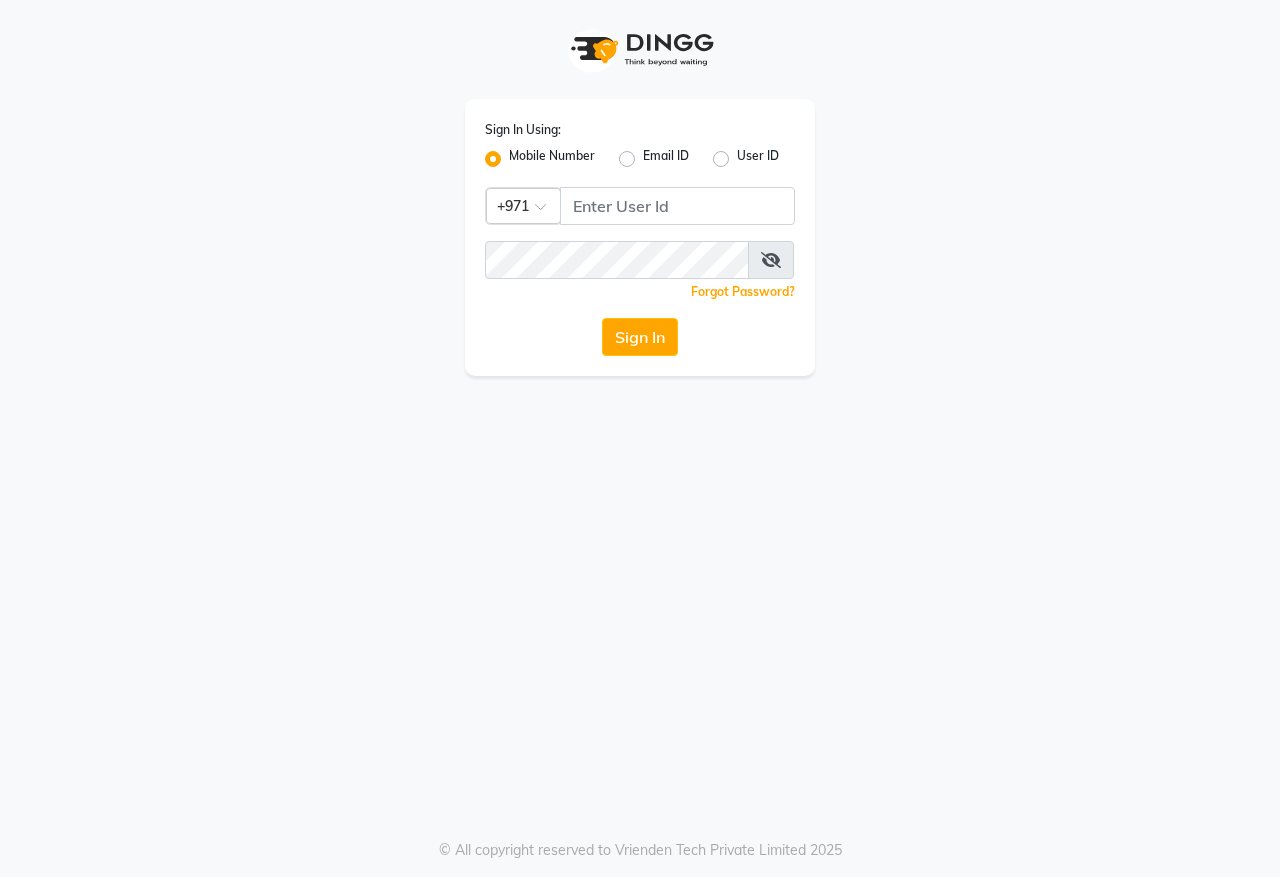 scroll, scrollTop: 0, scrollLeft: 0, axis: both 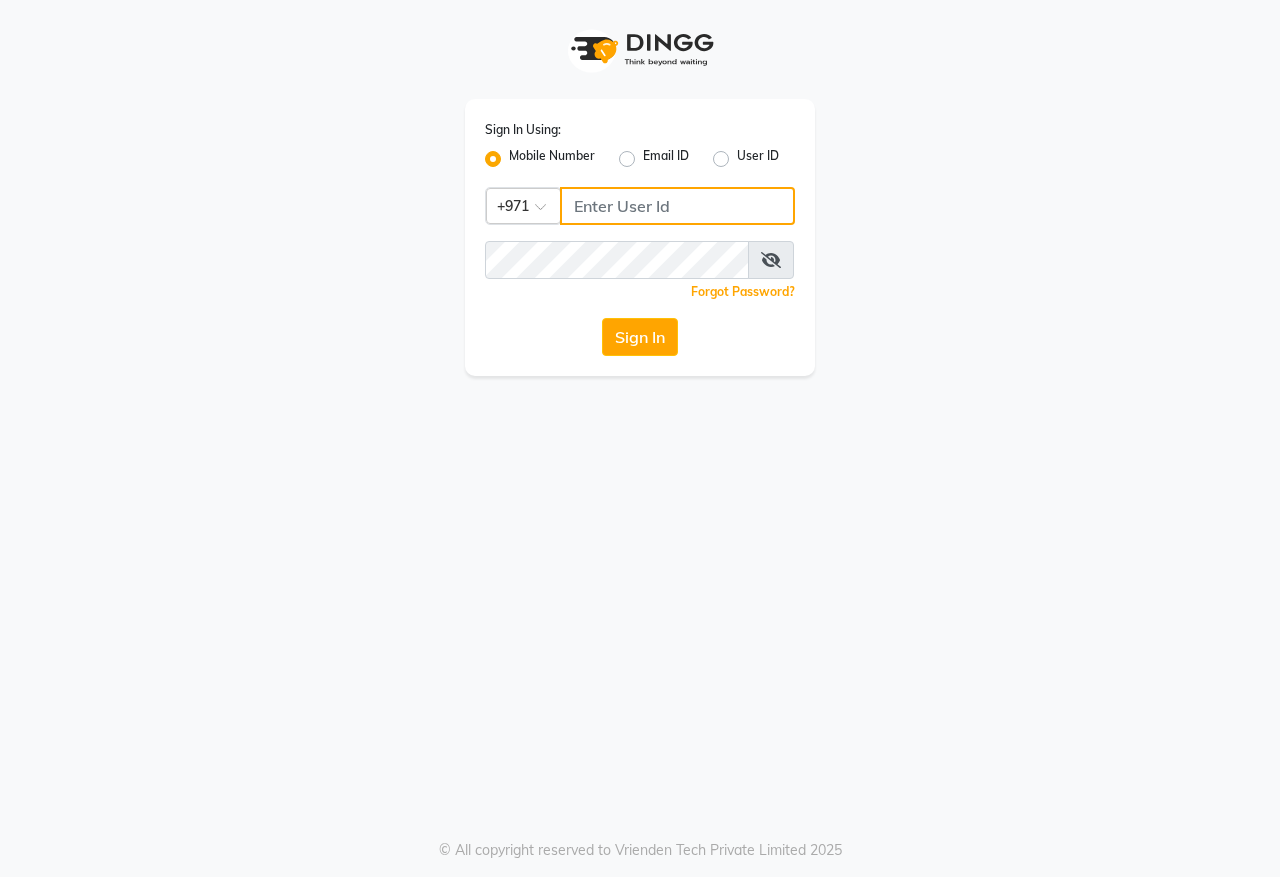 click 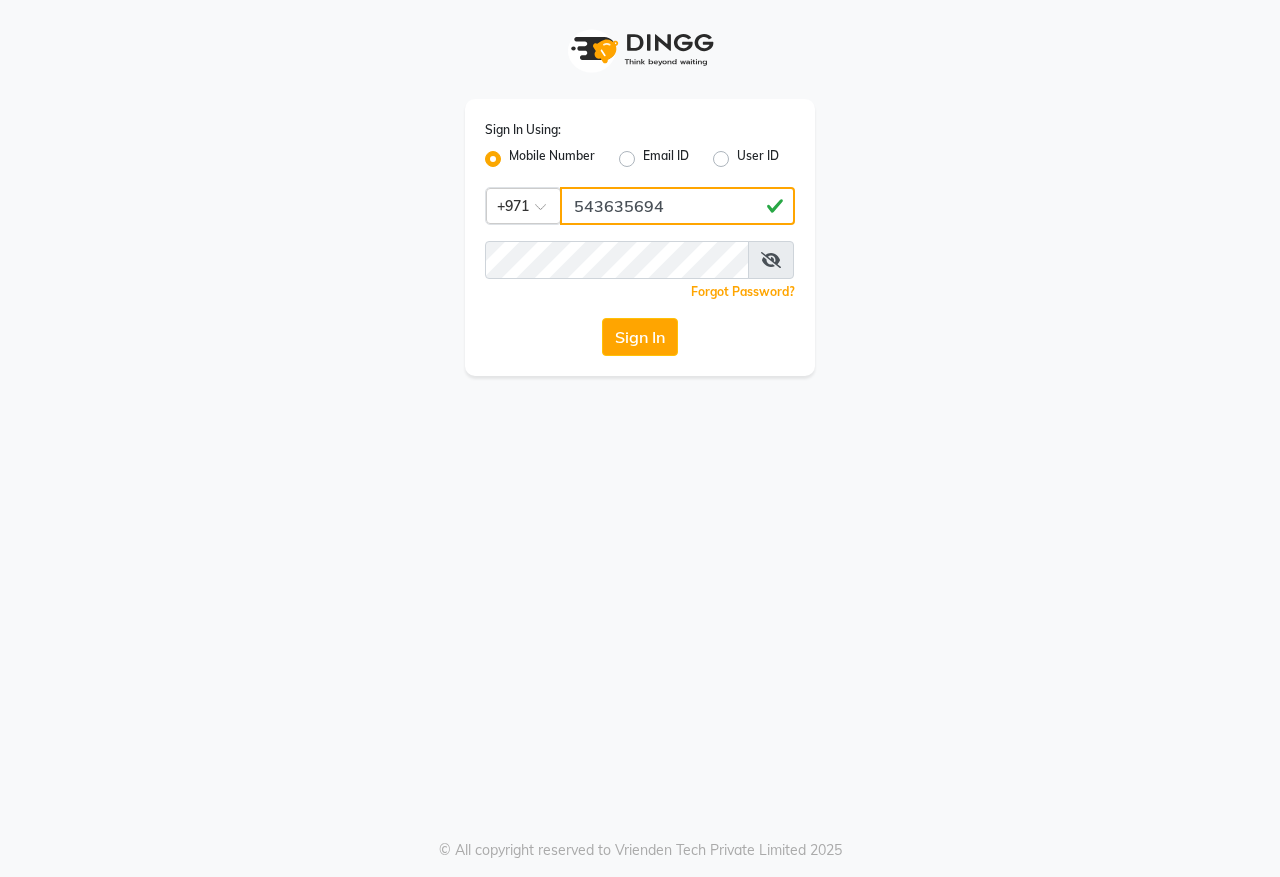 type on "543635694" 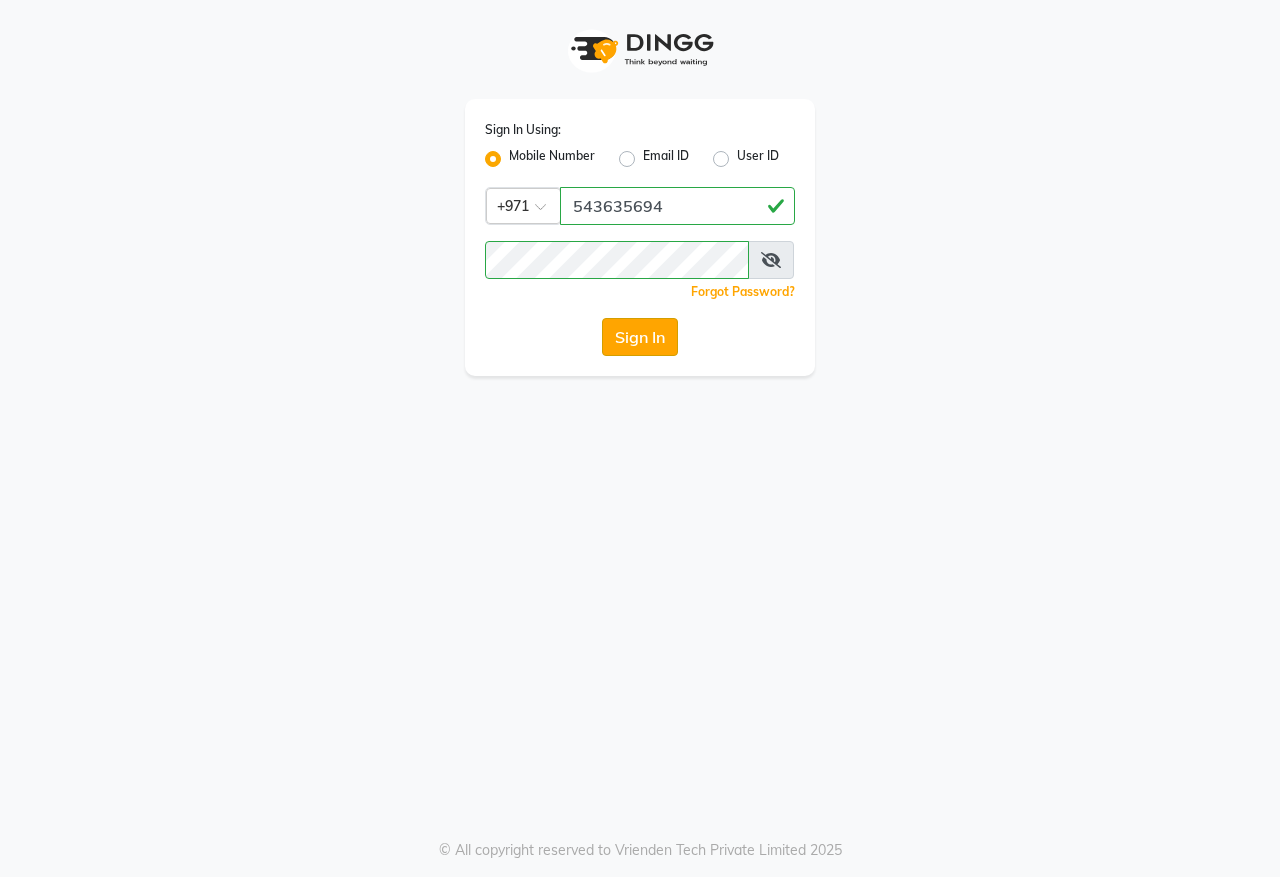 click on "Sign In" 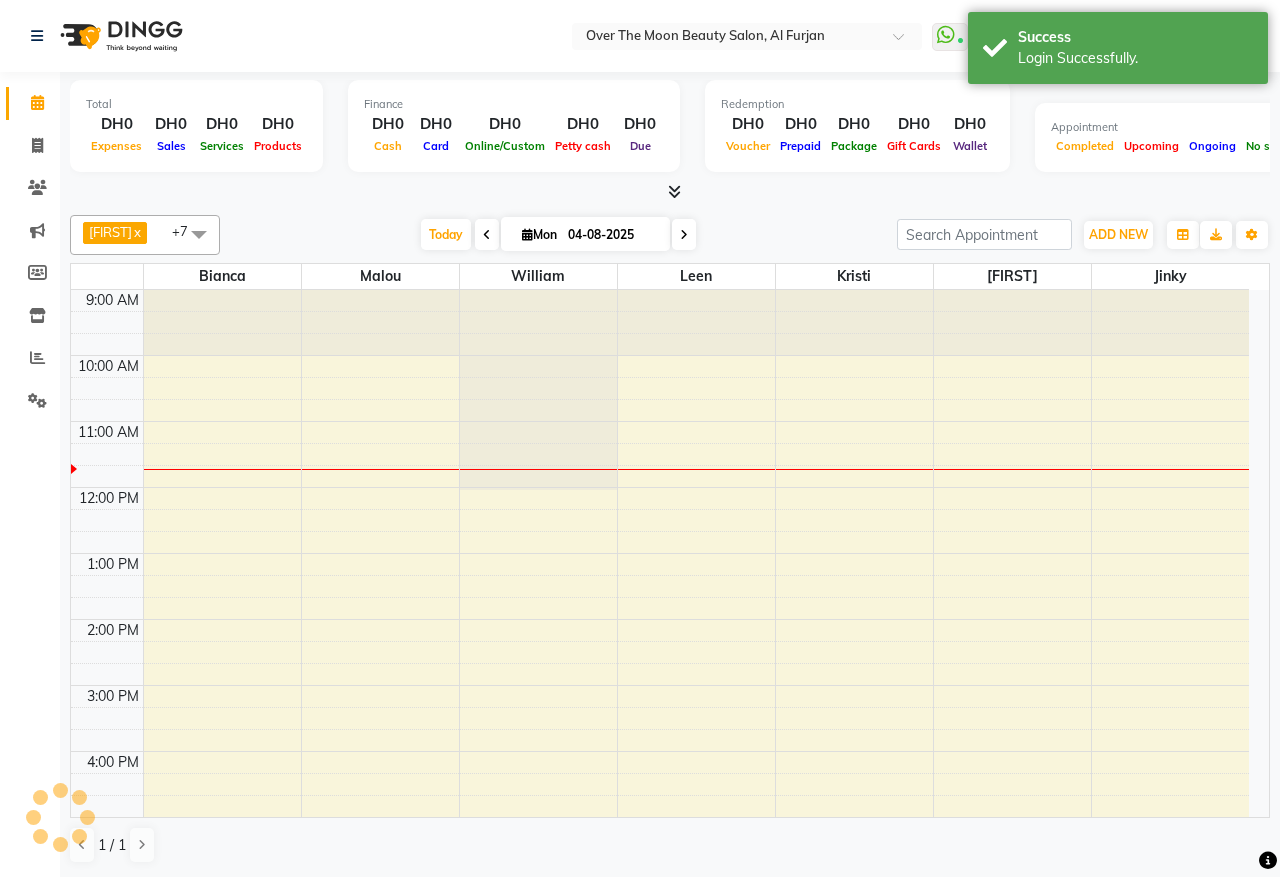 select on "en" 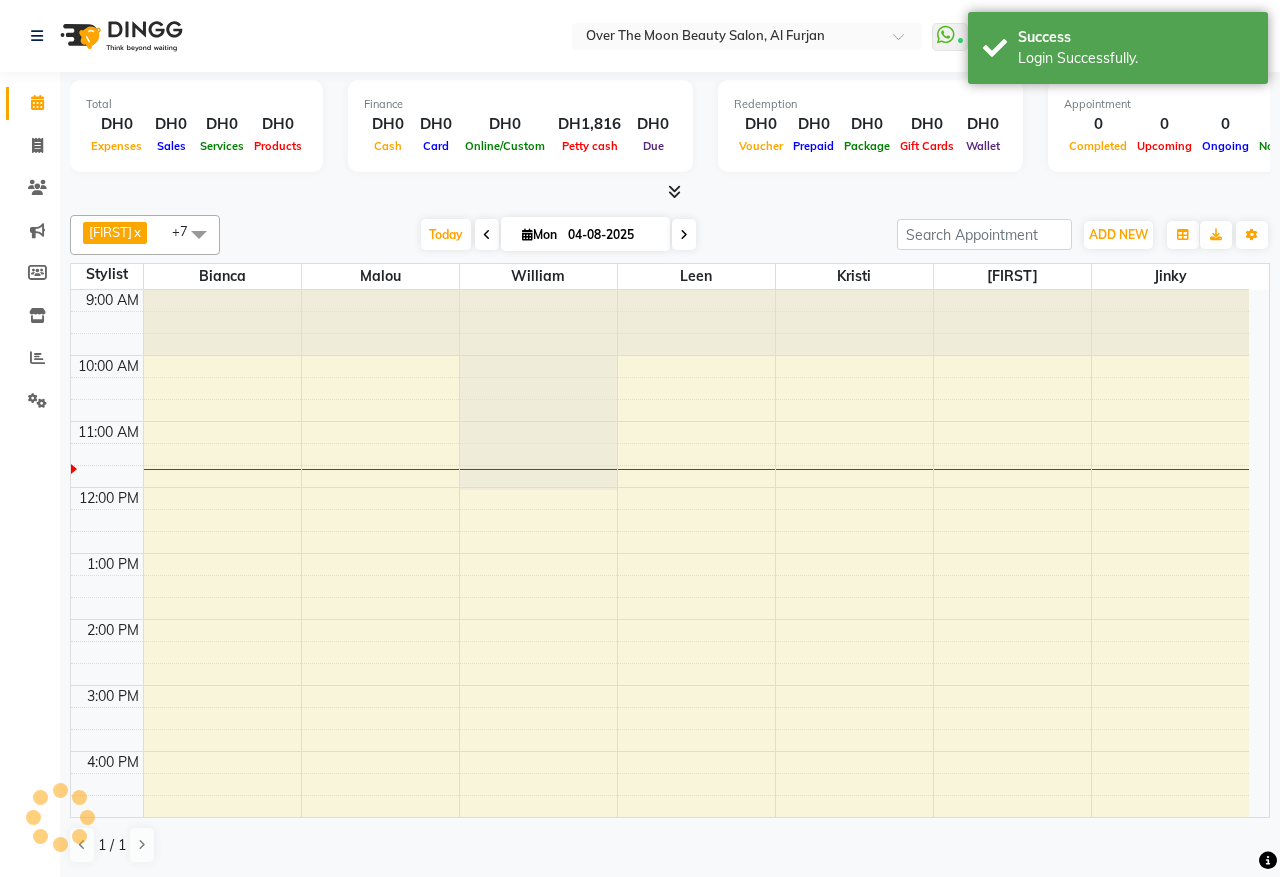 scroll, scrollTop: 0, scrollLeft: 0, axis: both 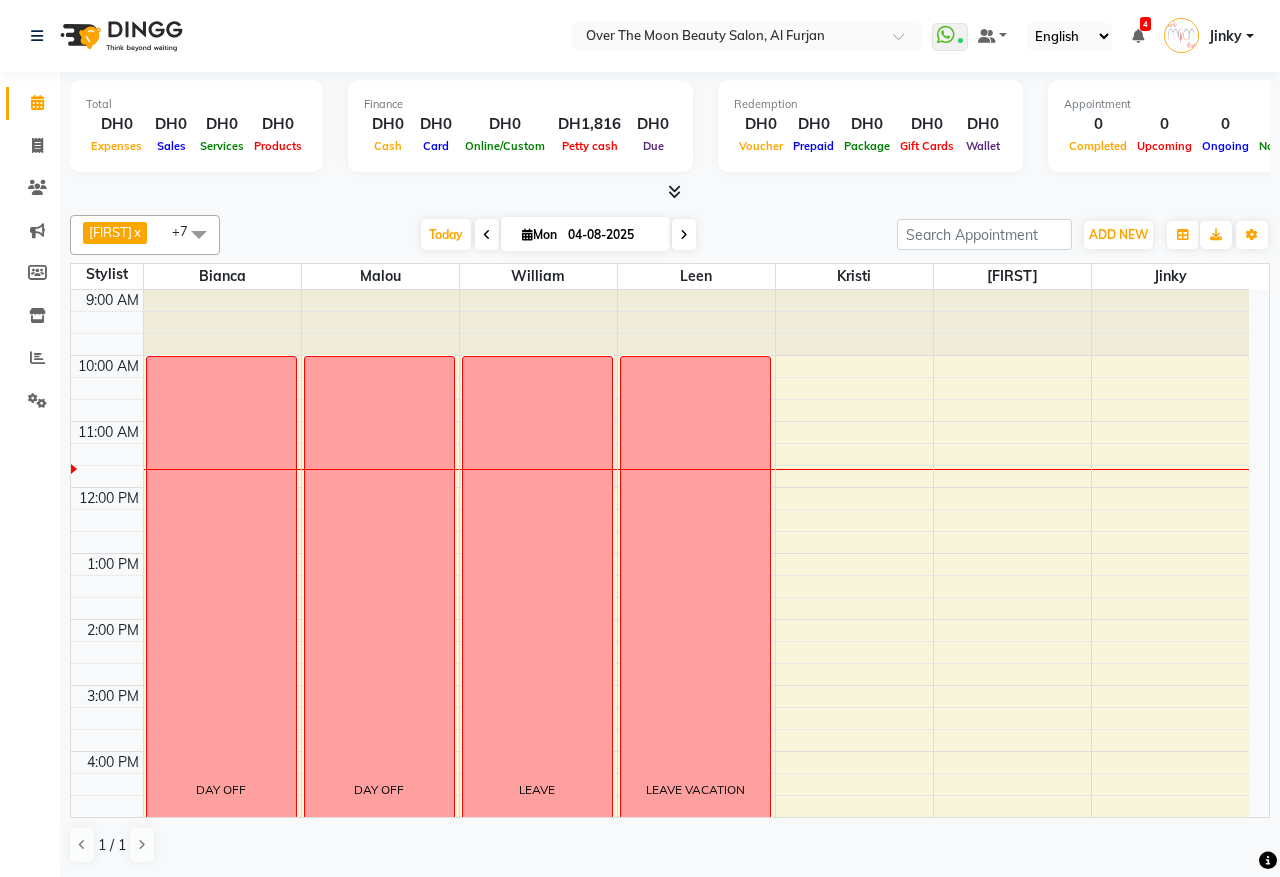 click on "9:00 AM 10:00 AM 11:00 AM 12:00 PM 1:00 PM 2:00 PM 3:00 PM 4:00 PM 5:00 PM 6:00 PM 7:00 PM 8:00 PM 9:00 PM 10:00 PM 11:00 PM  DAY OFF   DAY OFF   LEAVE   LEAVE VACATION" at bounding box center [660, 784] 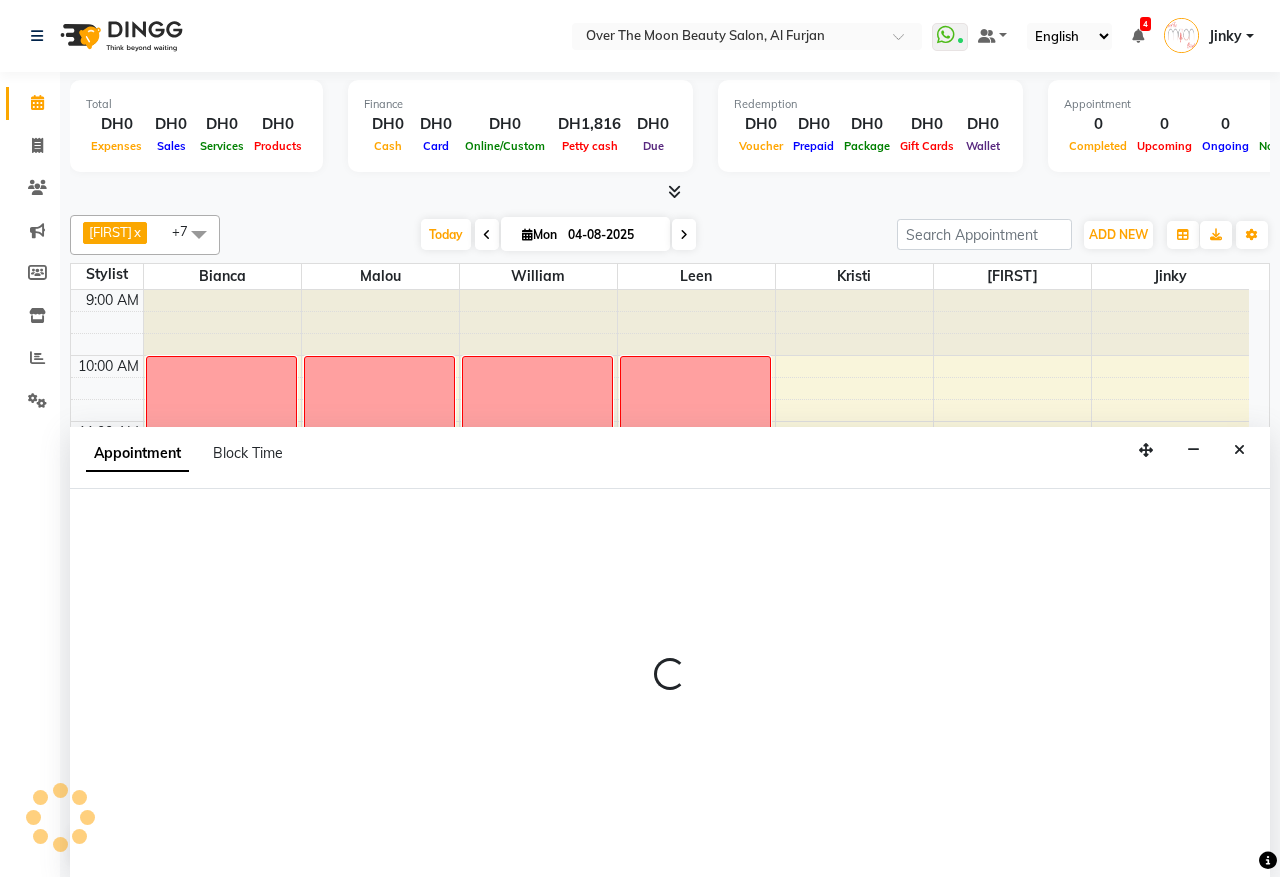 select on "64402" 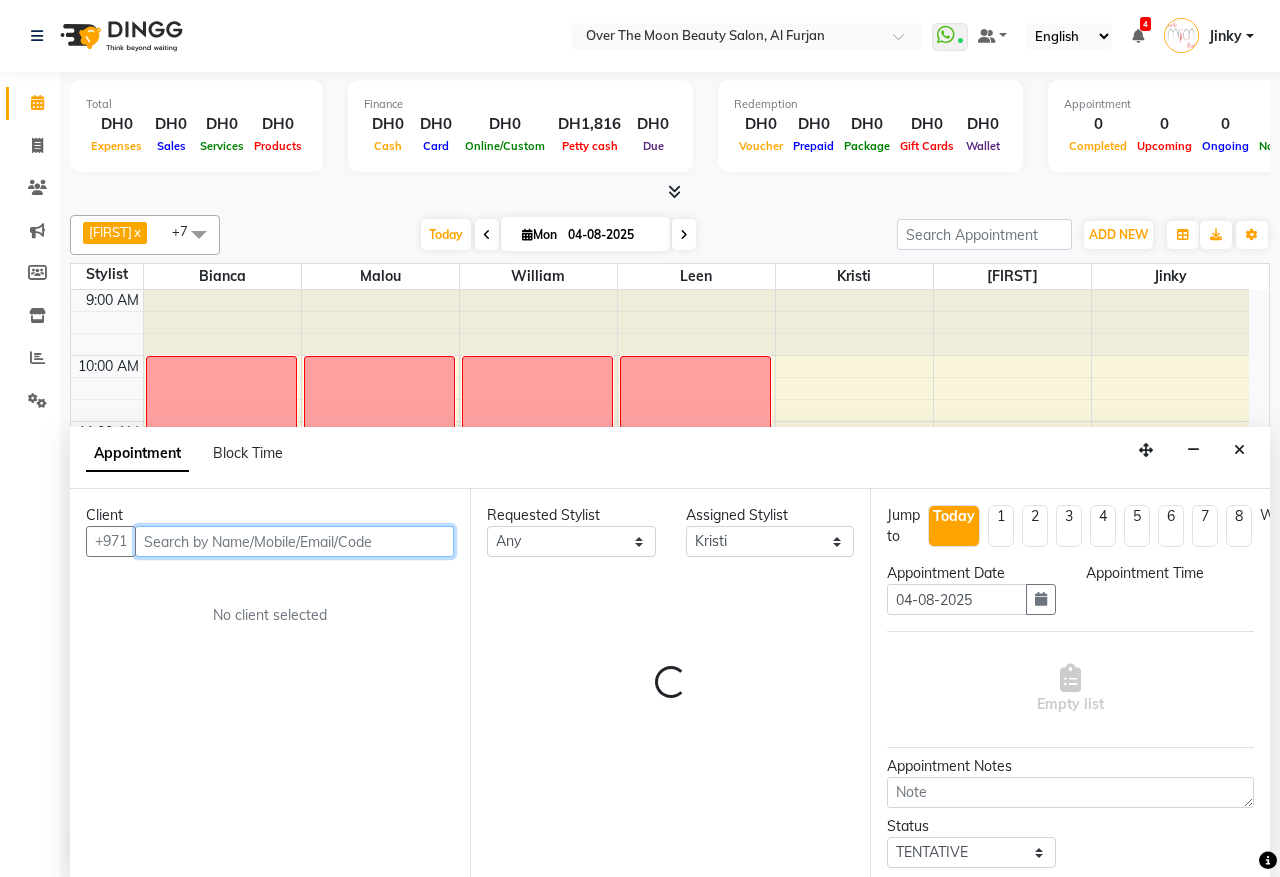 select on "840" 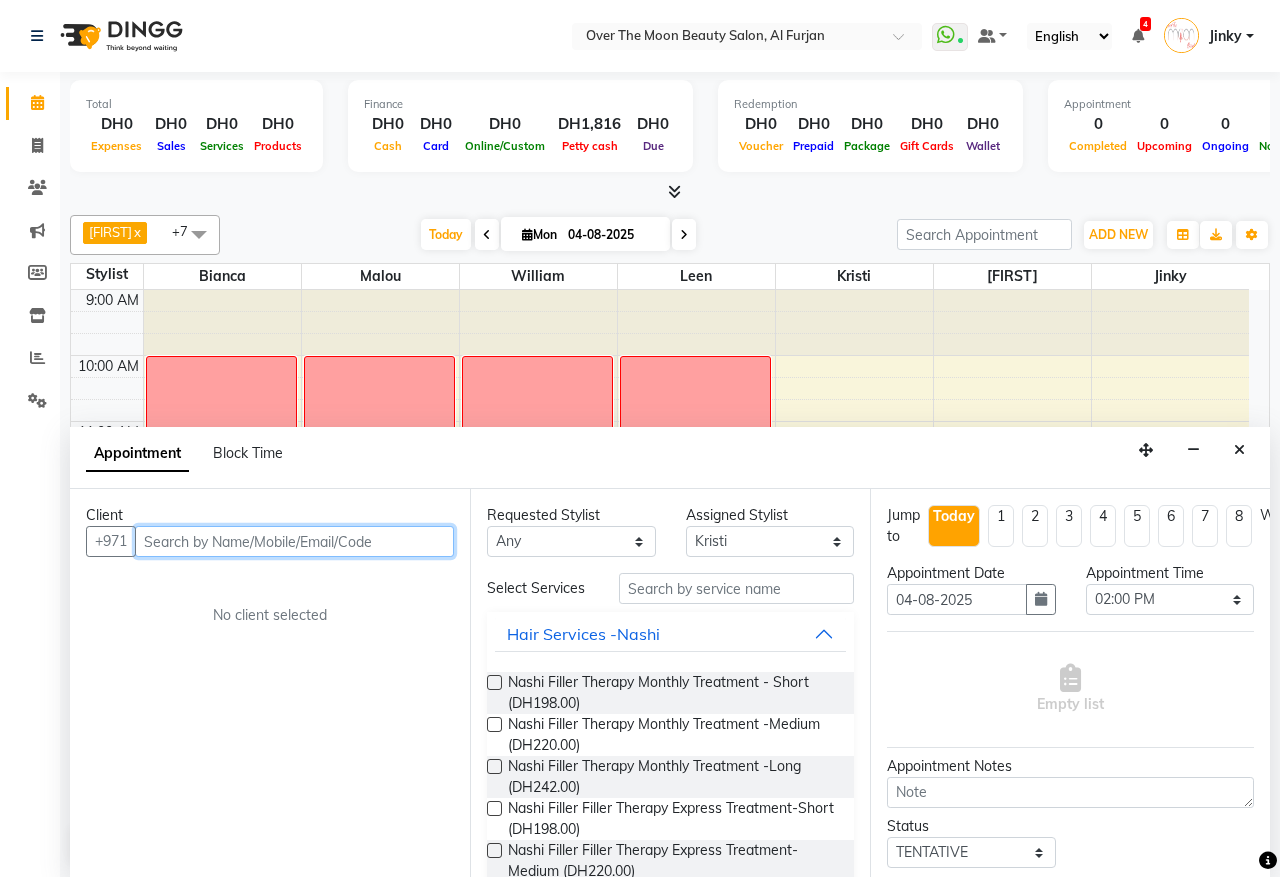 click at bounding box center [294, 541] 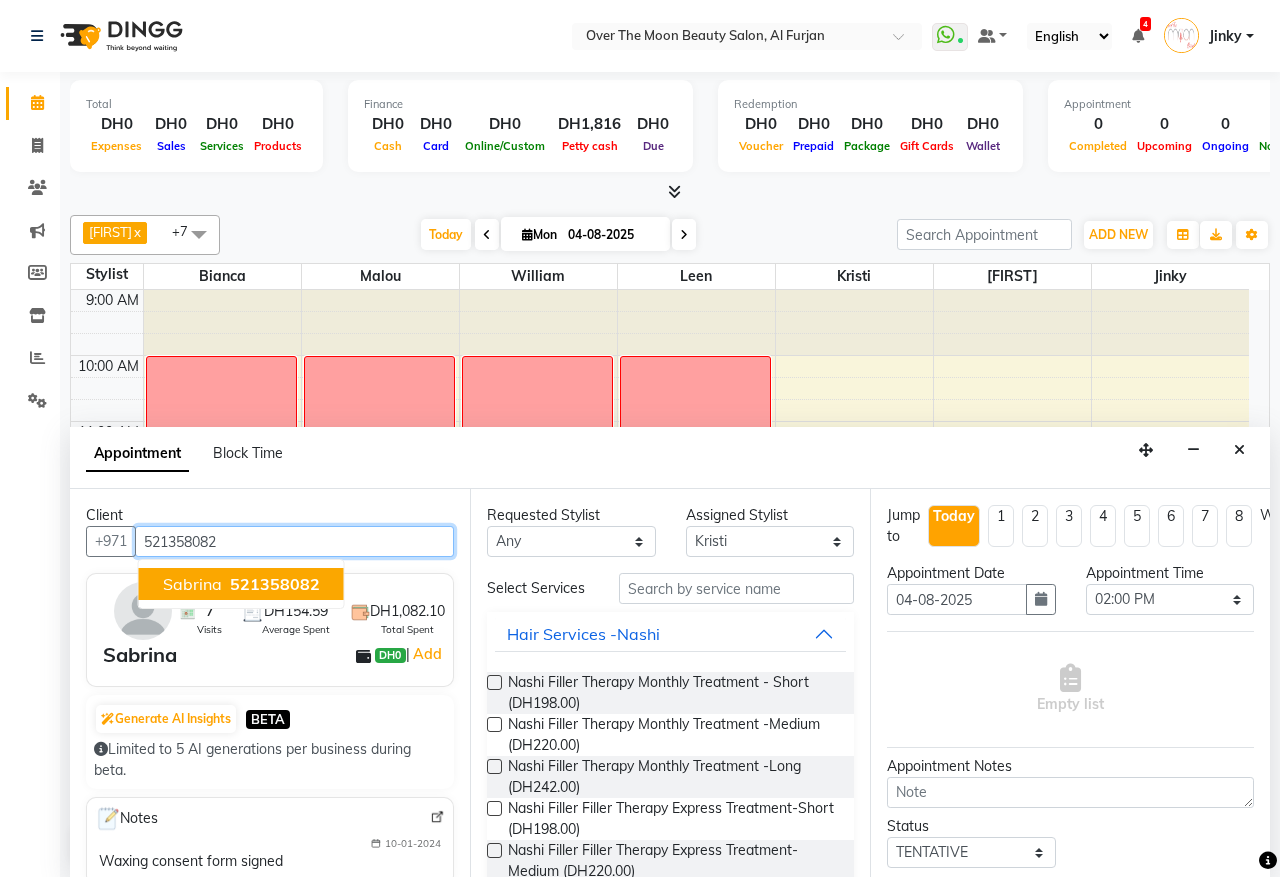 click on "521358082" at bounding box center (275, 584) 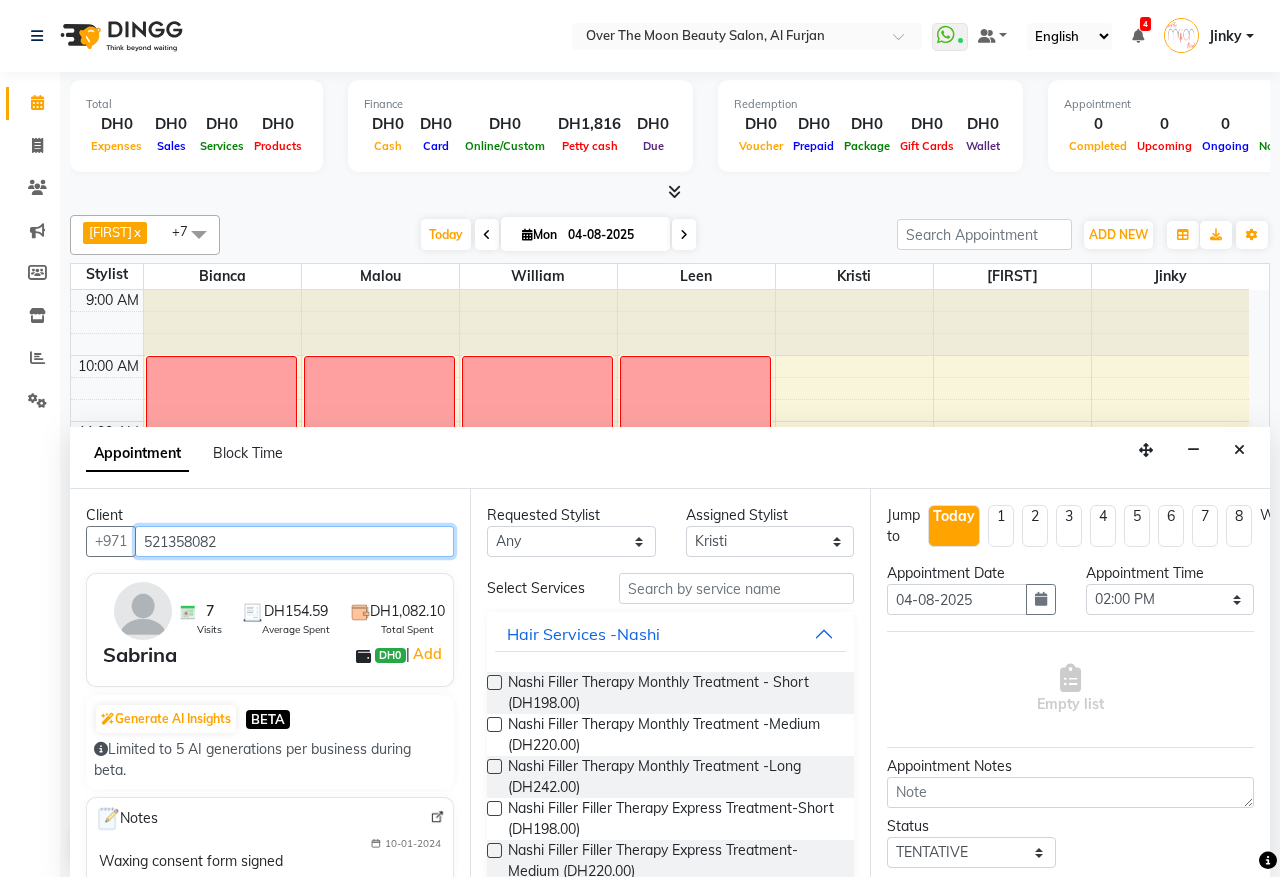 type on "521358082" 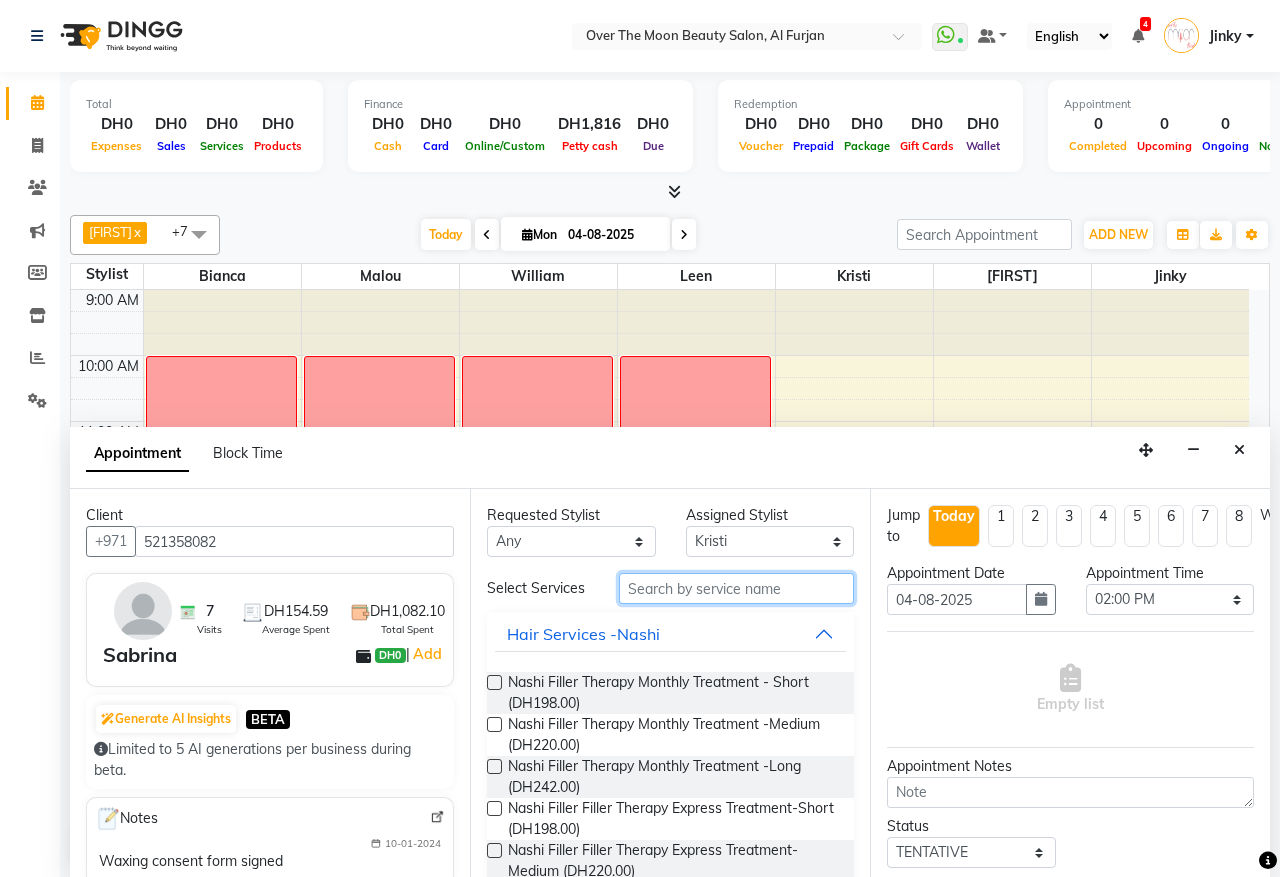 click at bounding box center (736, 588) 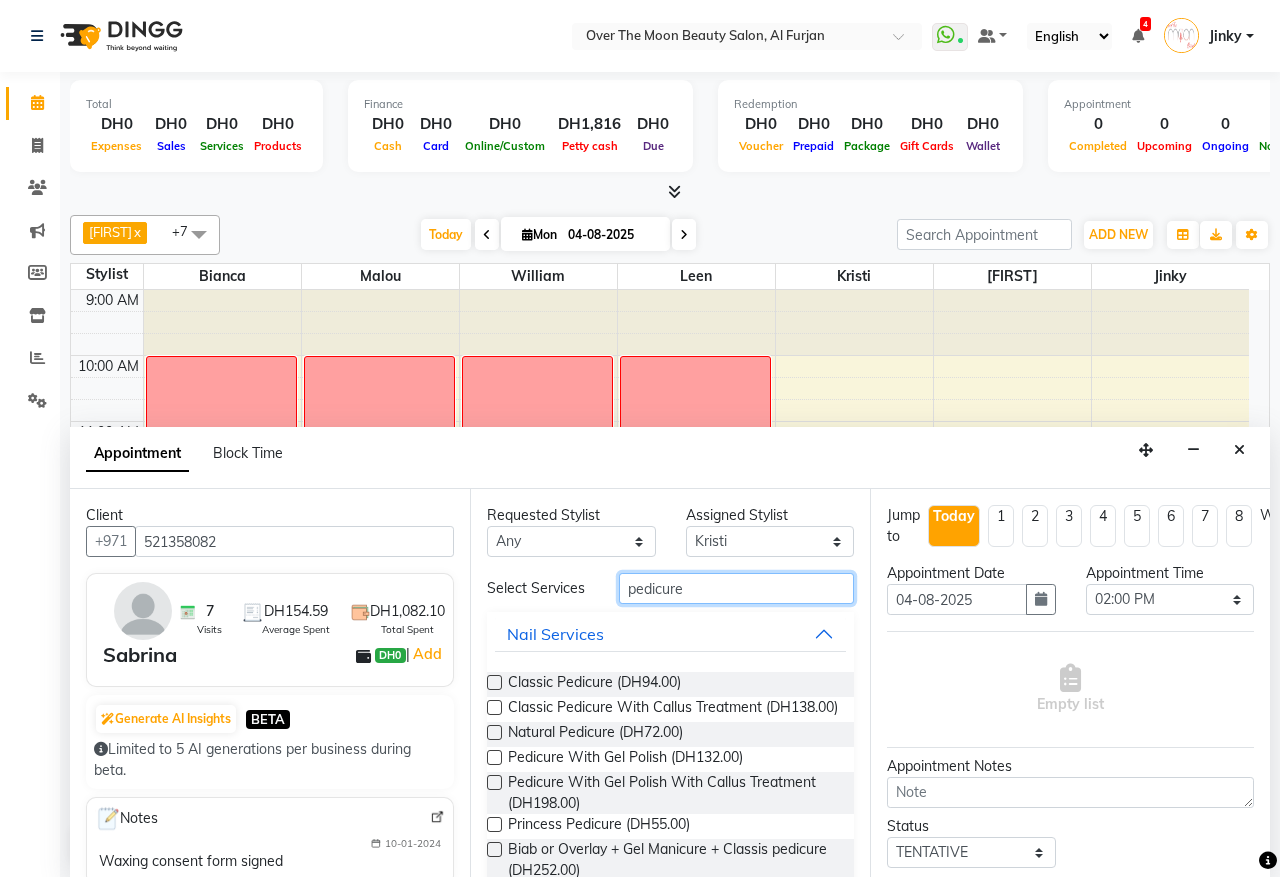 type on "pedicure" 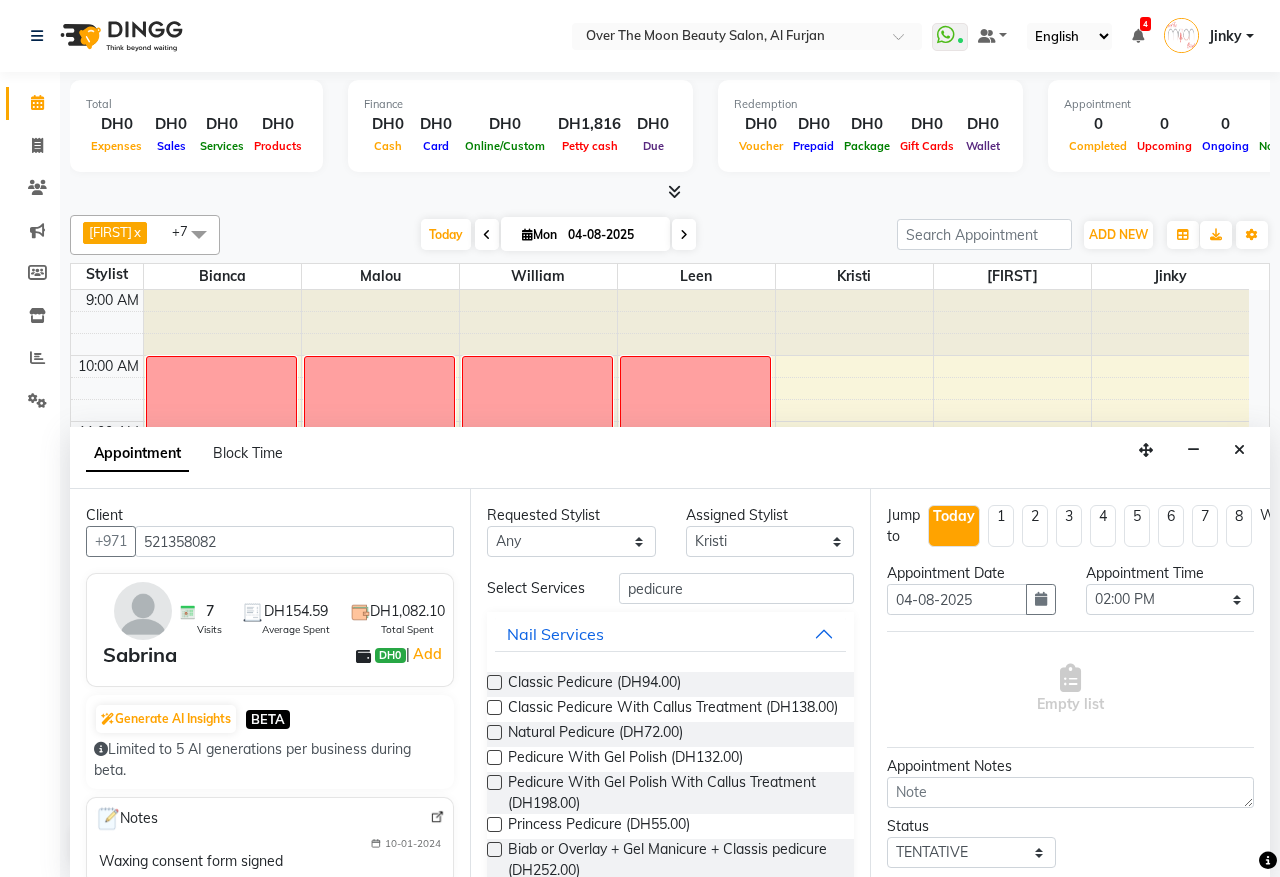click at bounding box center (494, 757) 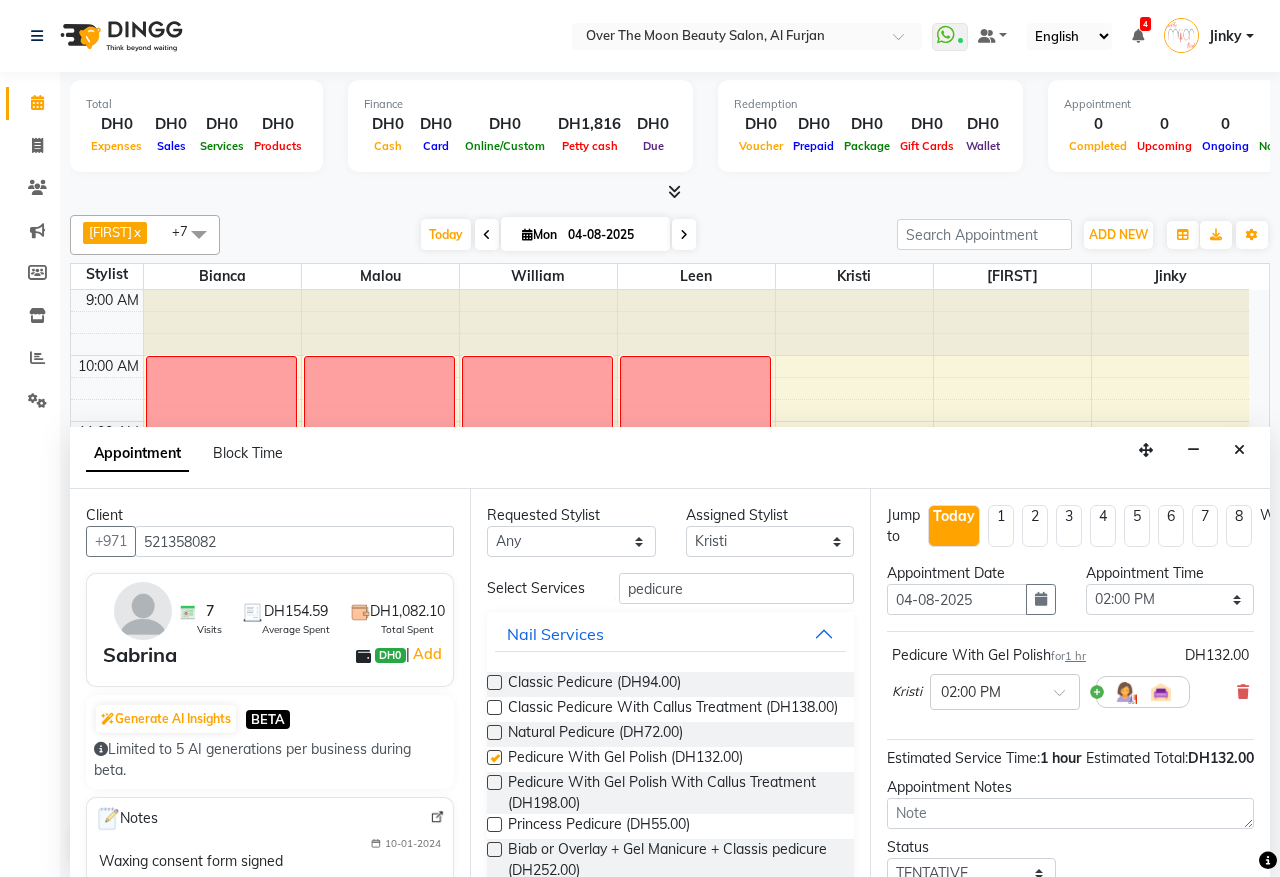 checkbox on "false" 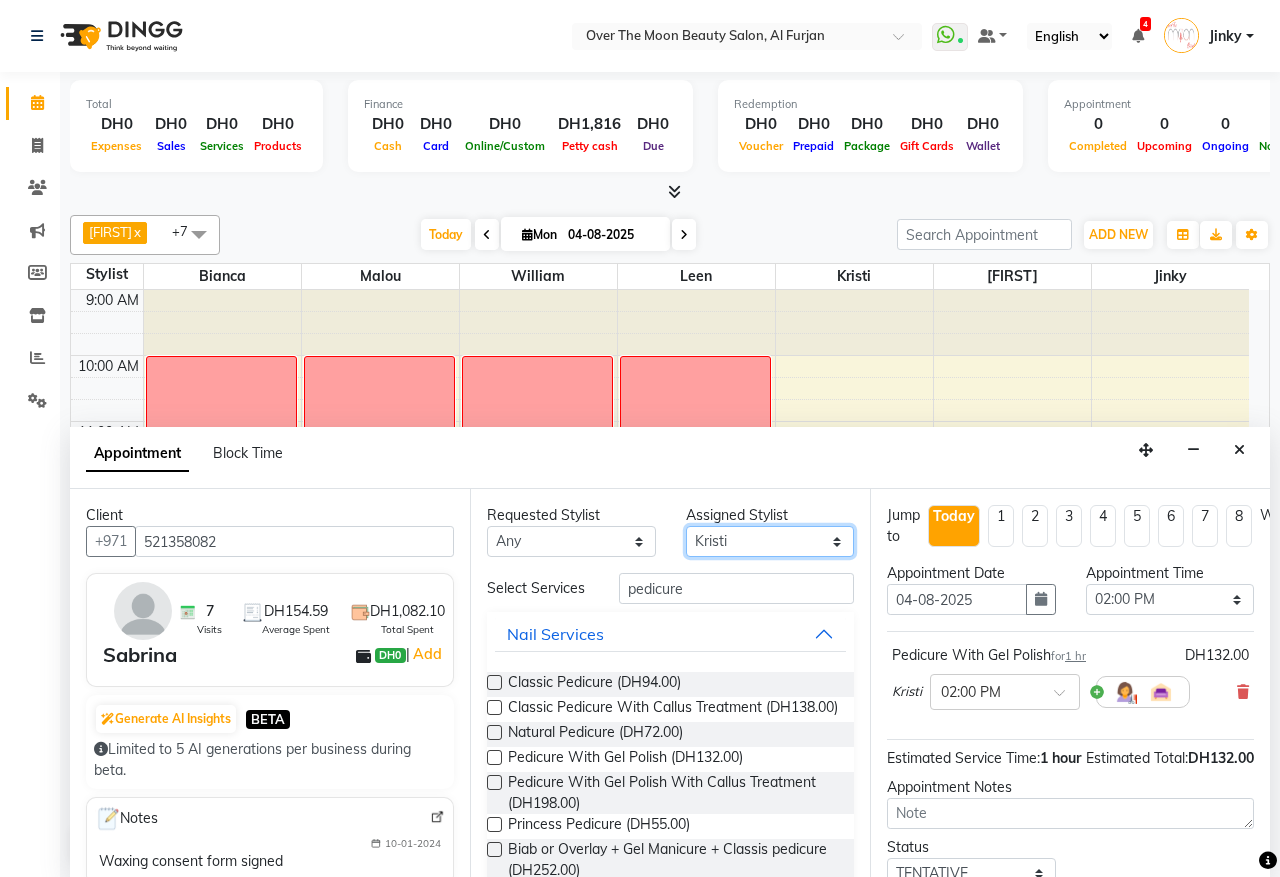 click on "Select Bianca Hadeel Jeewan Jinky Kristi Leen Malou William" at bounding box center (770, 541) 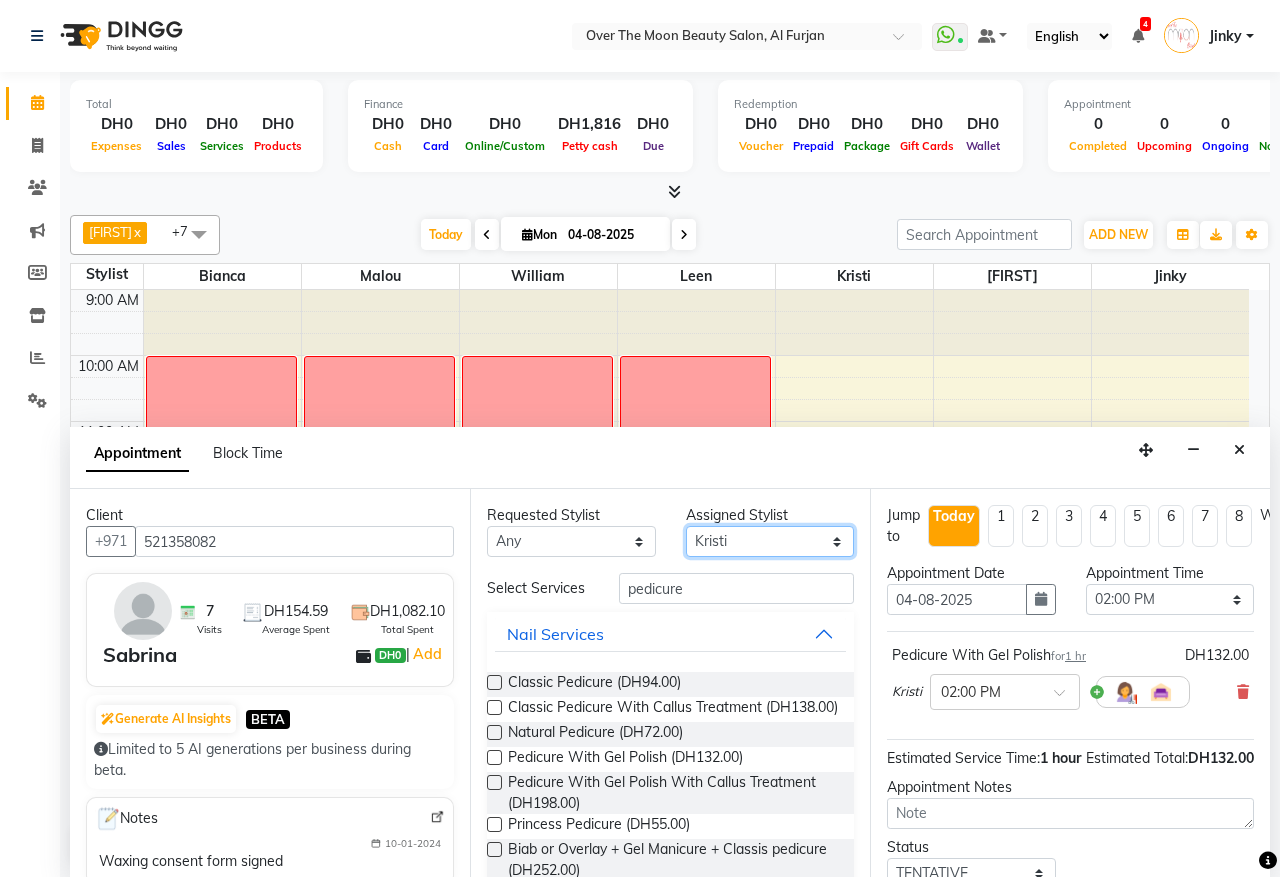 select on "64796" 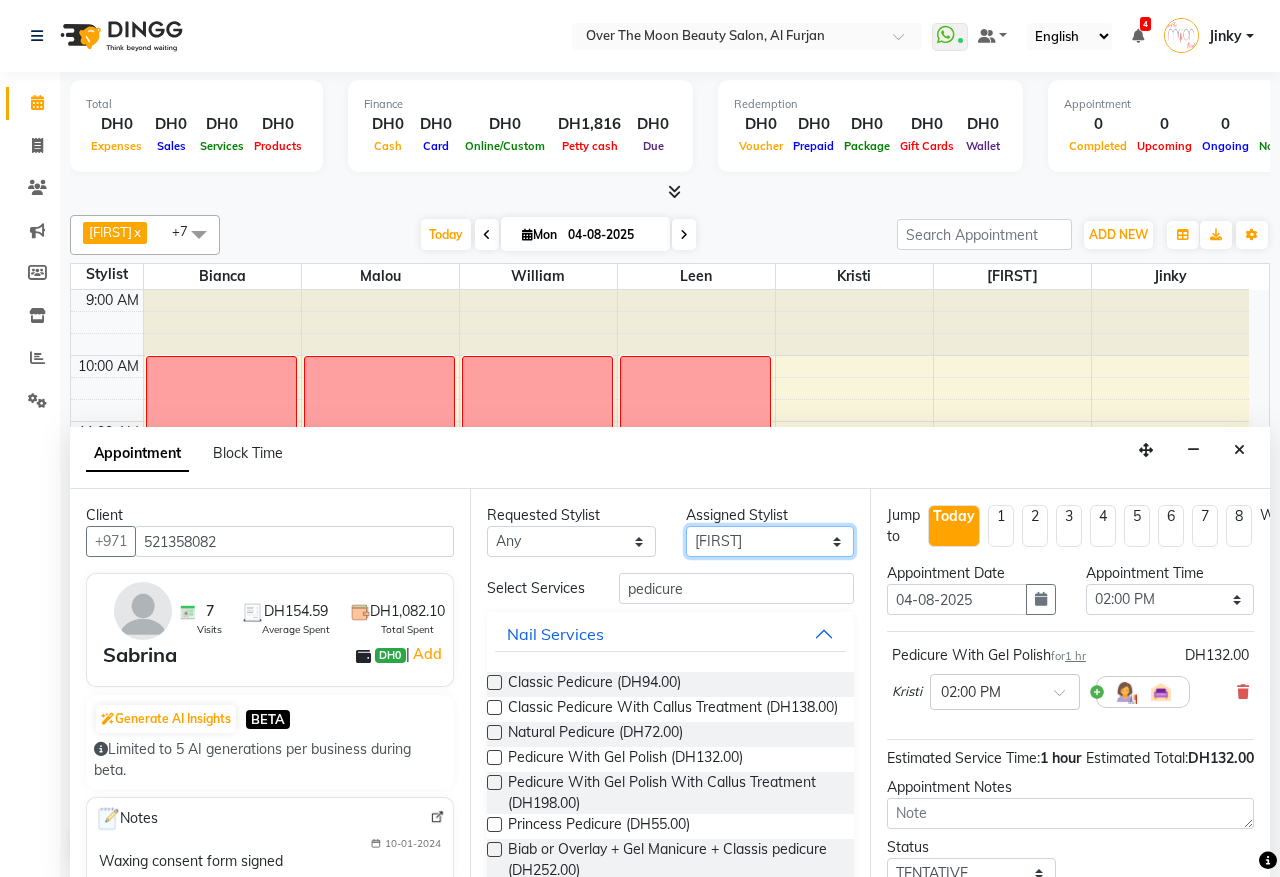 click on "Select Bianca Hadeel Jeewan Jinky Kristi Leen Malou William" at bounding box center (770, 541) 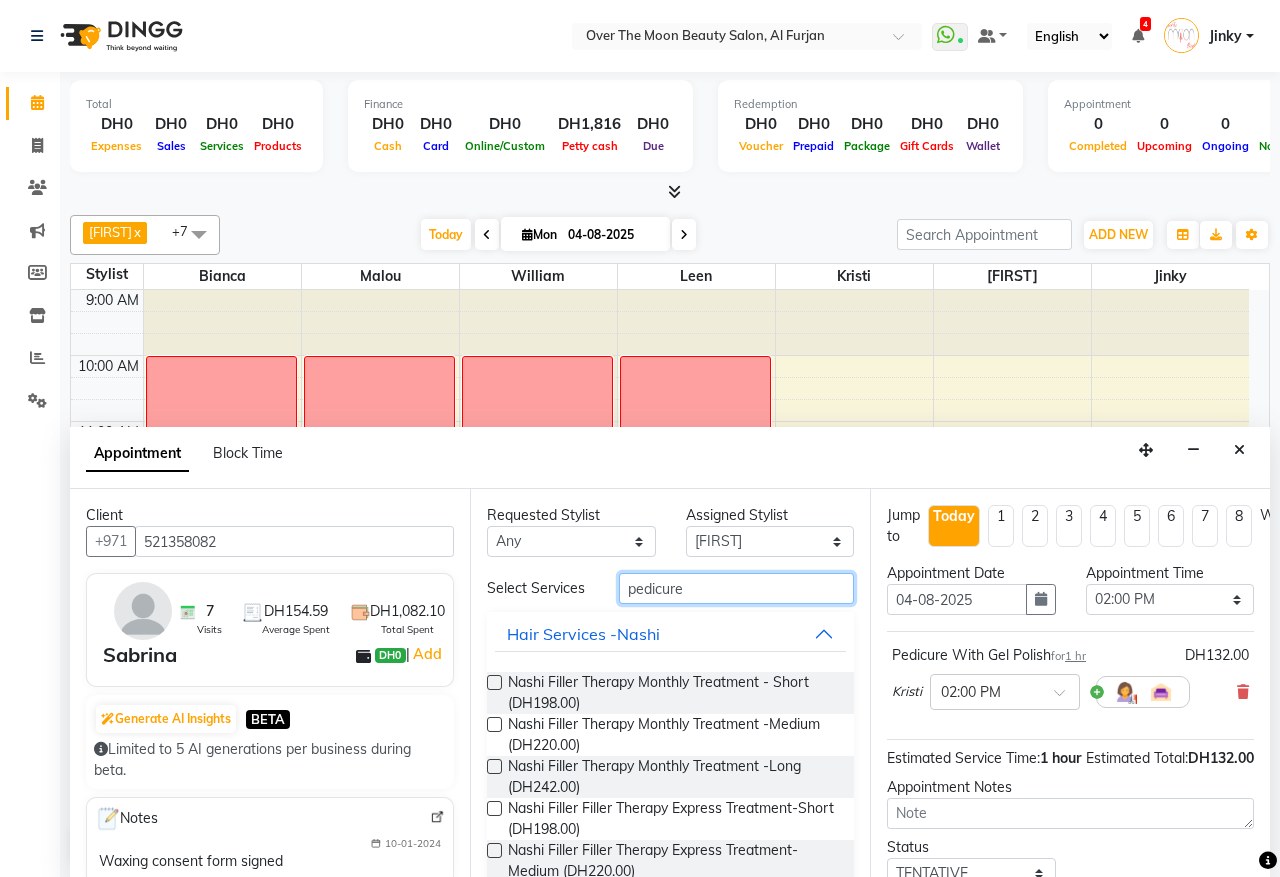 drag, startPoint x: 630, startPoint y: 581, endPoint x: 566, endPoint y: 616, distance: 72.94518 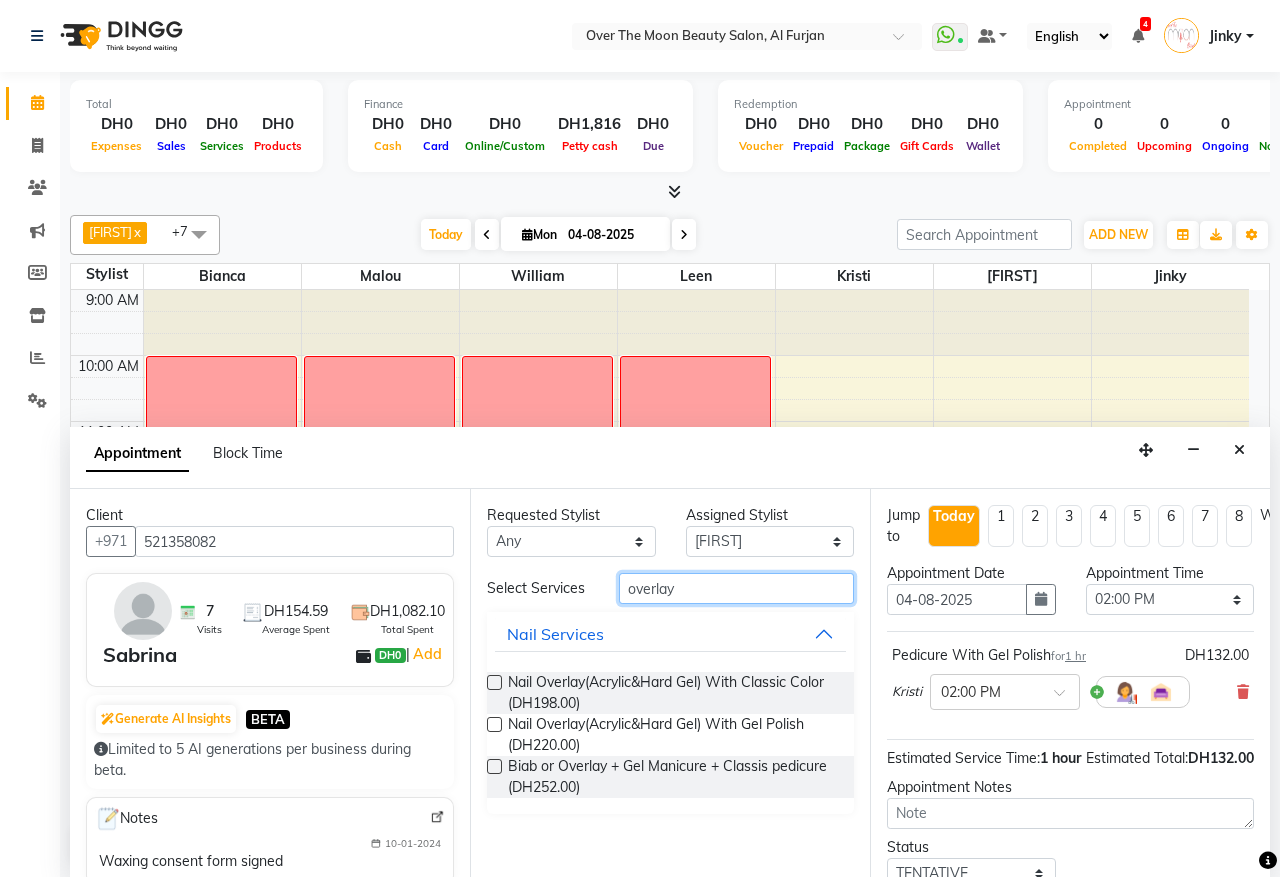 type on "overlay" 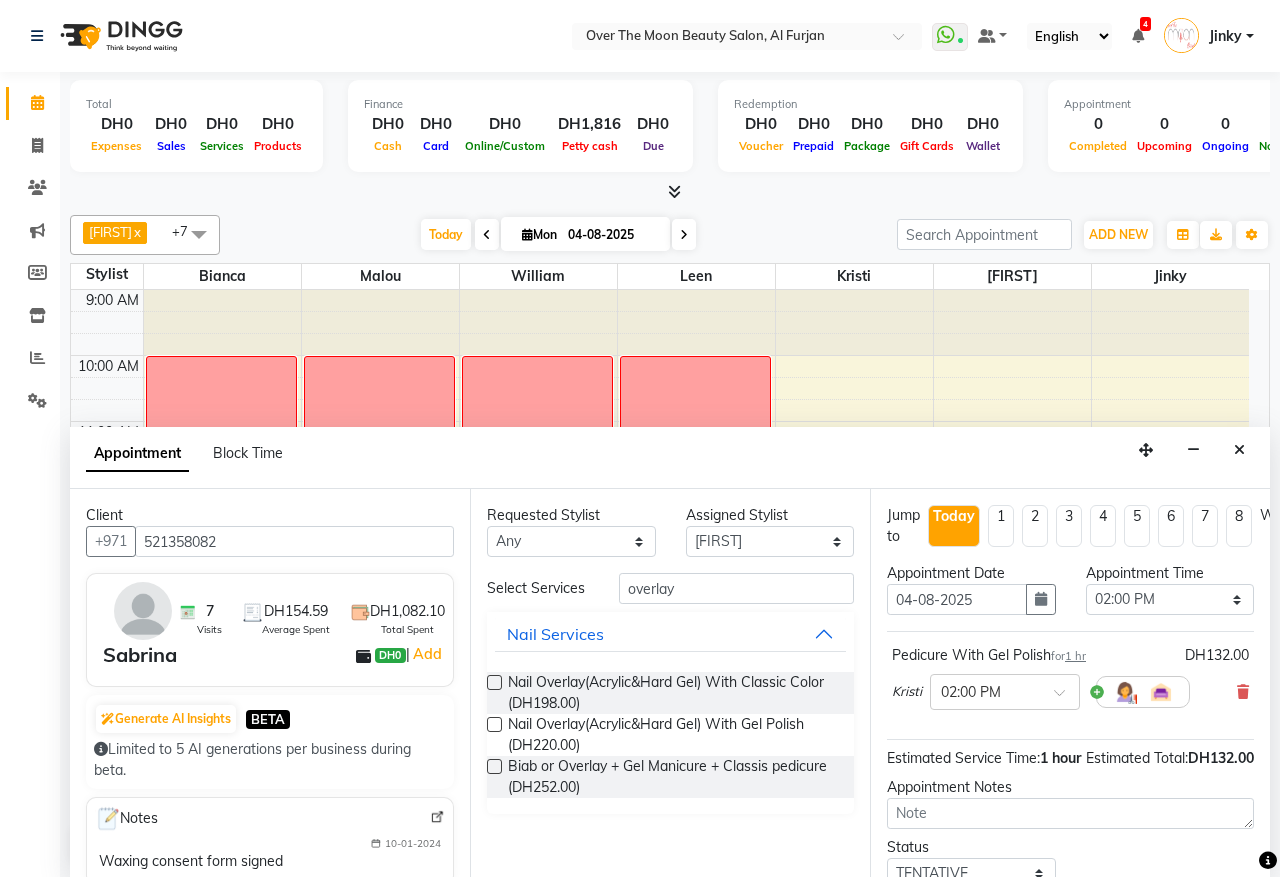 click at bounding box center [494, 724] 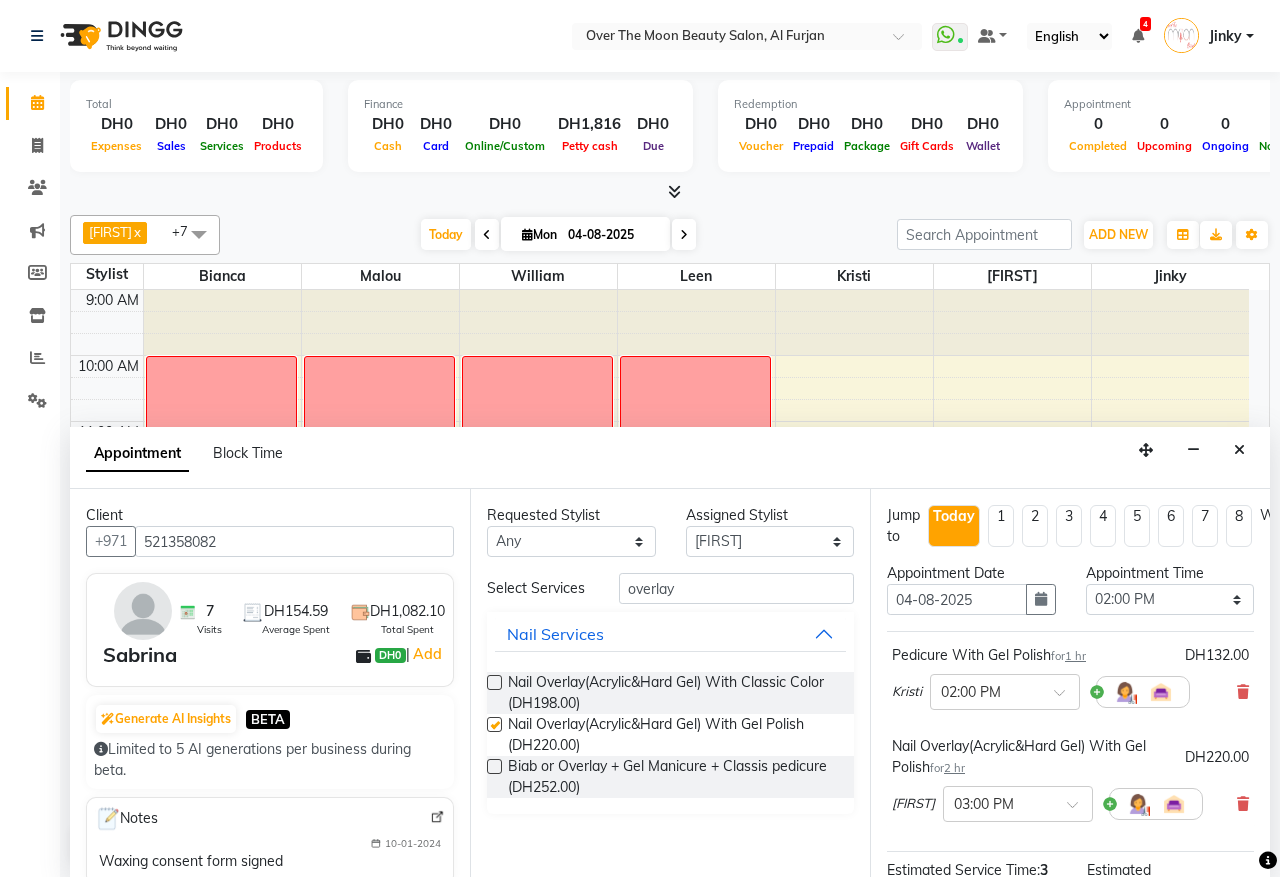 checkbox on "false" 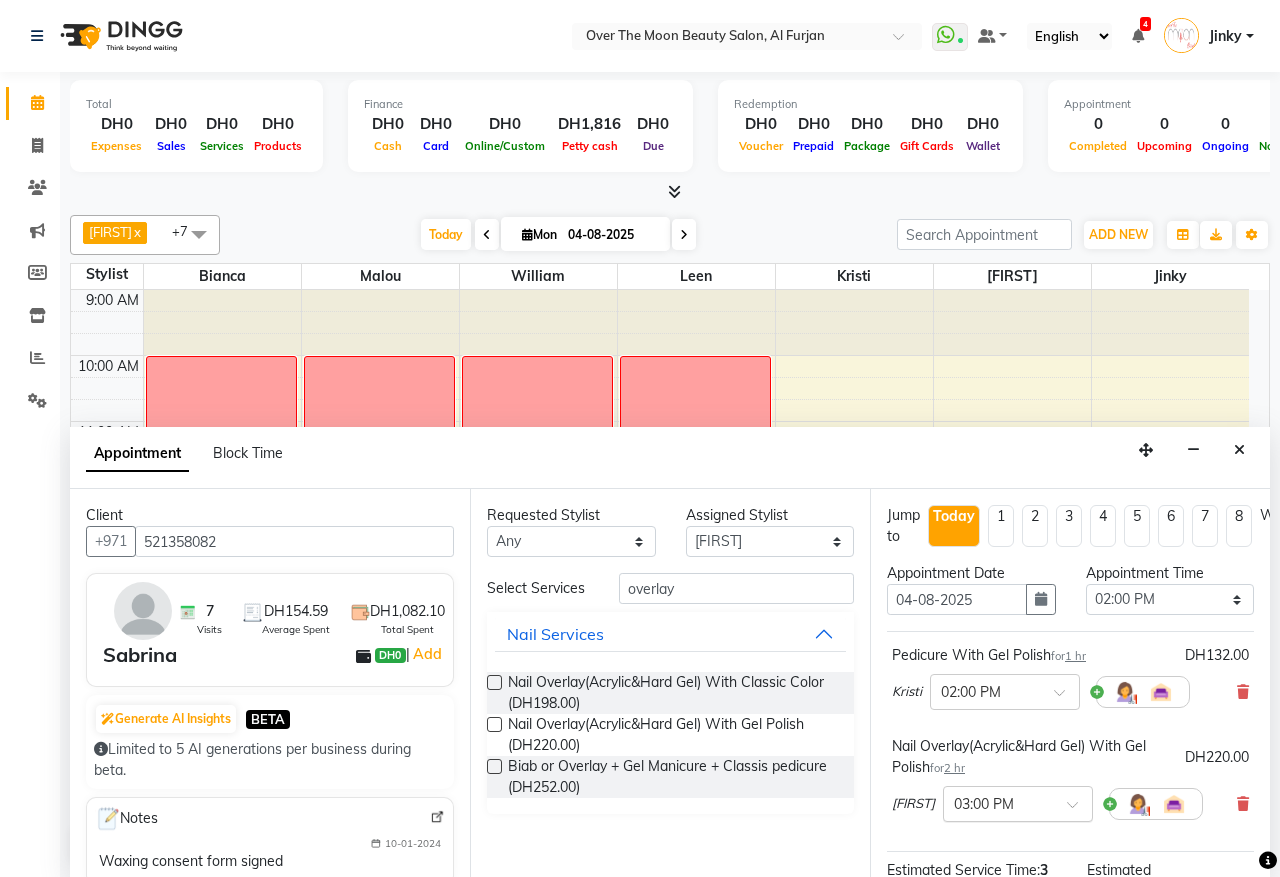 click at bounding box center (1079, 810) 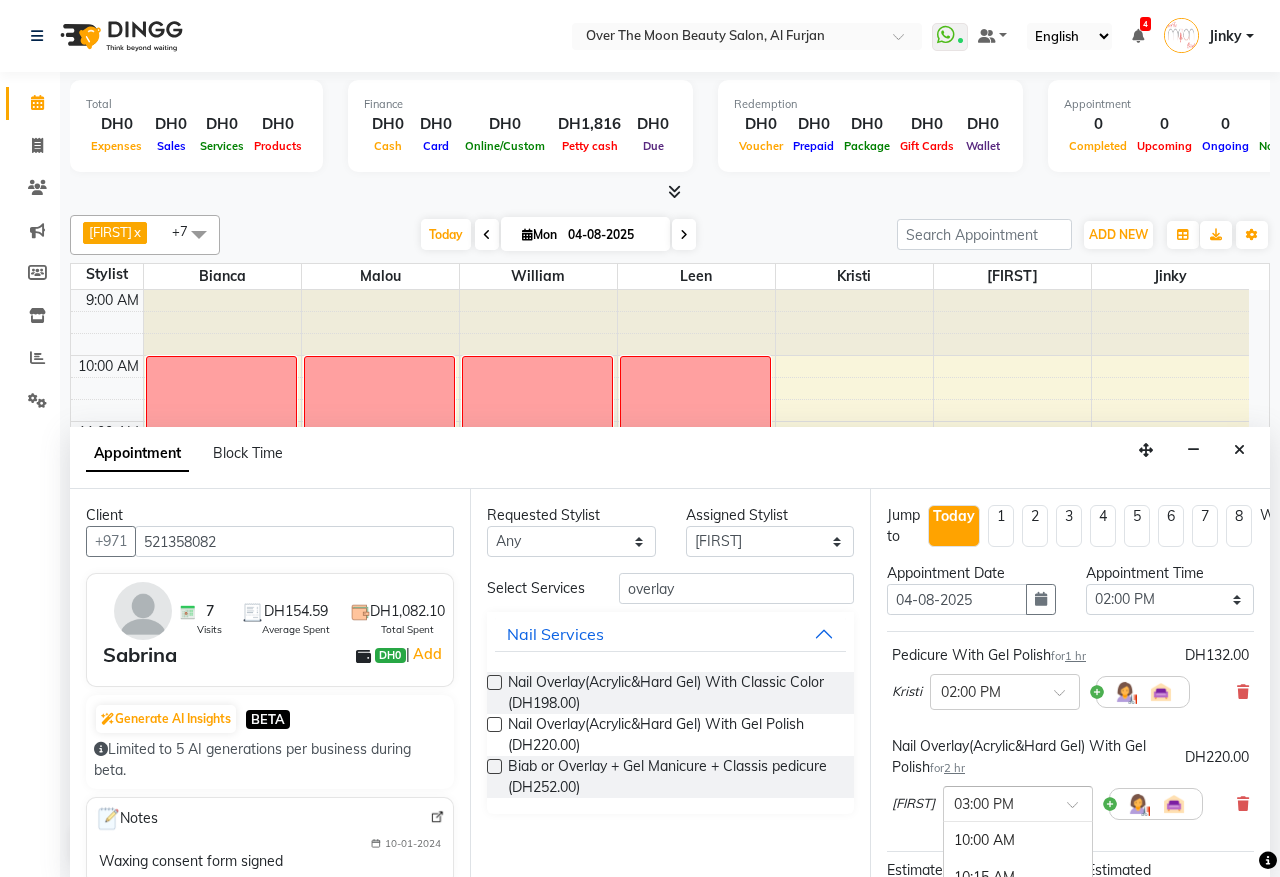 scroll, scrollTop: 738, scrollLeft: 0, axis: vertical 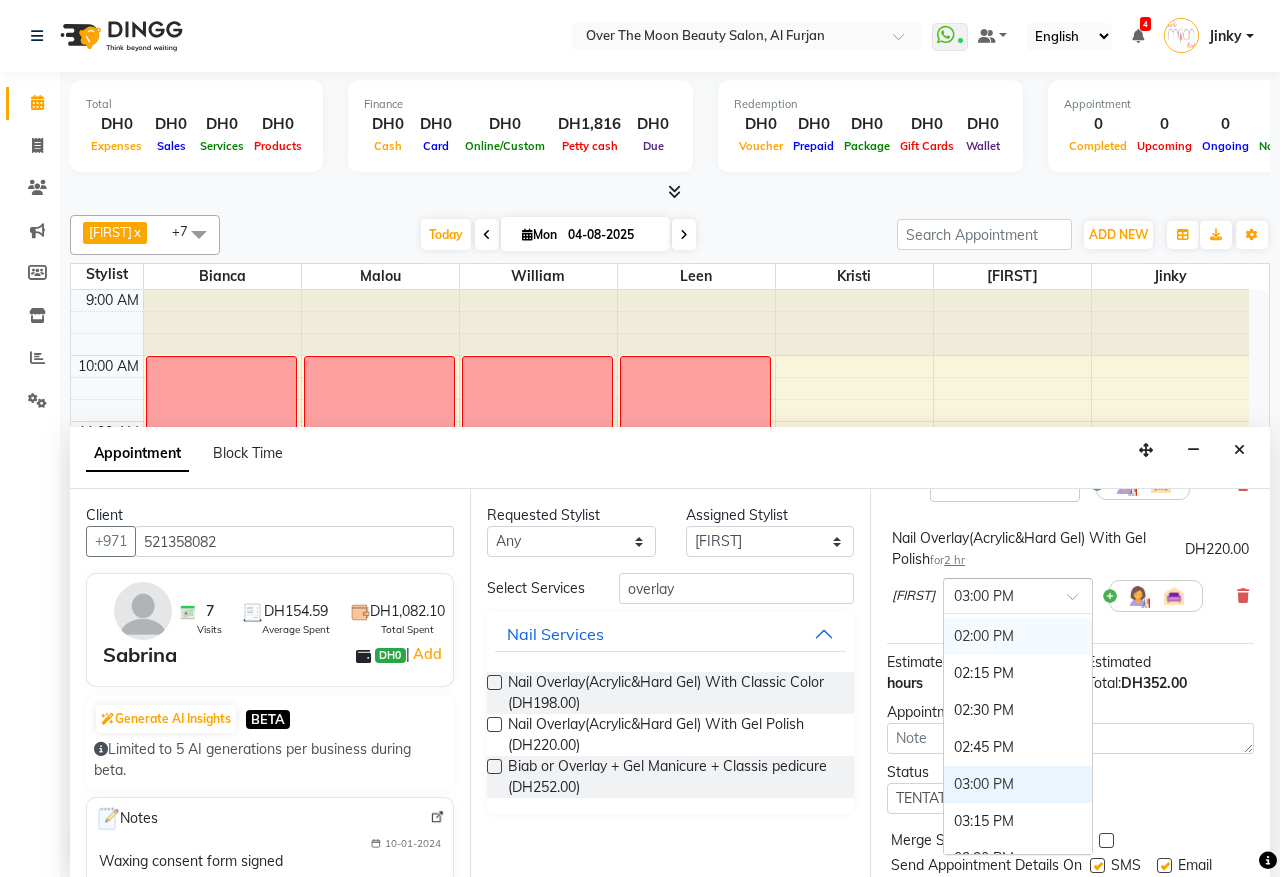 click on "02:00 PM" at bounding box center [1018, 636] 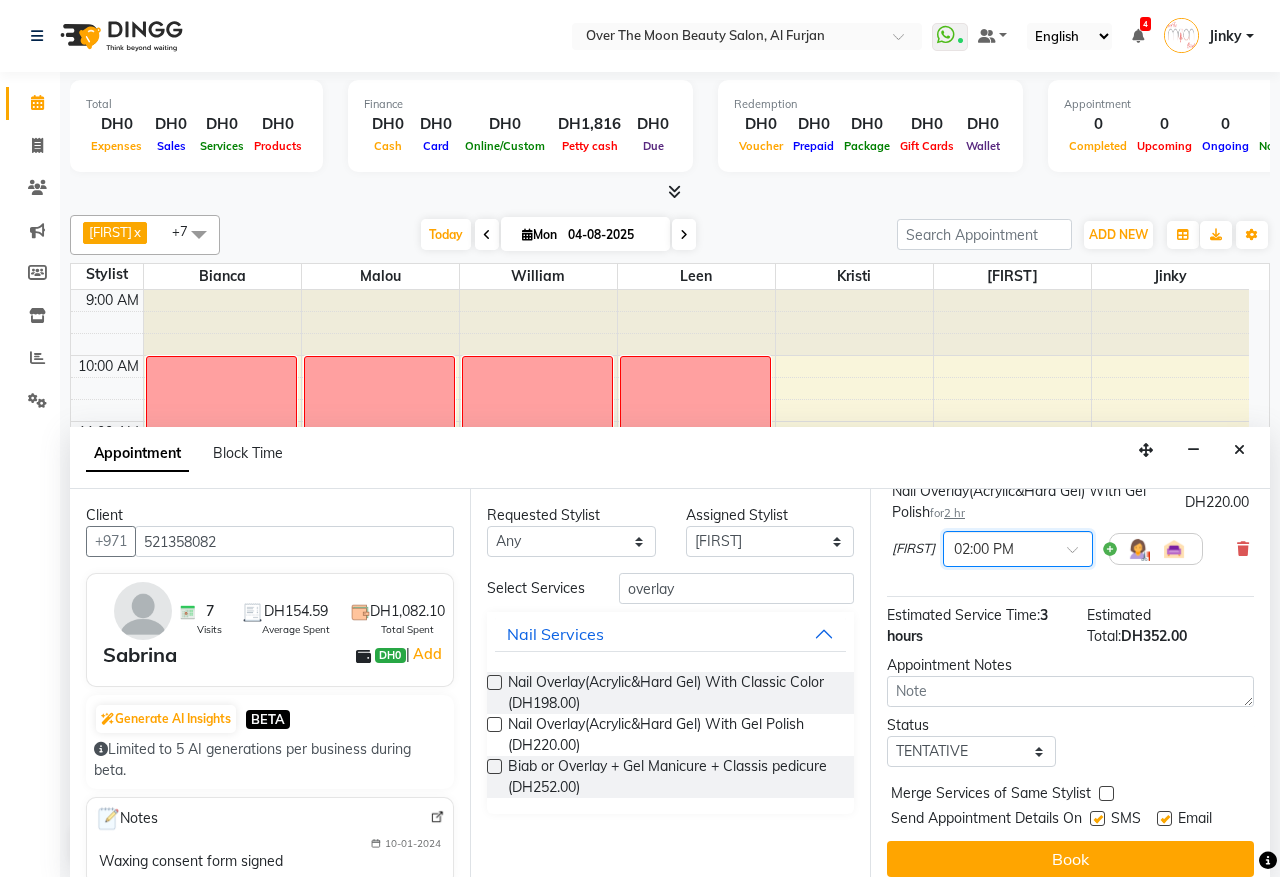 scroll, scrollTop: 312, scrollLeft: 0, axis: vertical 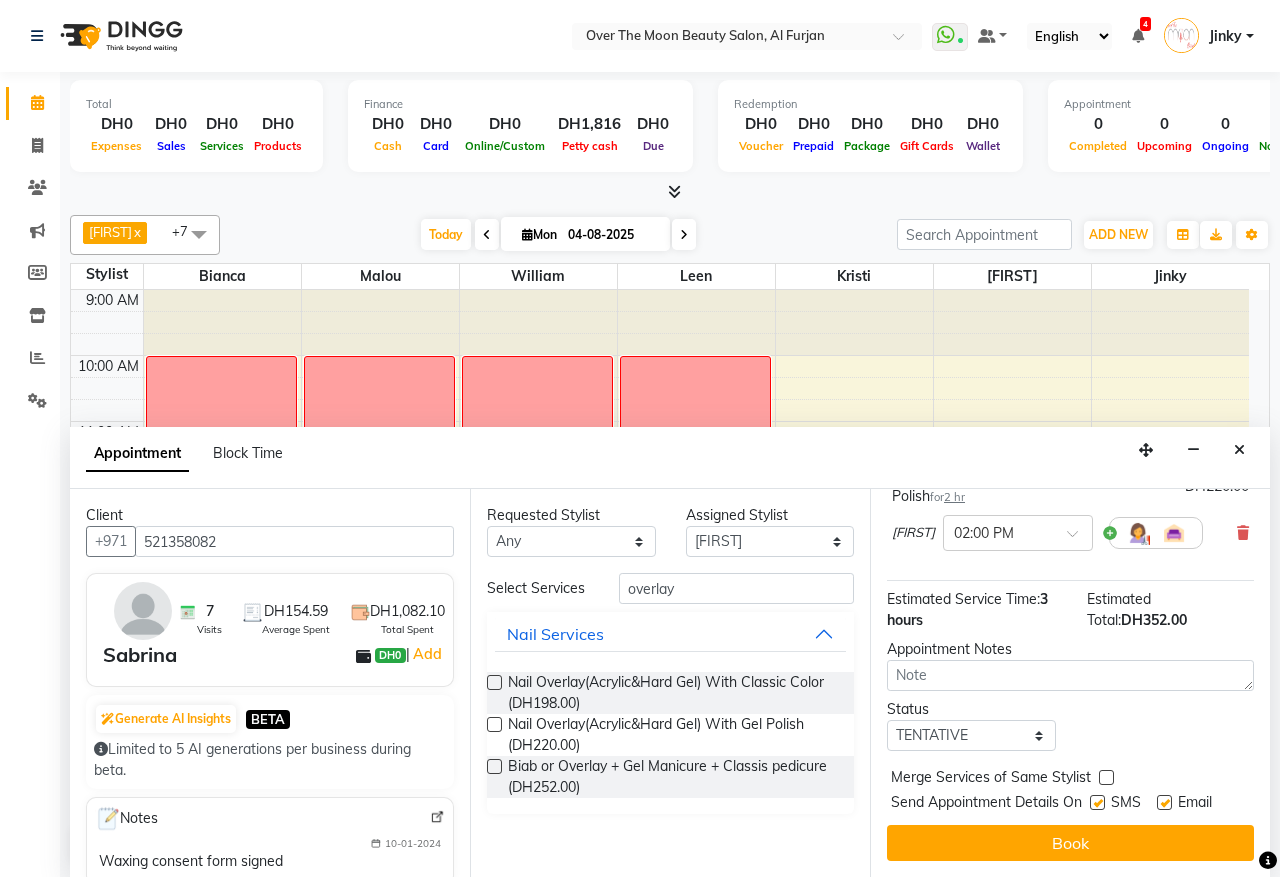 click at bounding box center [1106, 777] 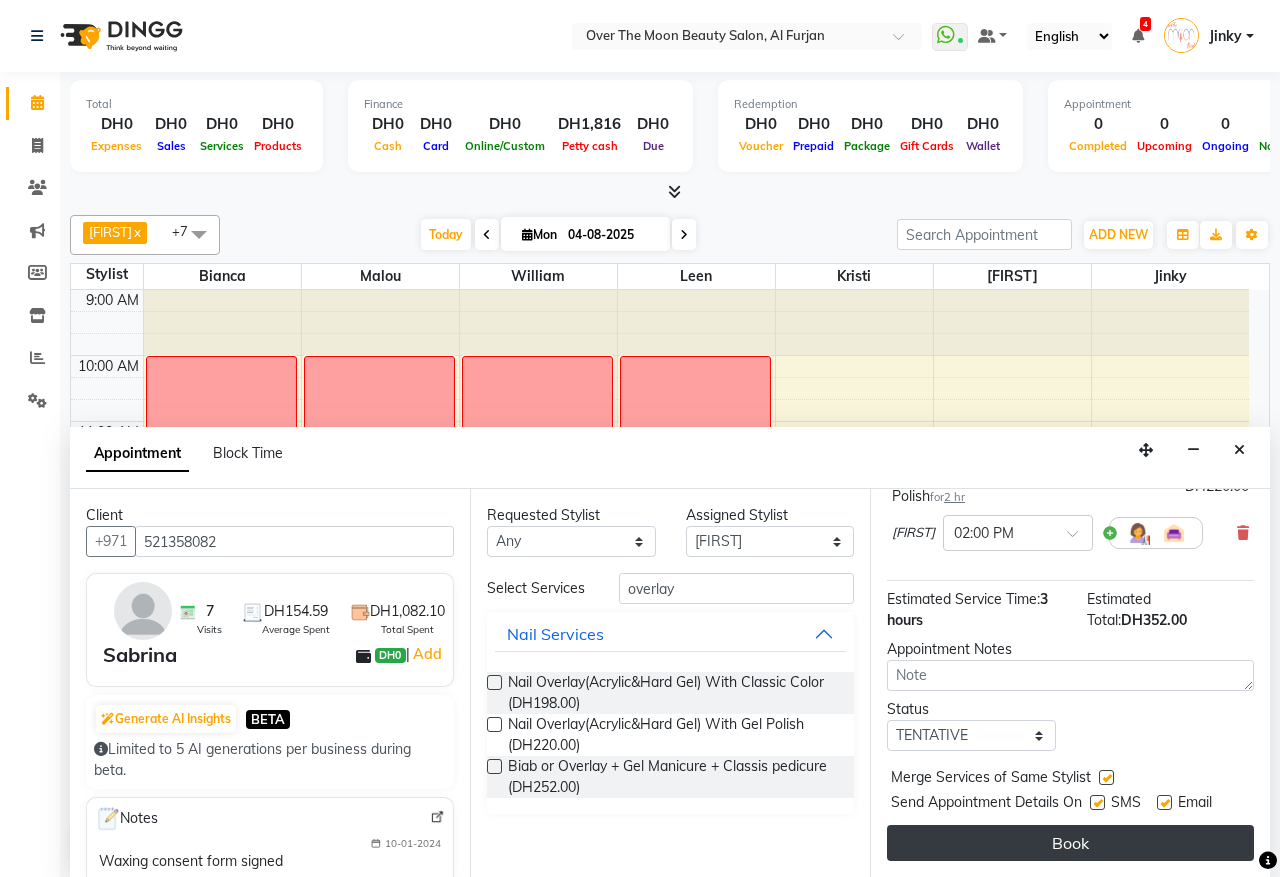 click on "Book" at bounding box center [1070, 843] 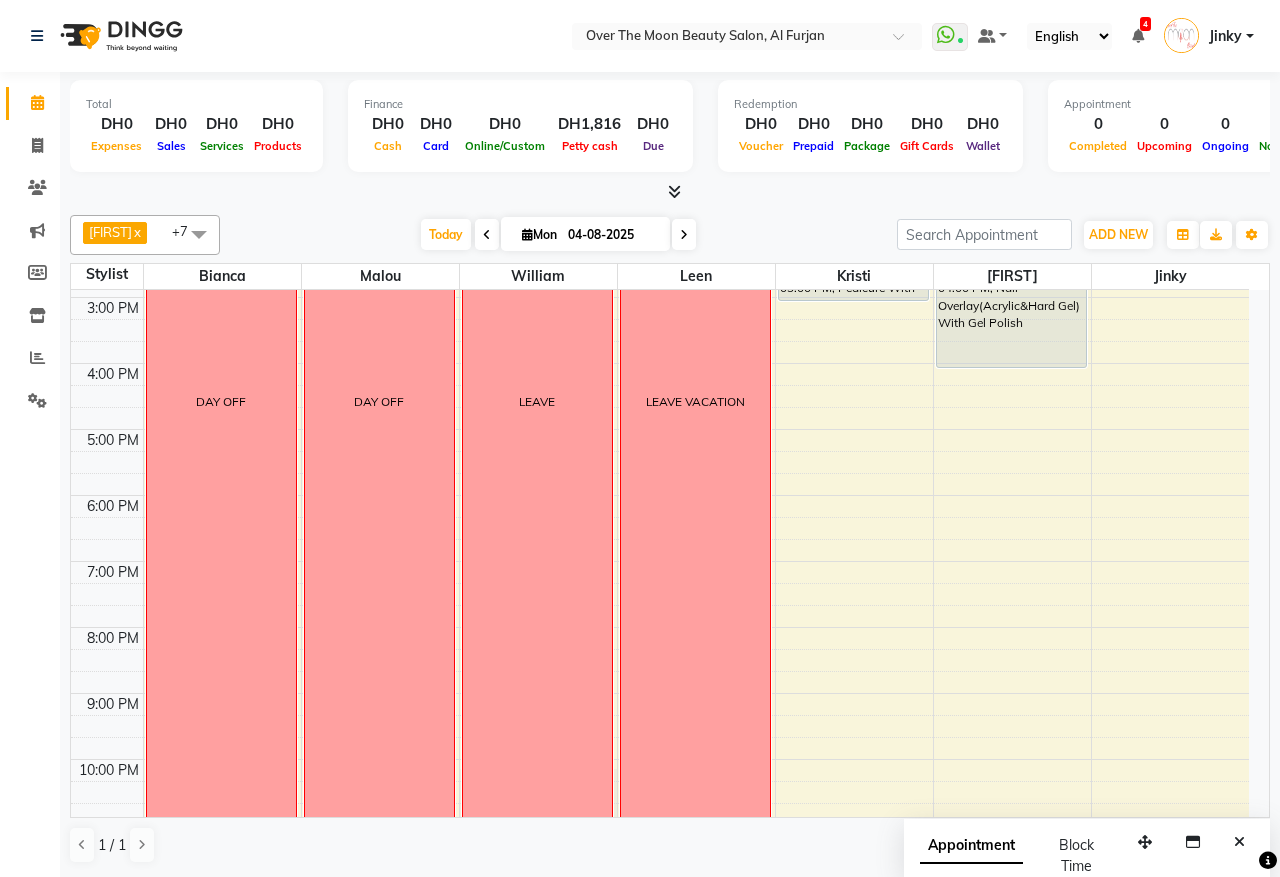 scroll, scrollTop: 473, scrollLeft: 0, axis: vertical 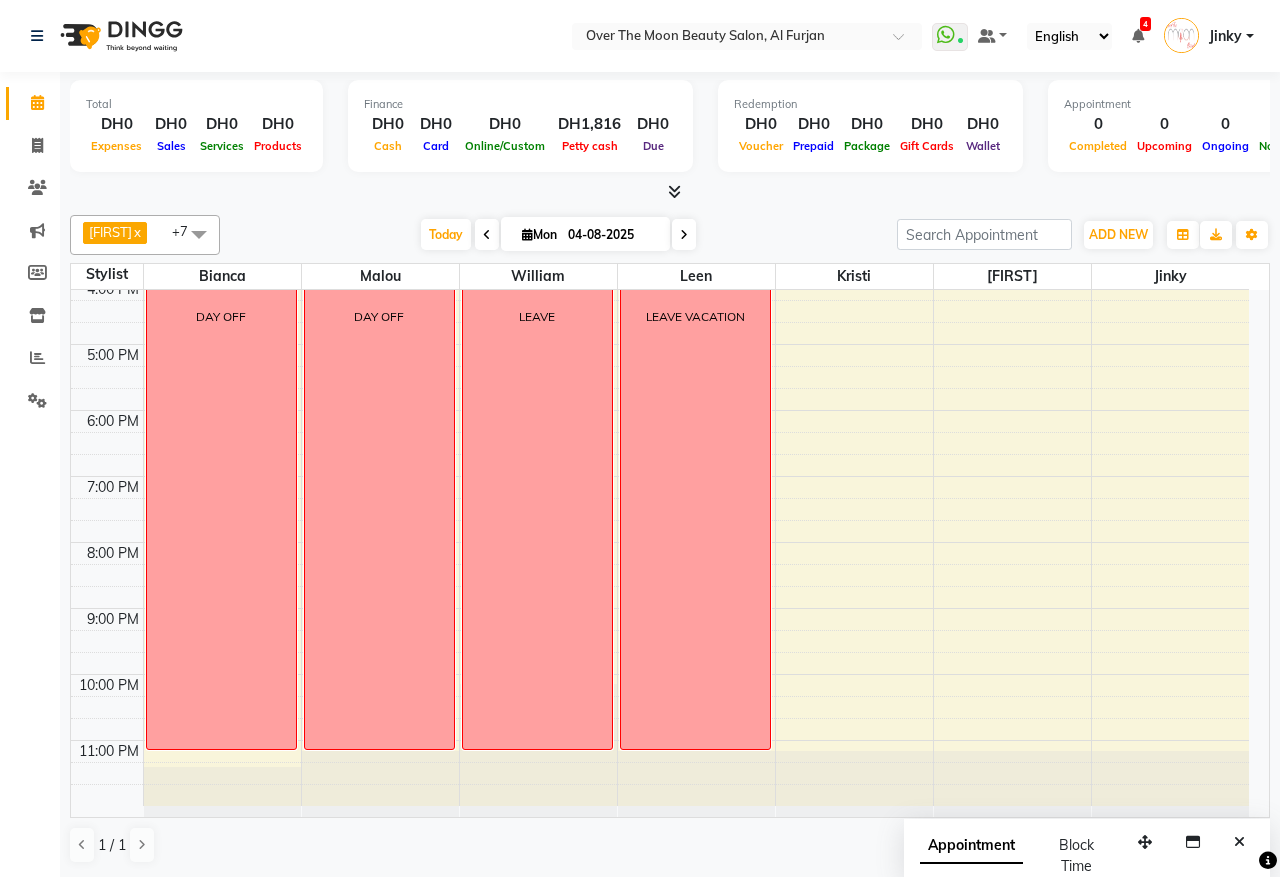 click on "9:00 AM 10:00 AM 11:00 AM 12:00 PM 1:00 PM 2:00 PM 3:00 PM 4:00 PM 5:00 PM 6:00 PM 7:00 PM 8:00 PM 9:00 PM 10:00 PM 11:00 PM  DAY OFF   DAY OFF   LEAVE   LEAVE VACATION              [FIRST], TK01, 02:00 PM-03:00 PM, Pedicure With Gel Polish             [FIRST], TK01, 02:00 PM-04:00 PM, Nail Overlay(Acrylic&Hard Gel) With Gel Polish" at bounding box center (660, 311) 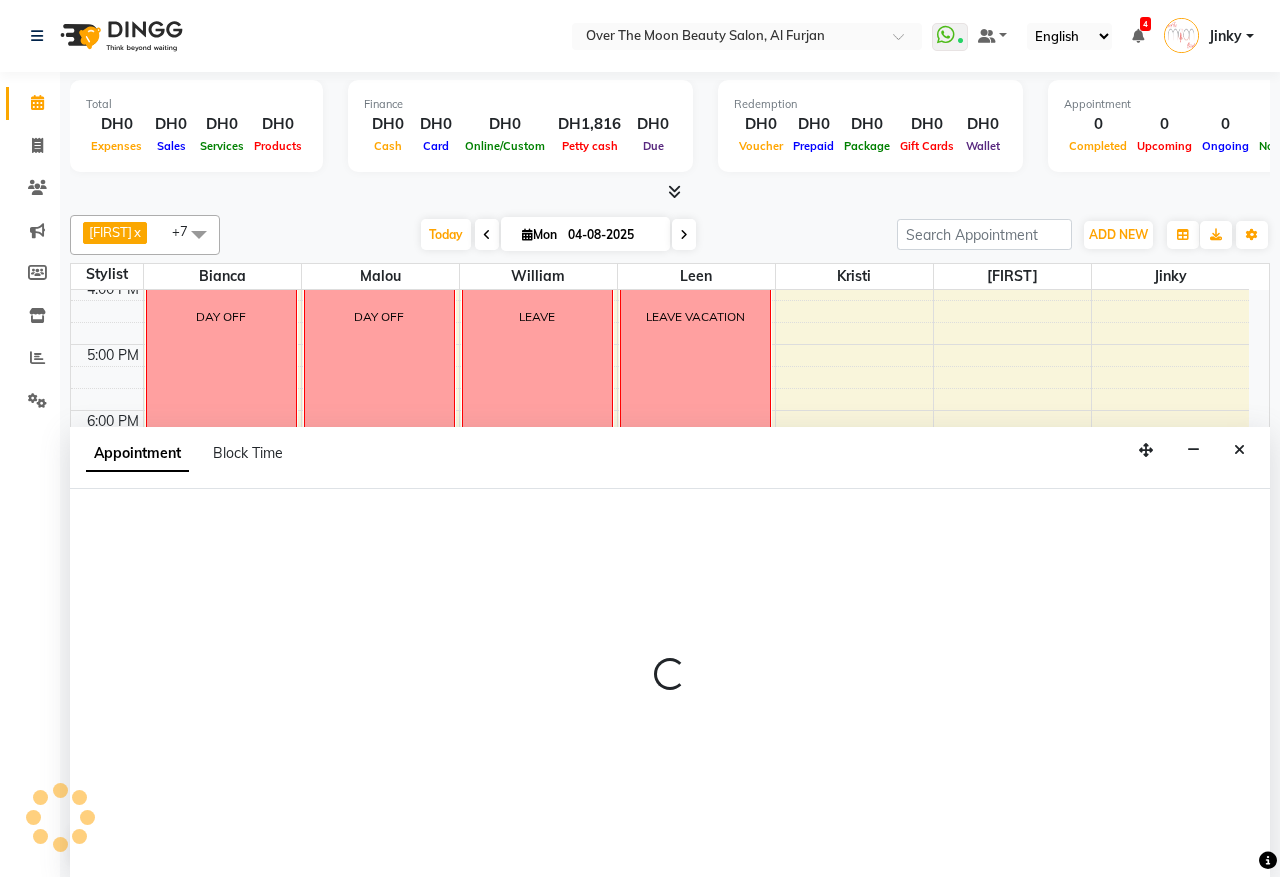 select on "64402" 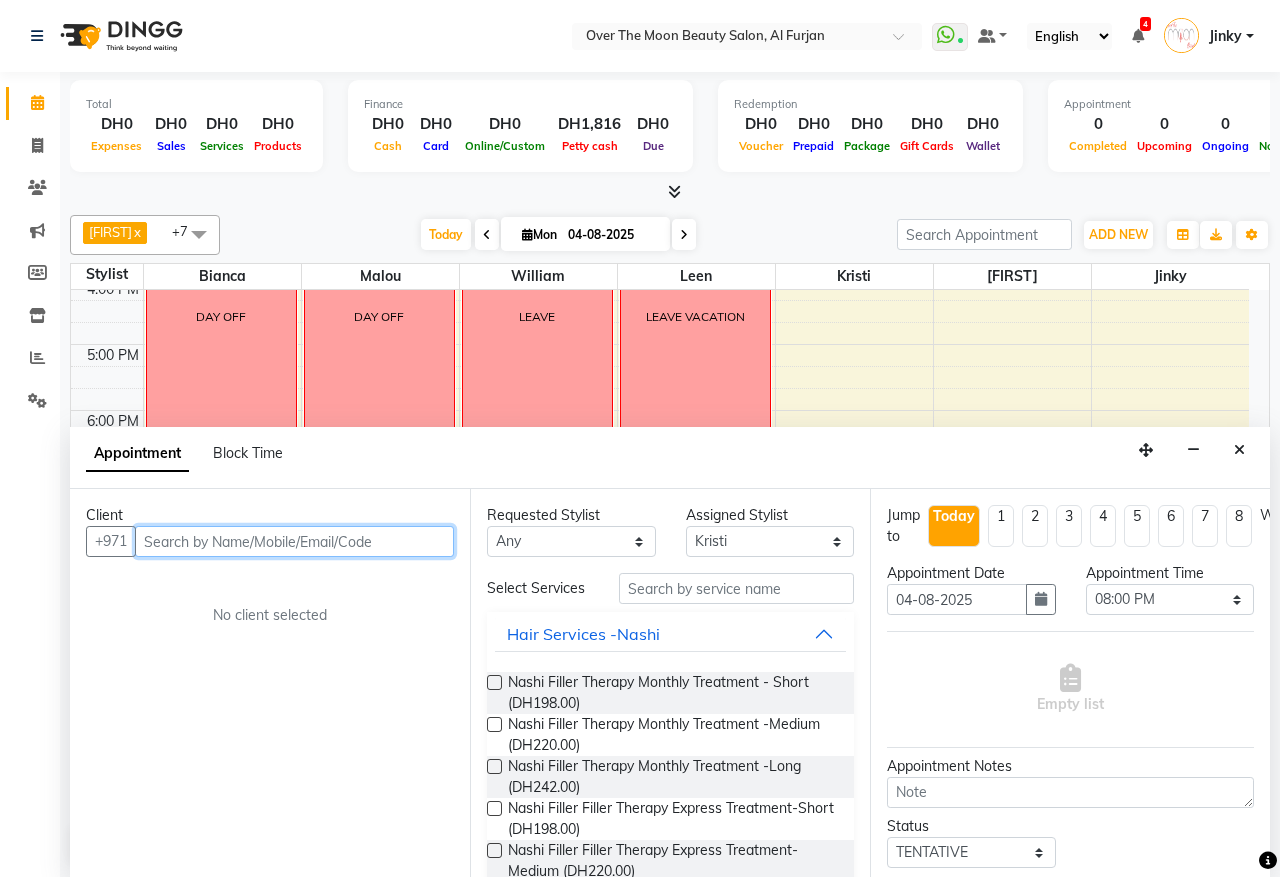 click at bounding box center [294, 541] 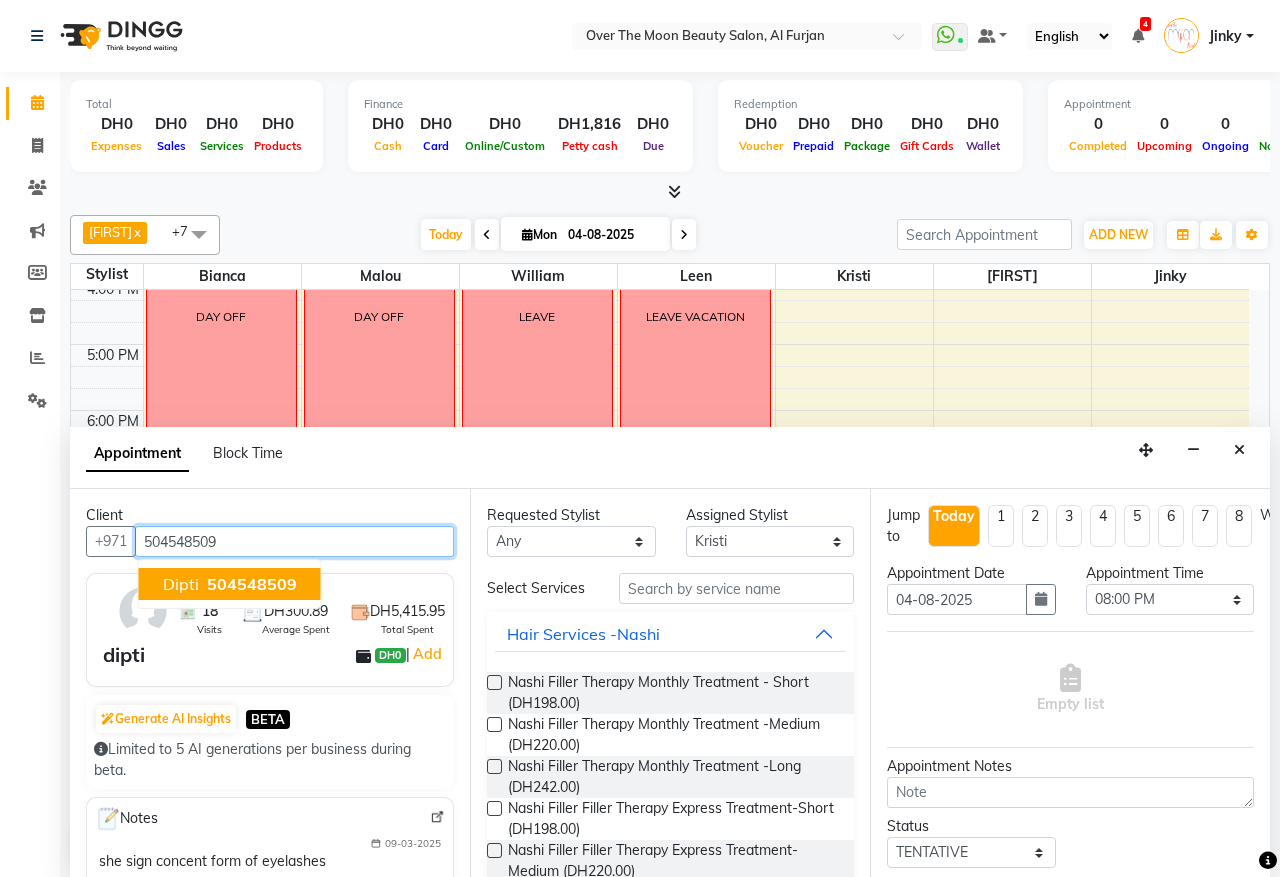 click on "[FIRST]   [PHONE]" at bounding box center [230, 584] 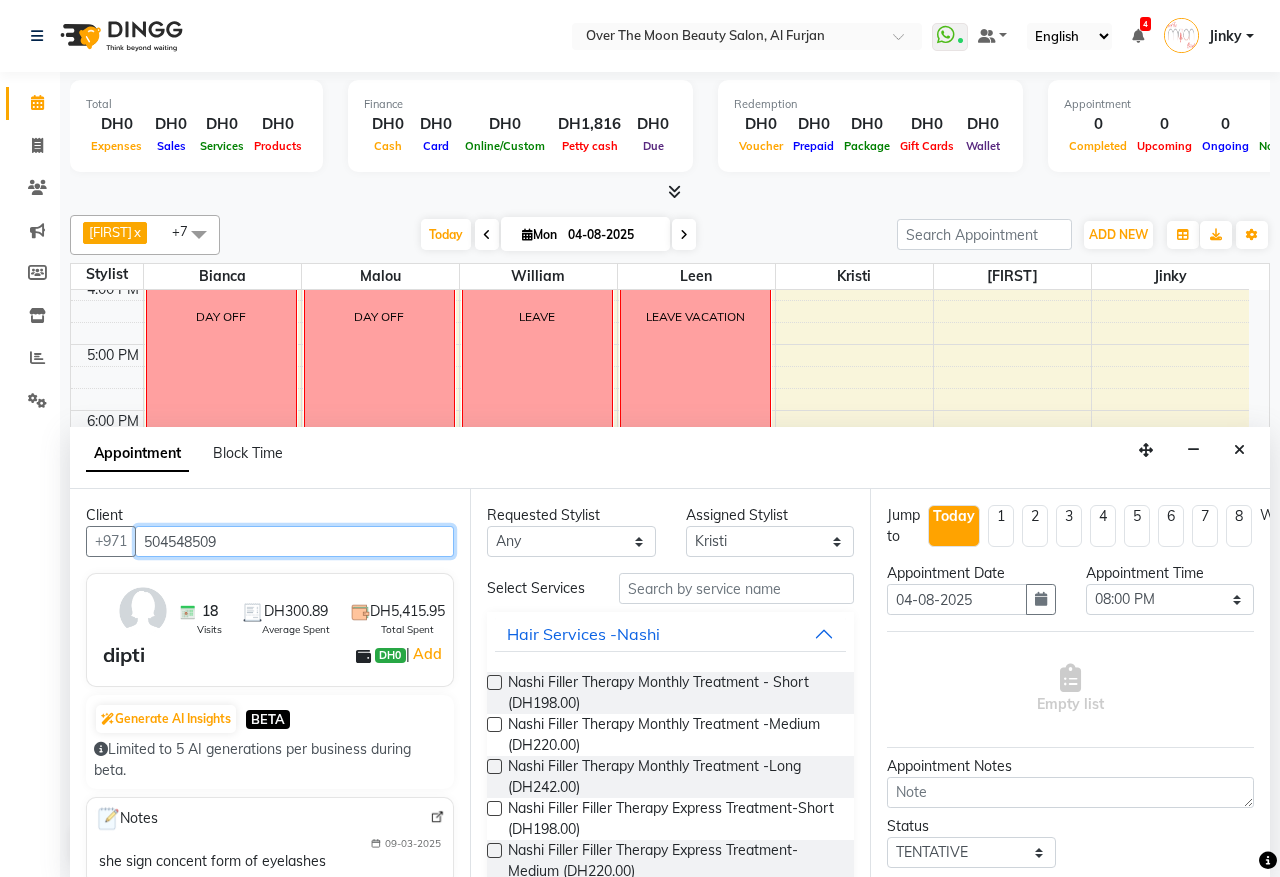 type on "504548509" 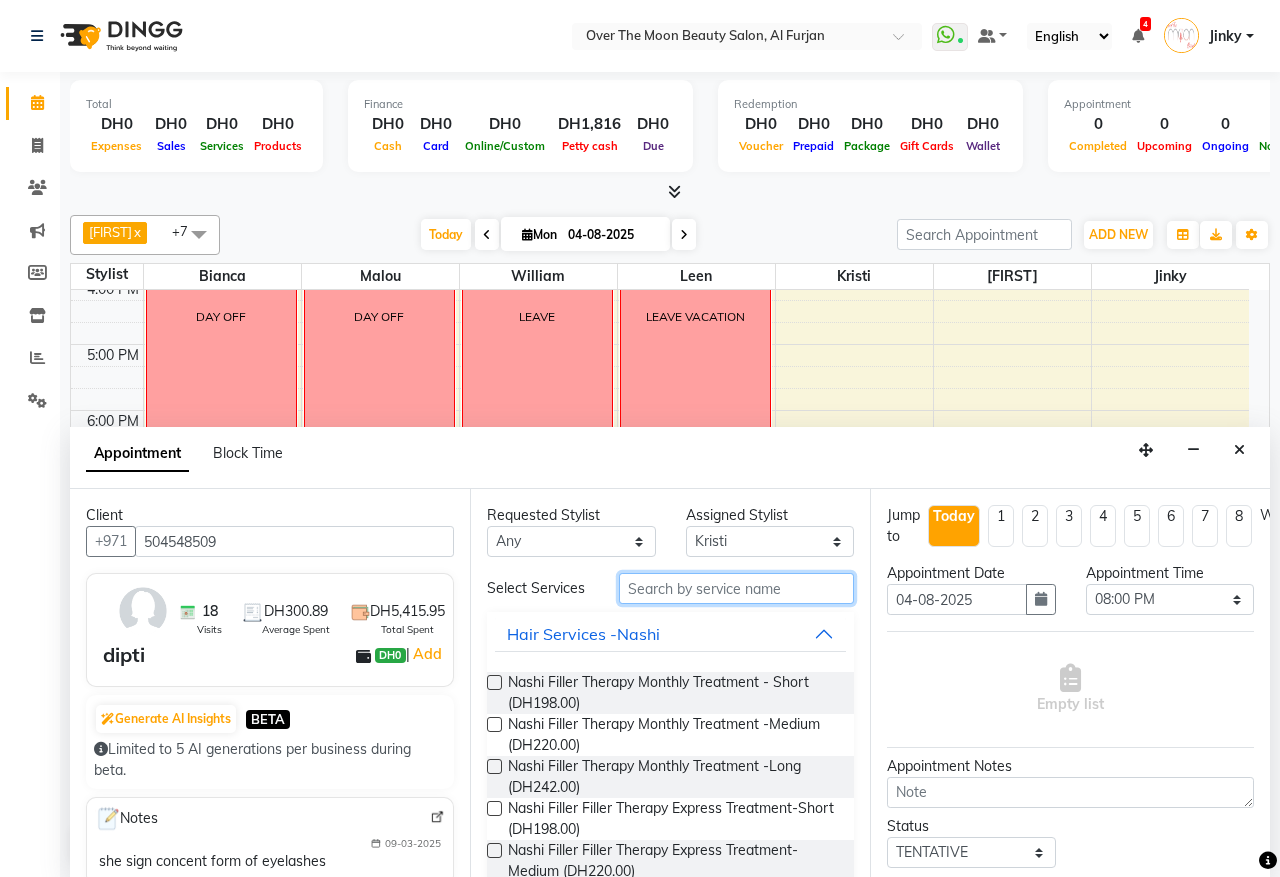 click at bounding box center [736, 588] 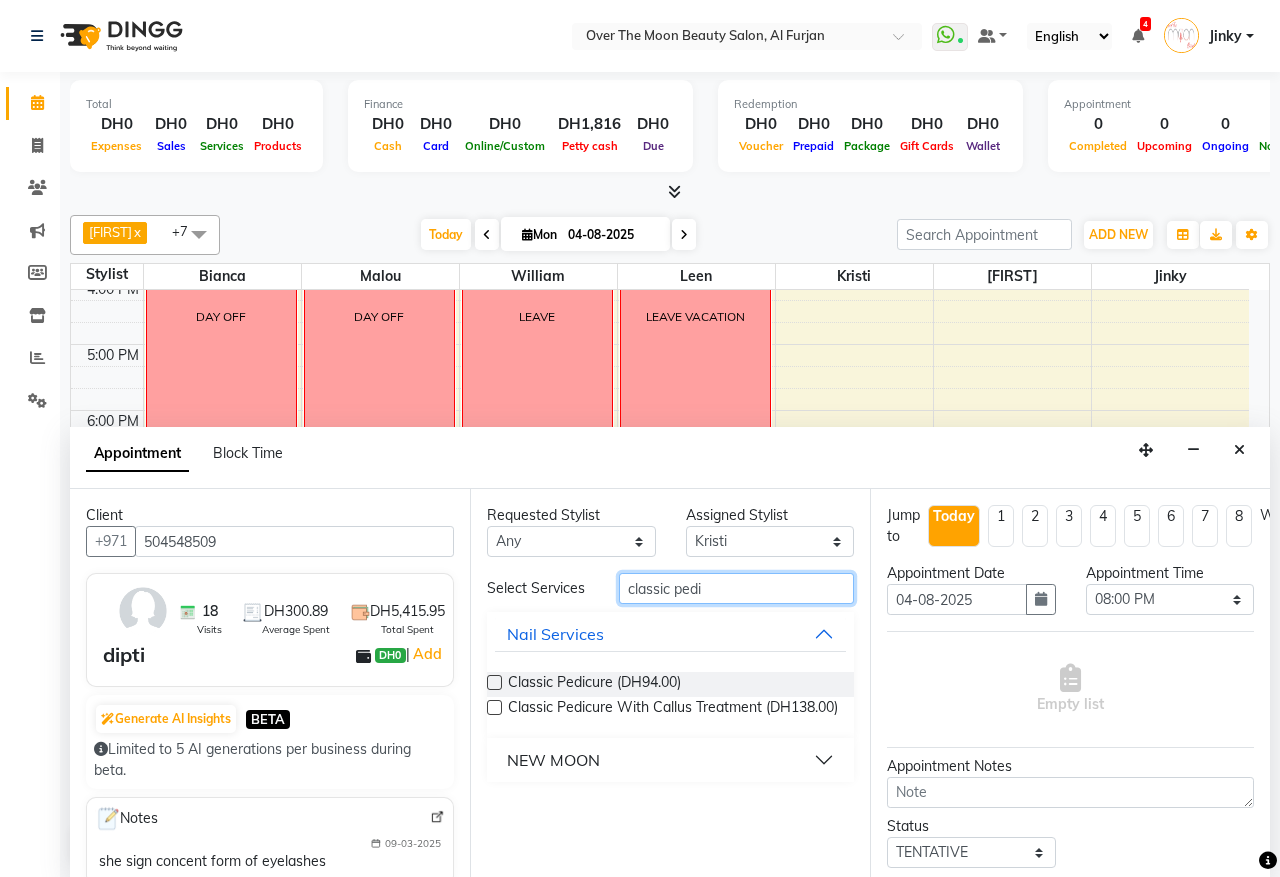 type on "classic pedi" 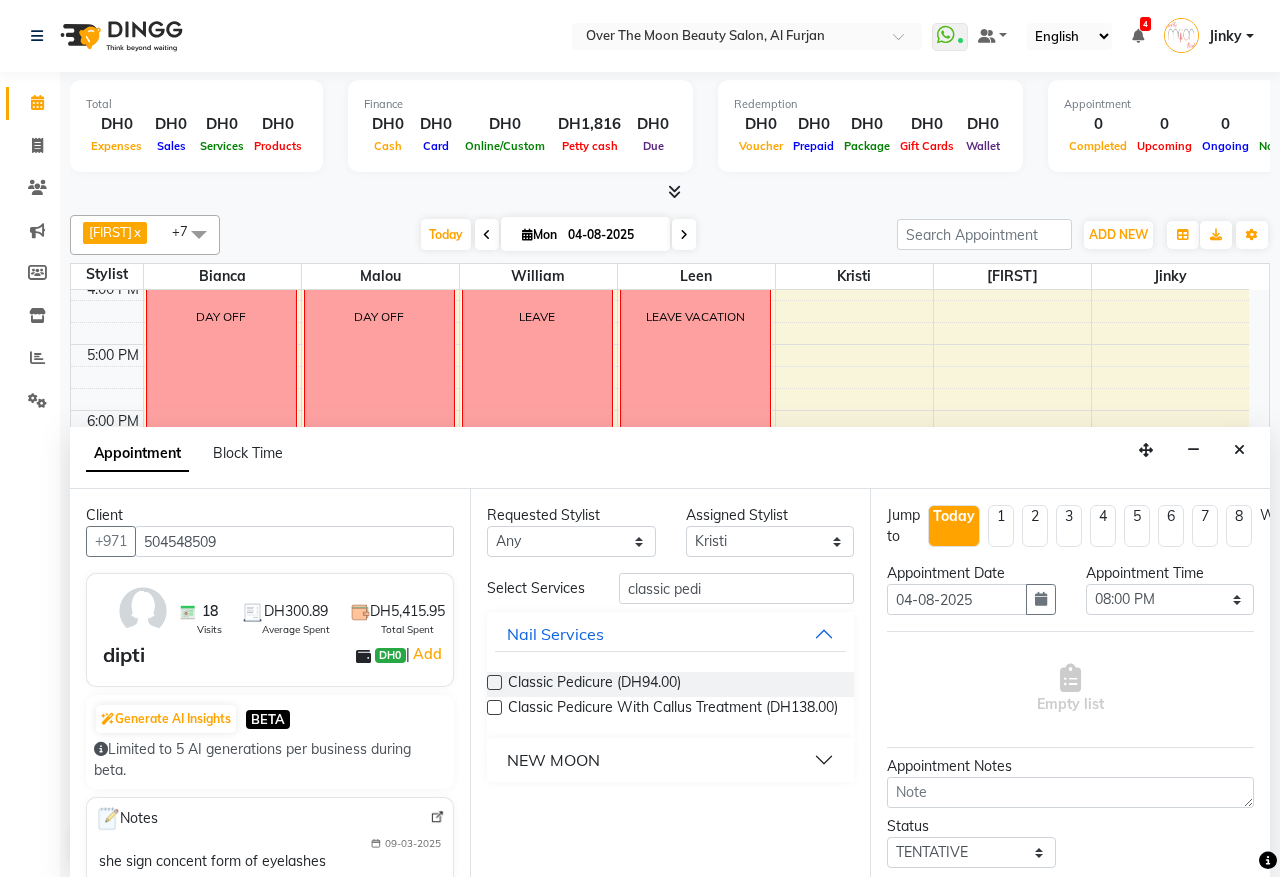 click at bounding box center (494, 682) 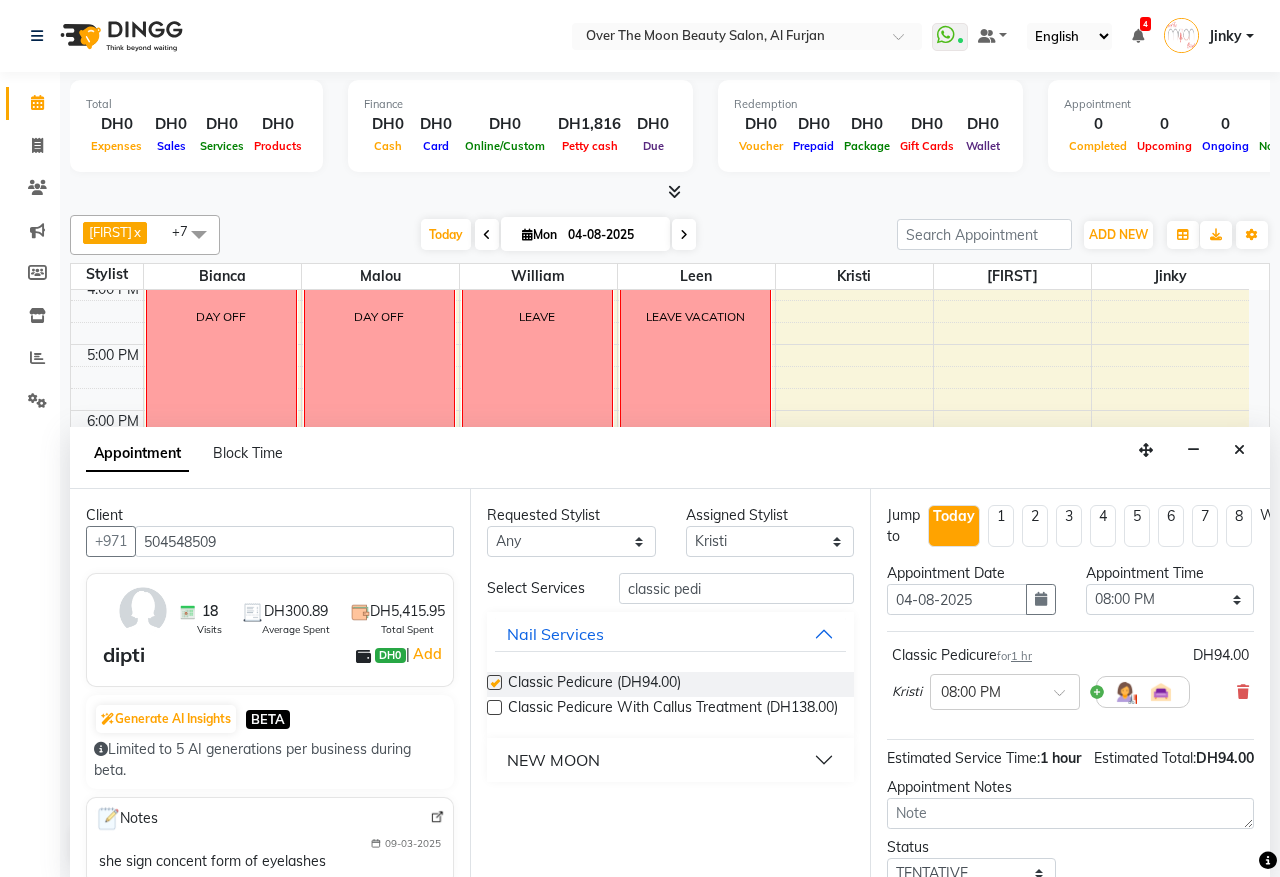 checkbox on "false" 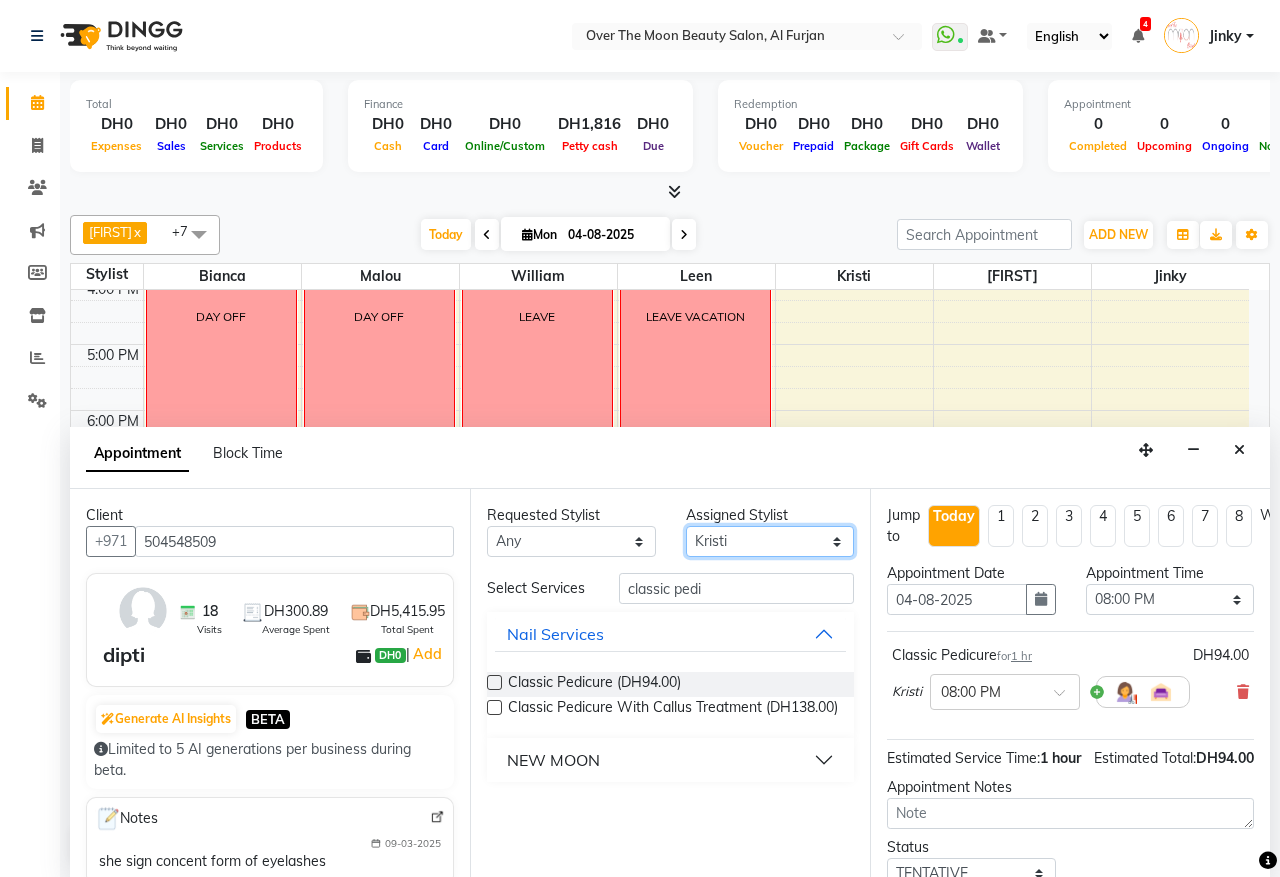click on "Select Bianca Hadeel Jeewan Jinky Kristi Leen Malou William" at bounding box center [770, 541] 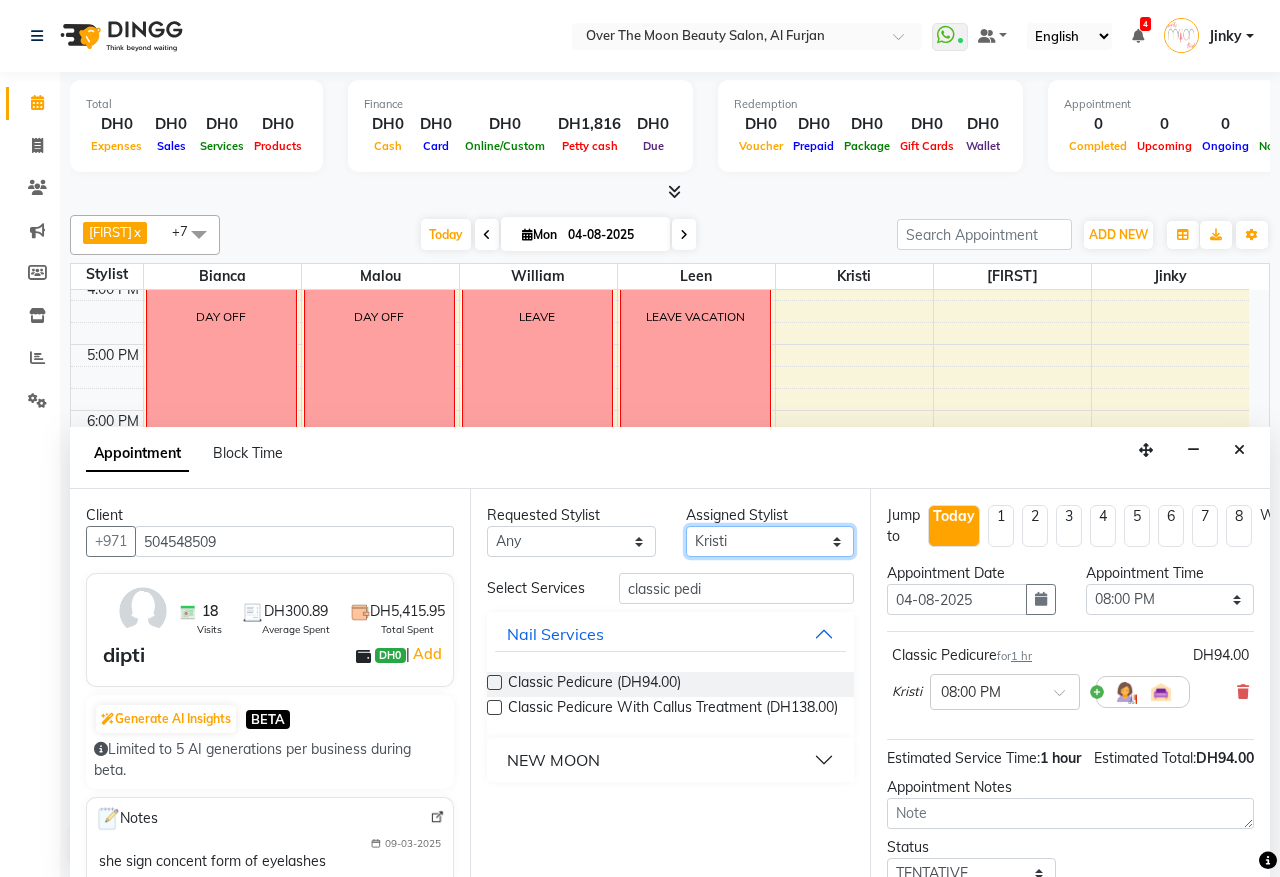 select on "64796" 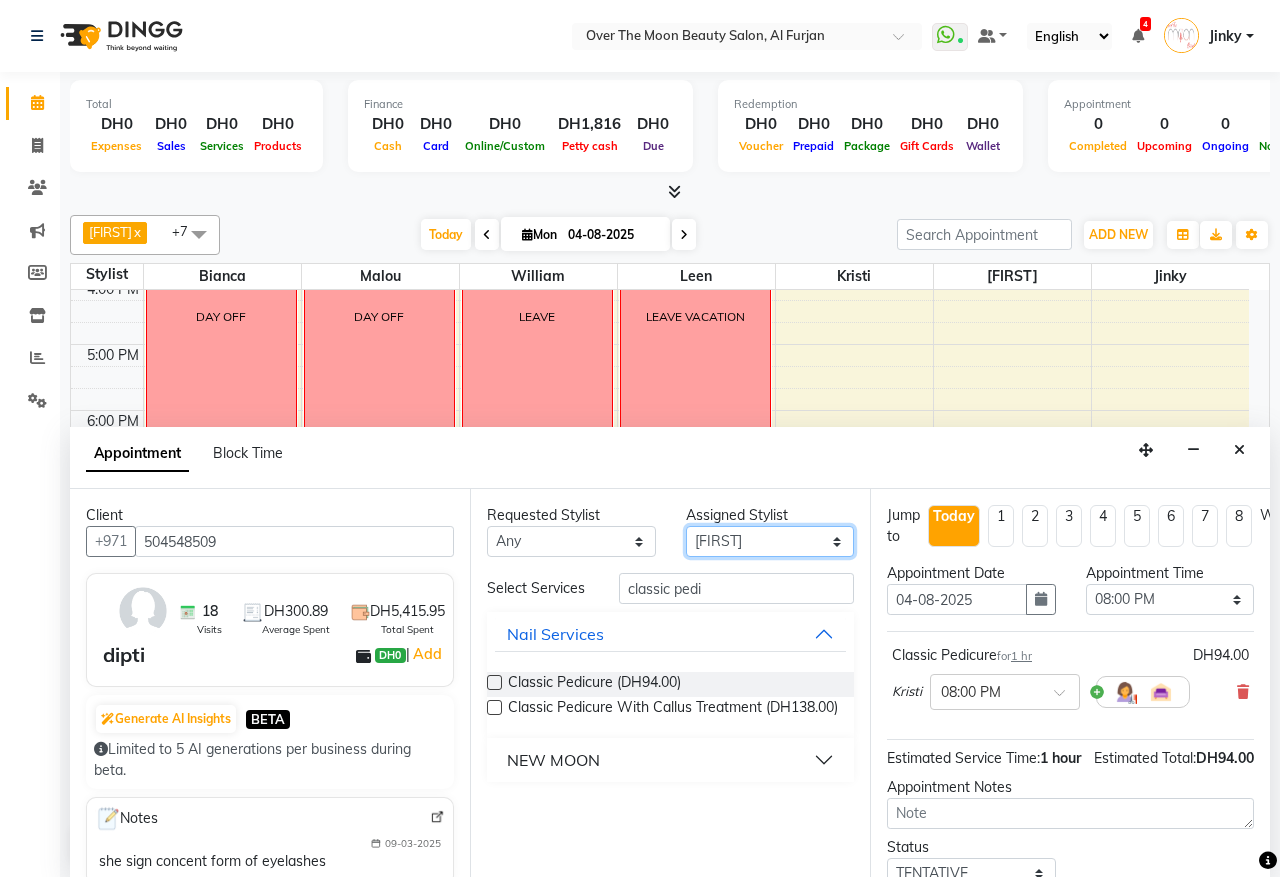 click on "Select Bianca Hadeel Jeewan Jinky Kristi Leen Malou William" at bounding box center (770, 541) 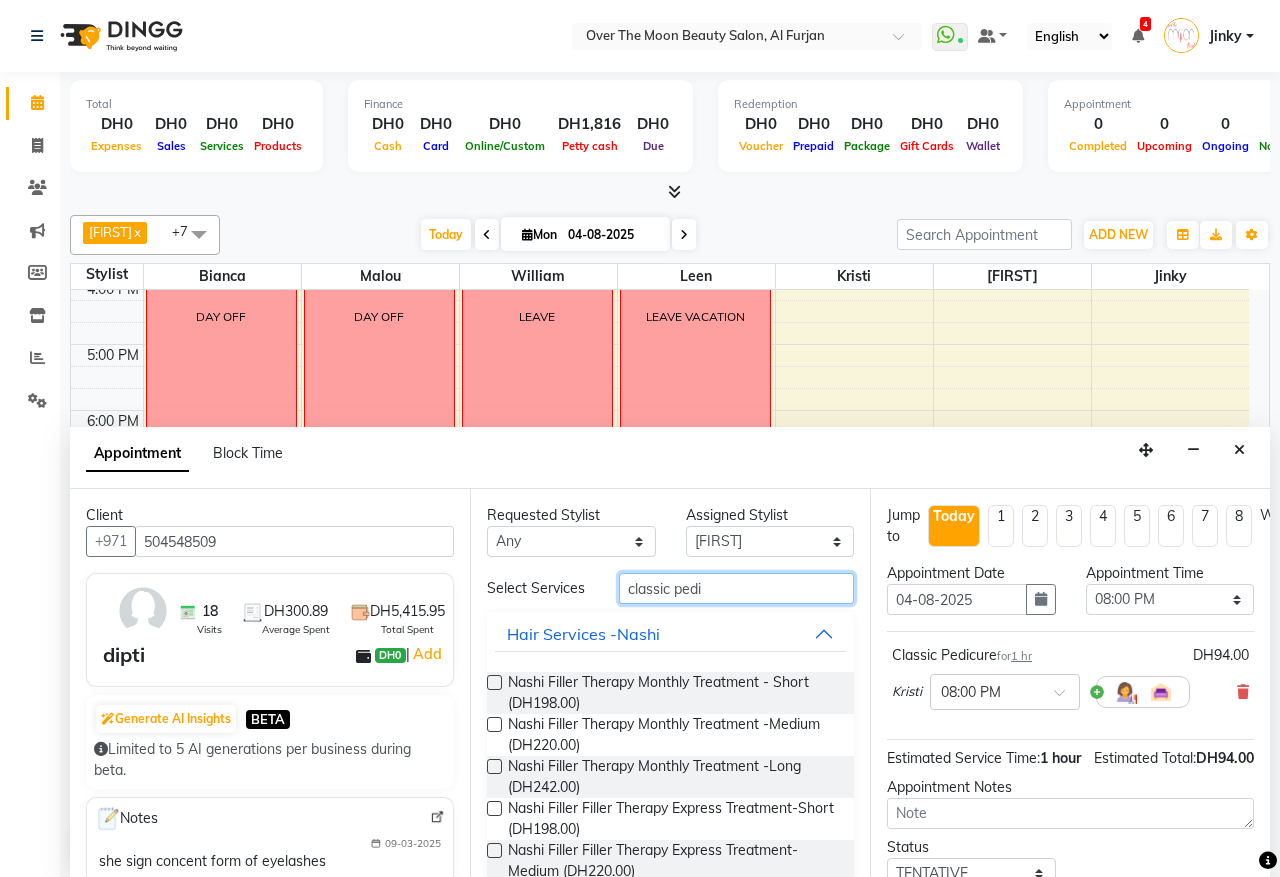 drag, startPoint x: 711, startPoint y: 601, endPoint x: 556, endPoint y: 610, distance: 155.26108 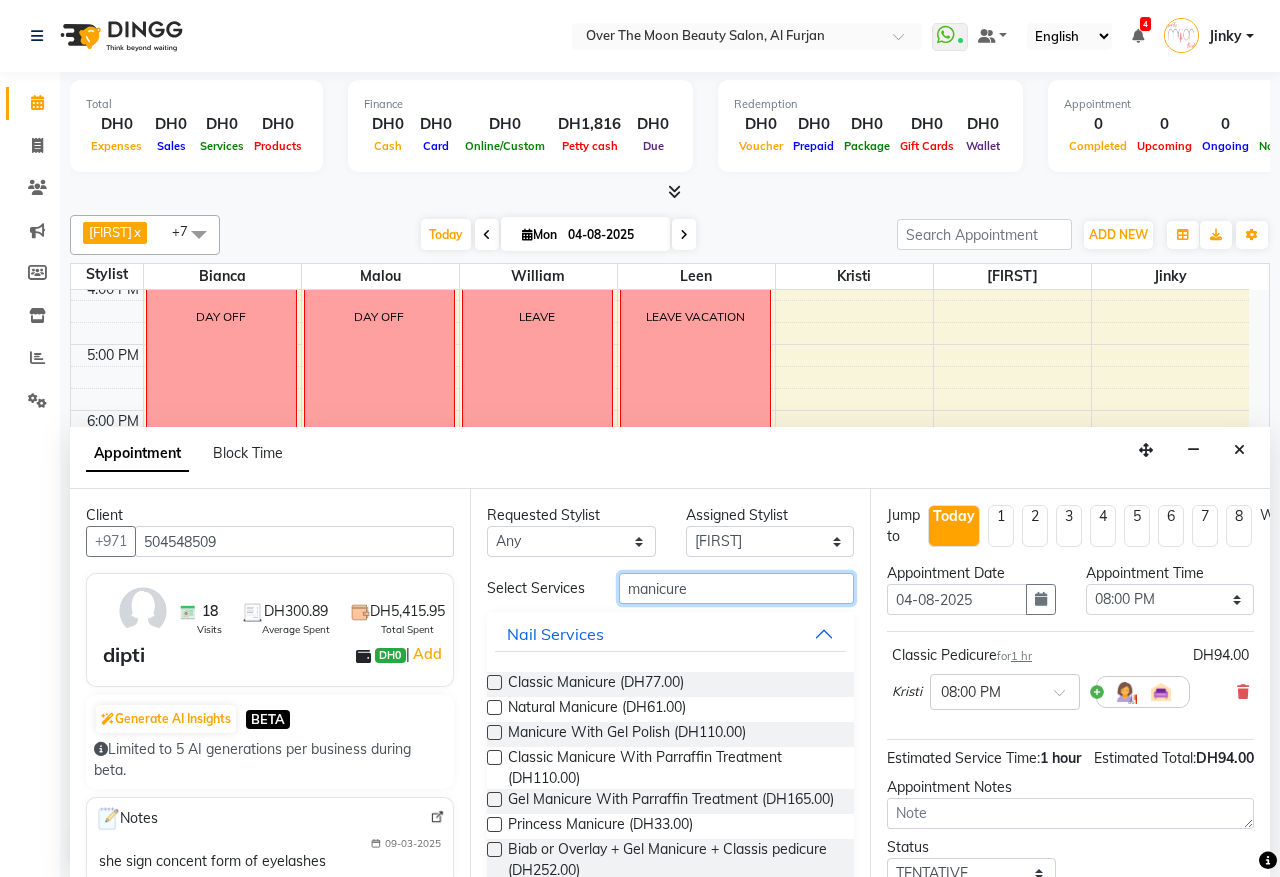 type on "manicure" 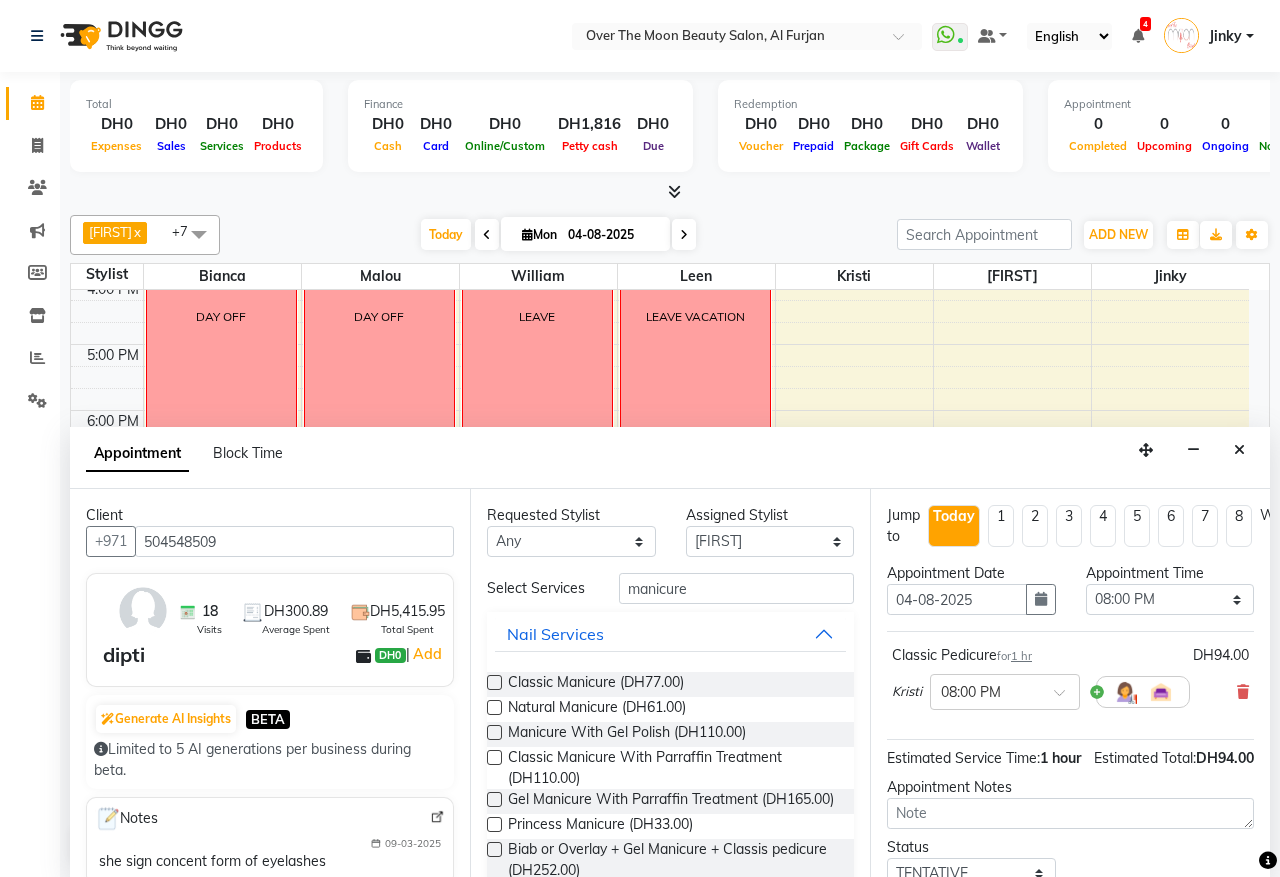 click at bounding box center (494, 732) 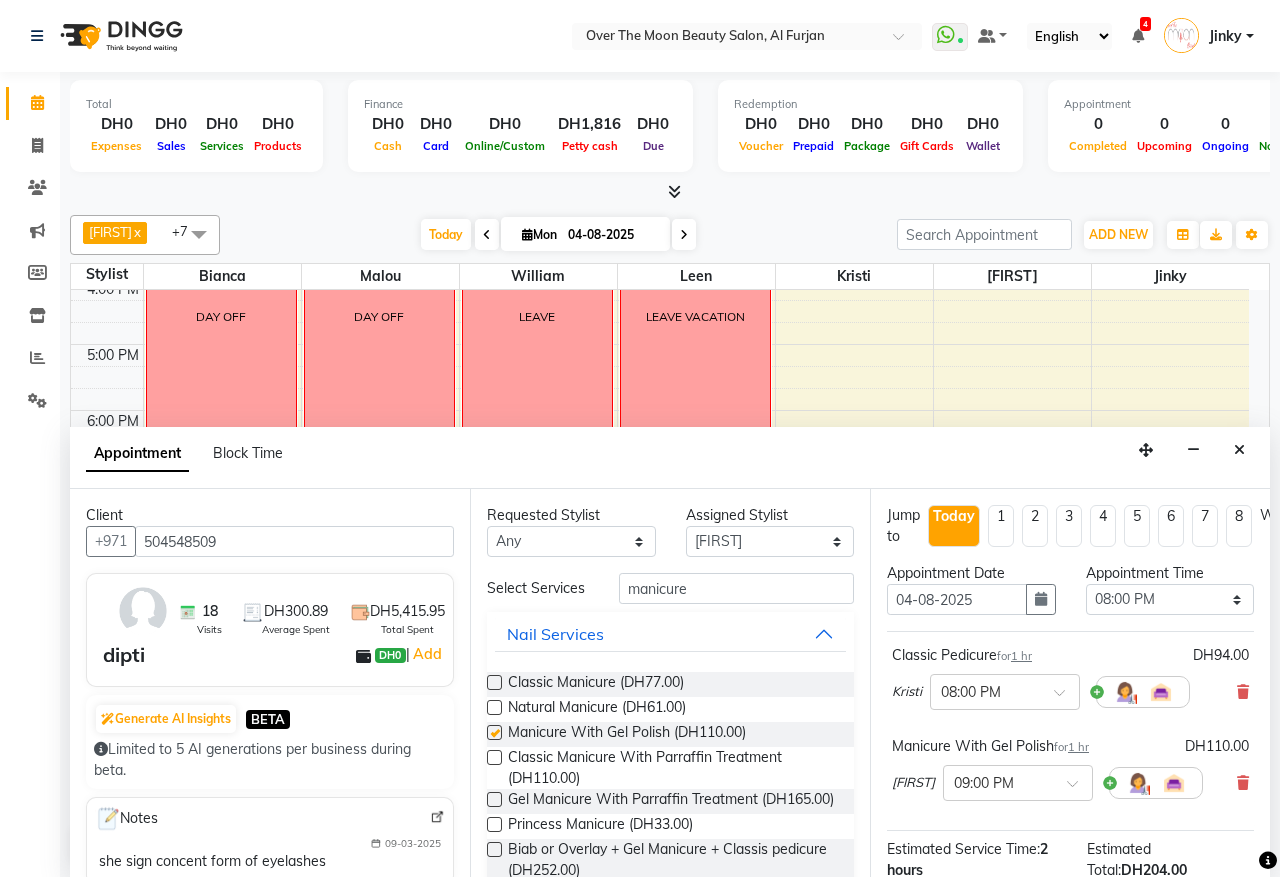 checkbox on "false" 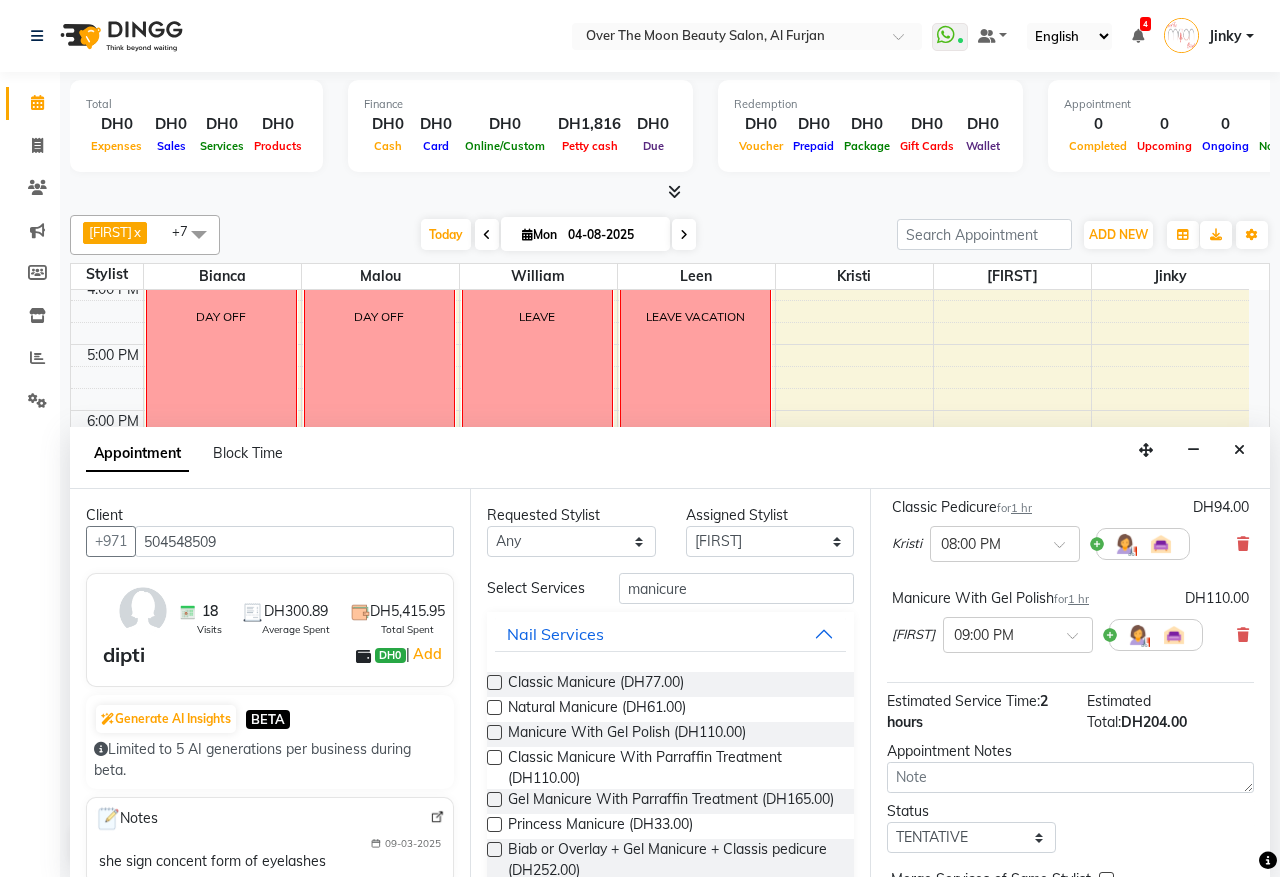 scroll, scrollTop: 208, scrollLeft: 0, axis: vertical 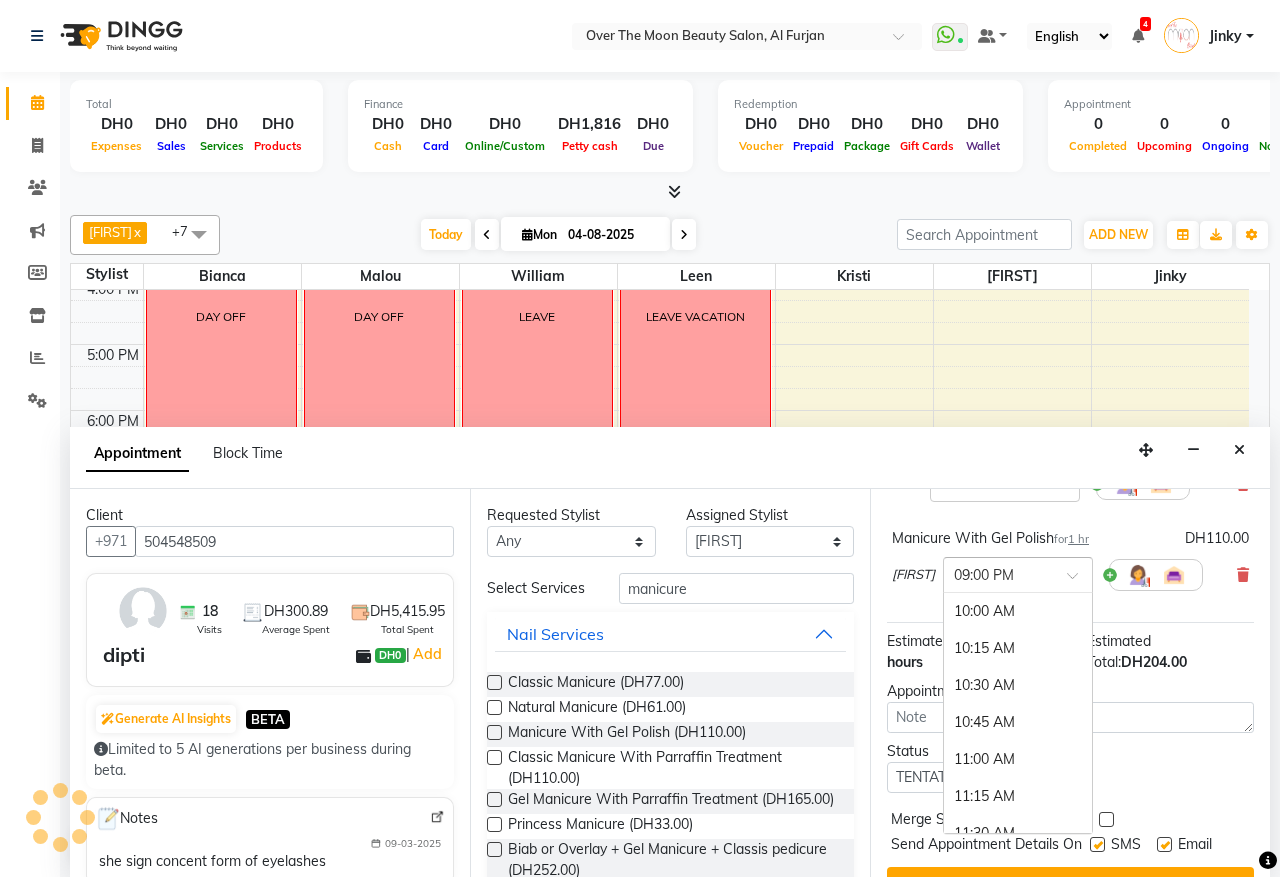 click at bounding box center (1079, 581) 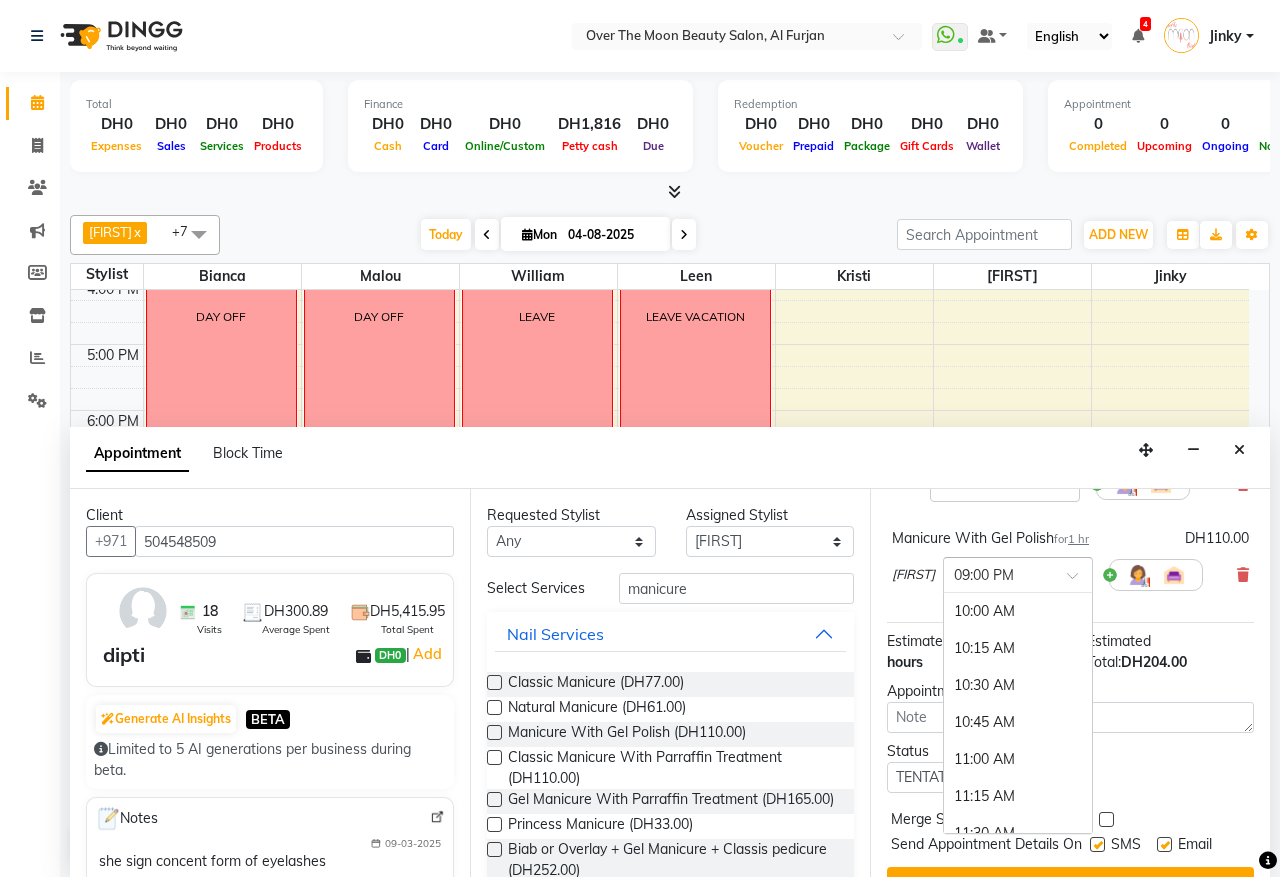 scroll, scrollTop: 1647, scrollLeft: 0, axis: vertical 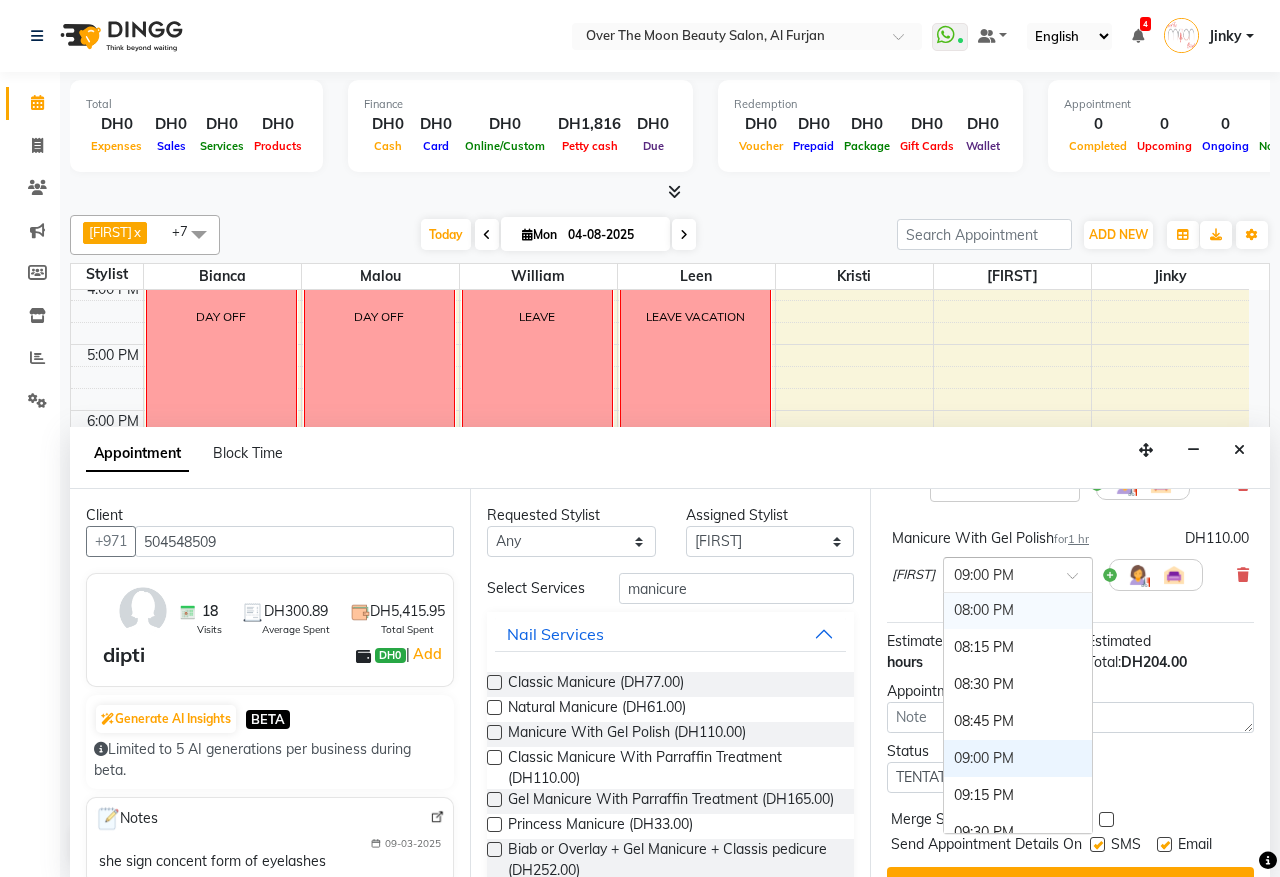 click on "08:00 PM" at bounding box center (1018, 610) 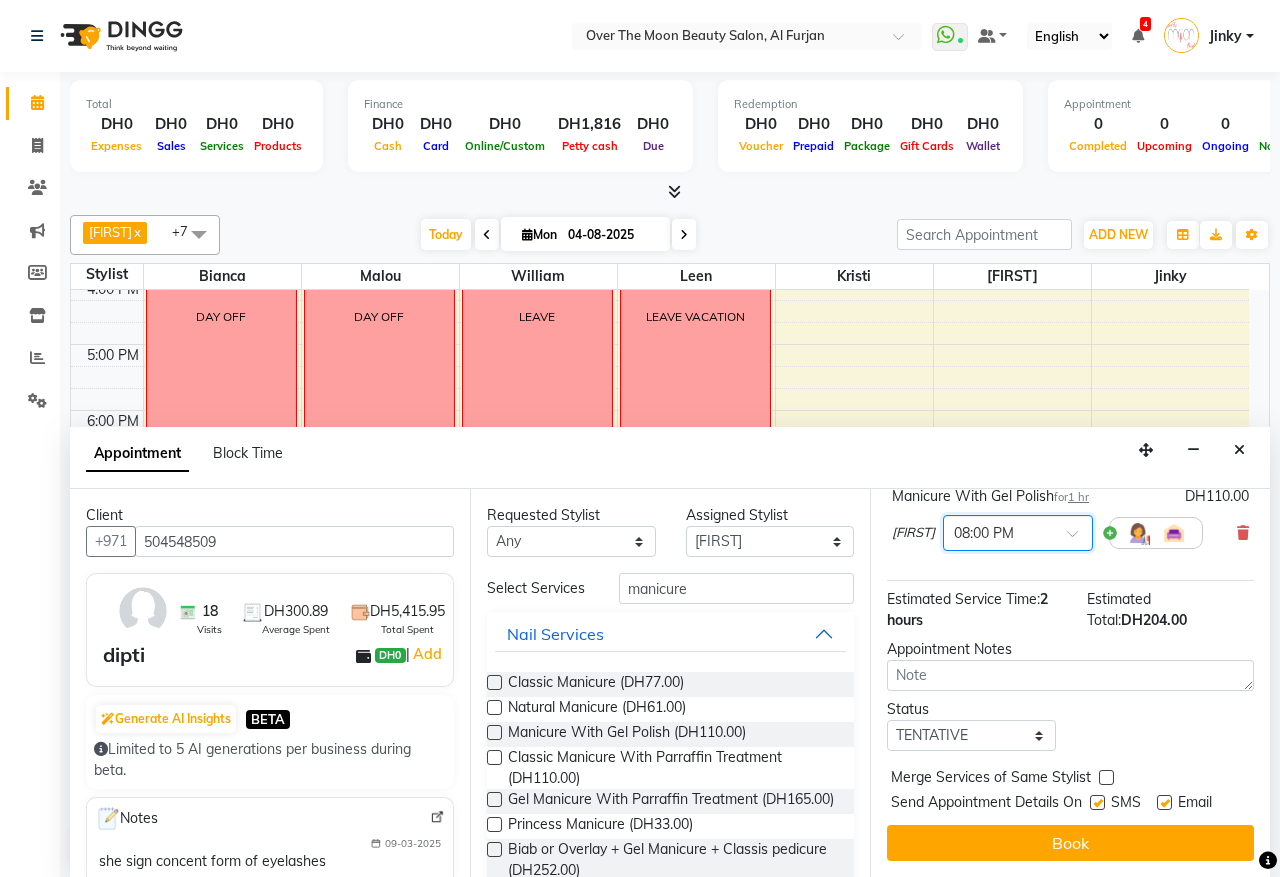 scroll, scrollTop: 291, scrollLeft: 0, axis: vertical 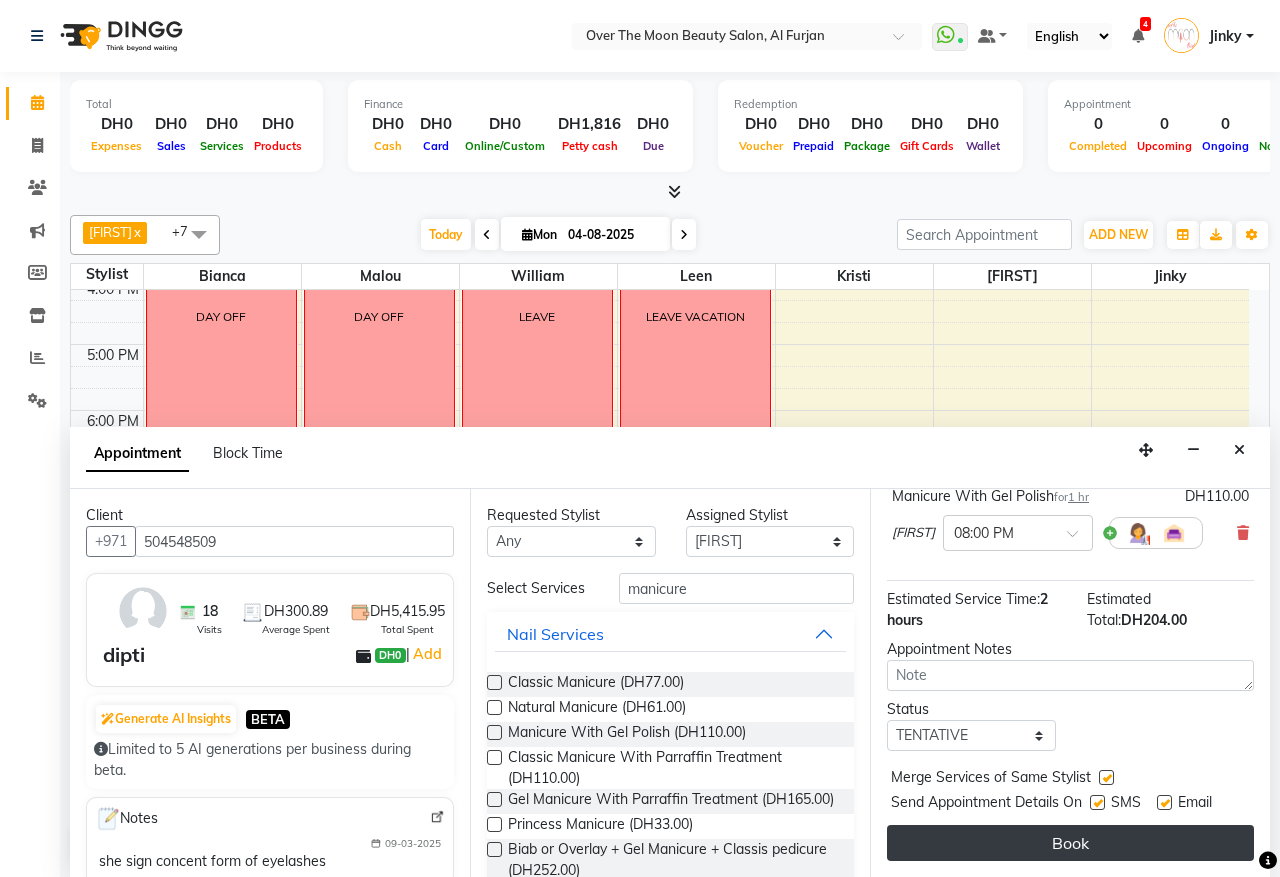click on "Book" at bounding box center [1070, 843] 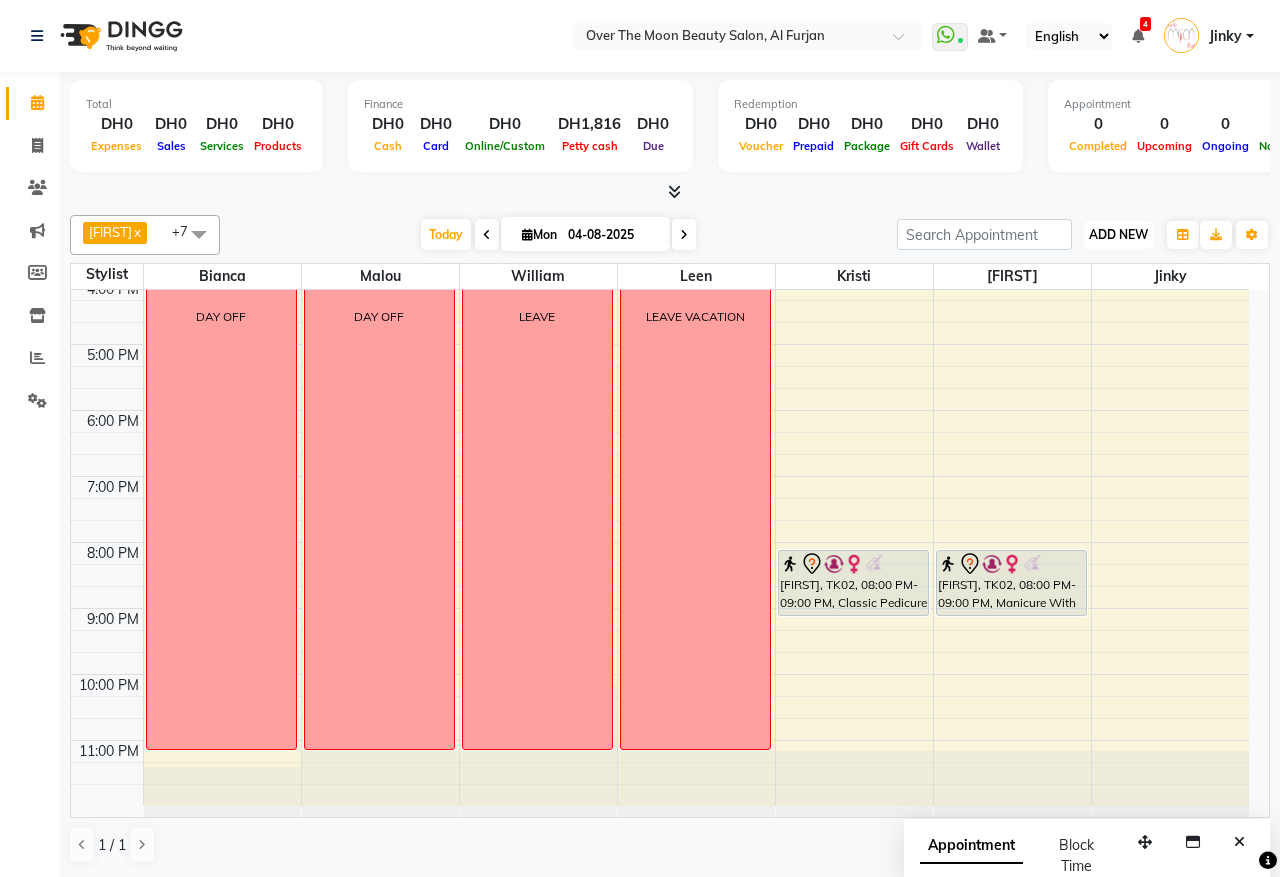 click on "ADD NEW" at bounding box center [1118, 234] 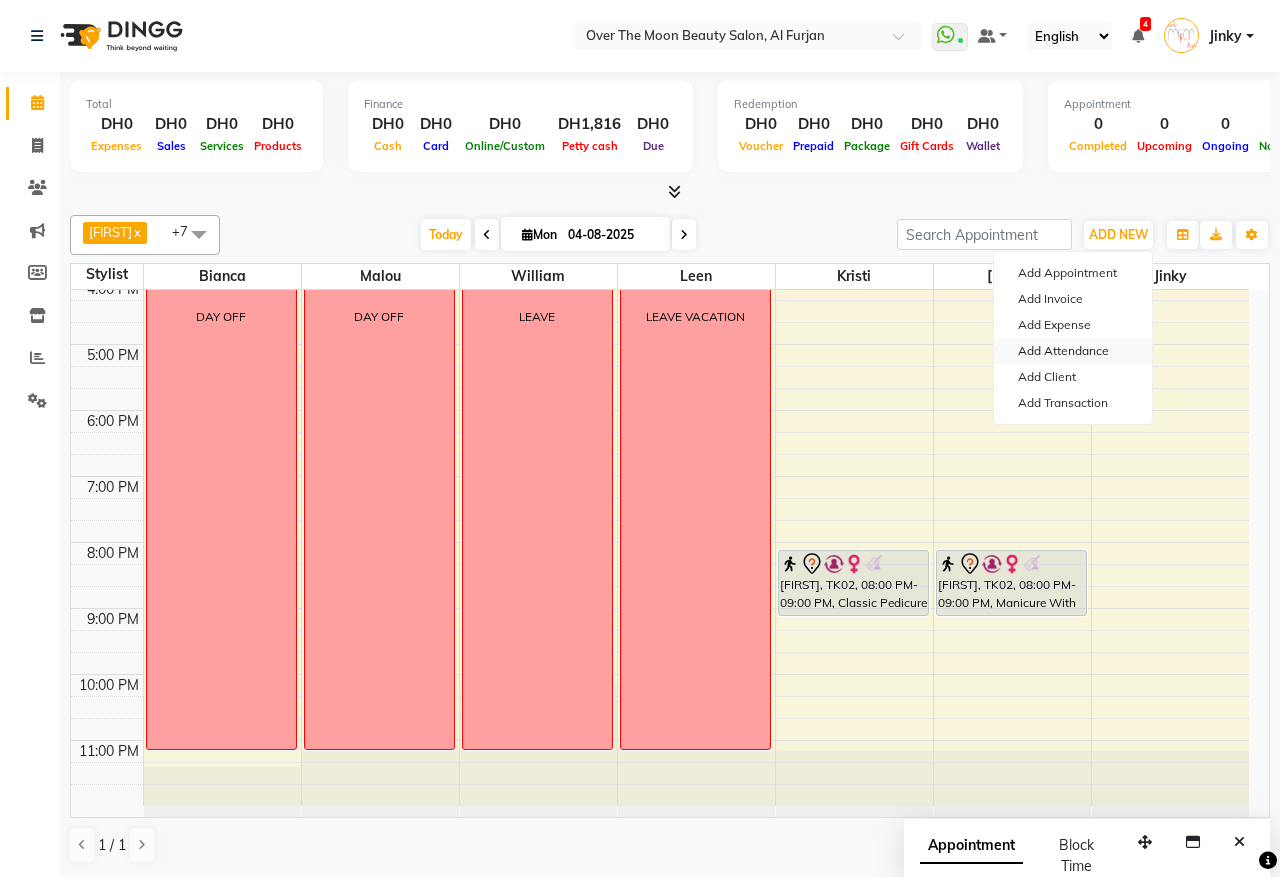 click on "Add Attendance" at bounding box center [1073, 351] 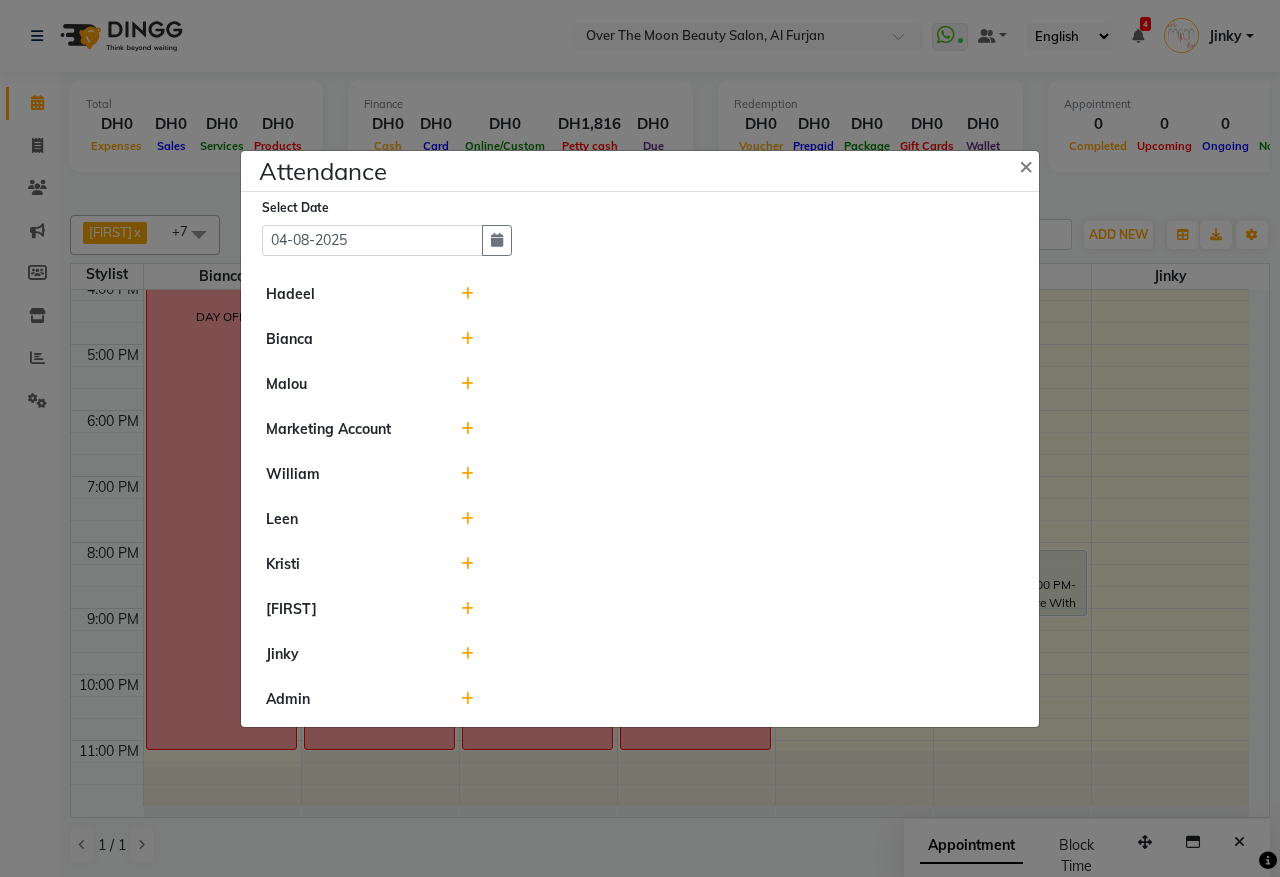 click 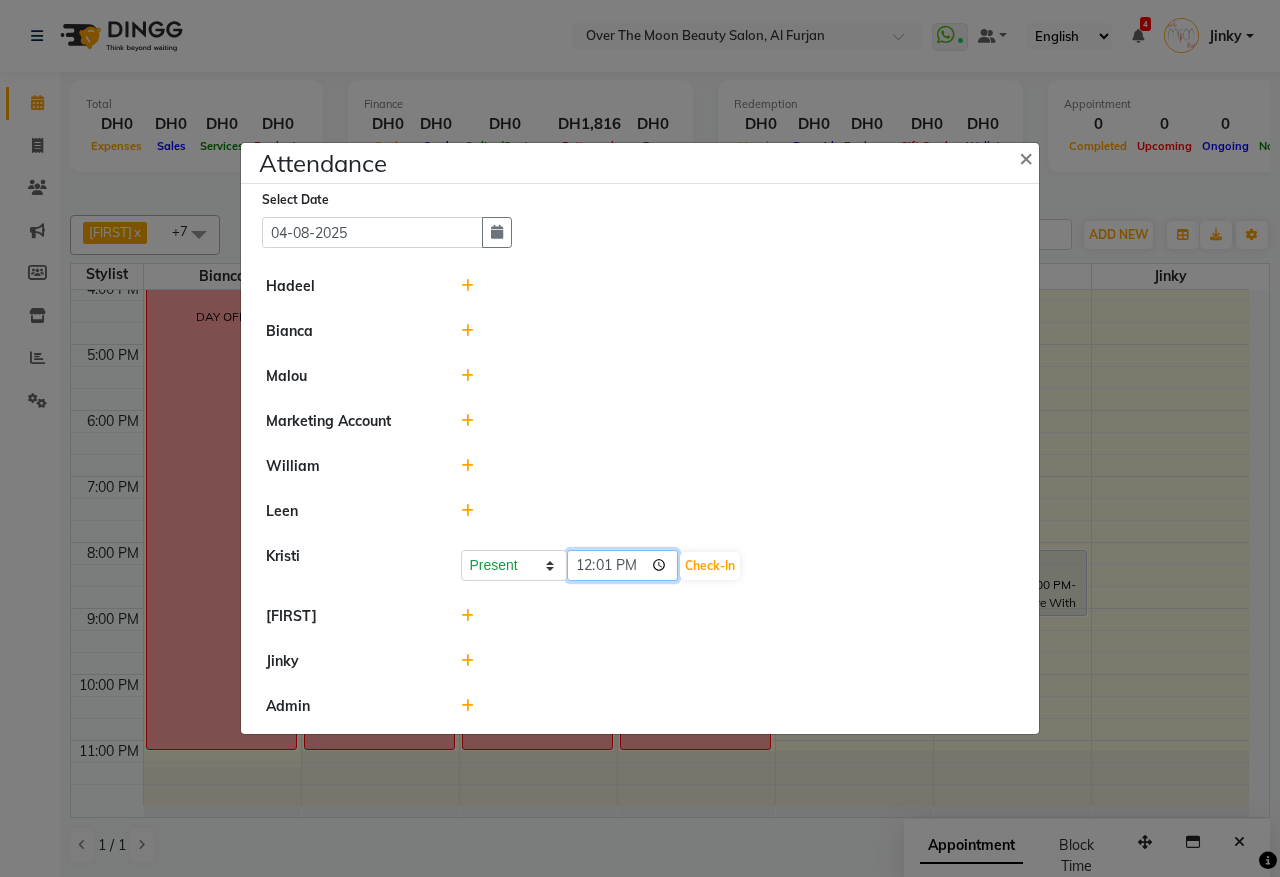 click on "12:01" 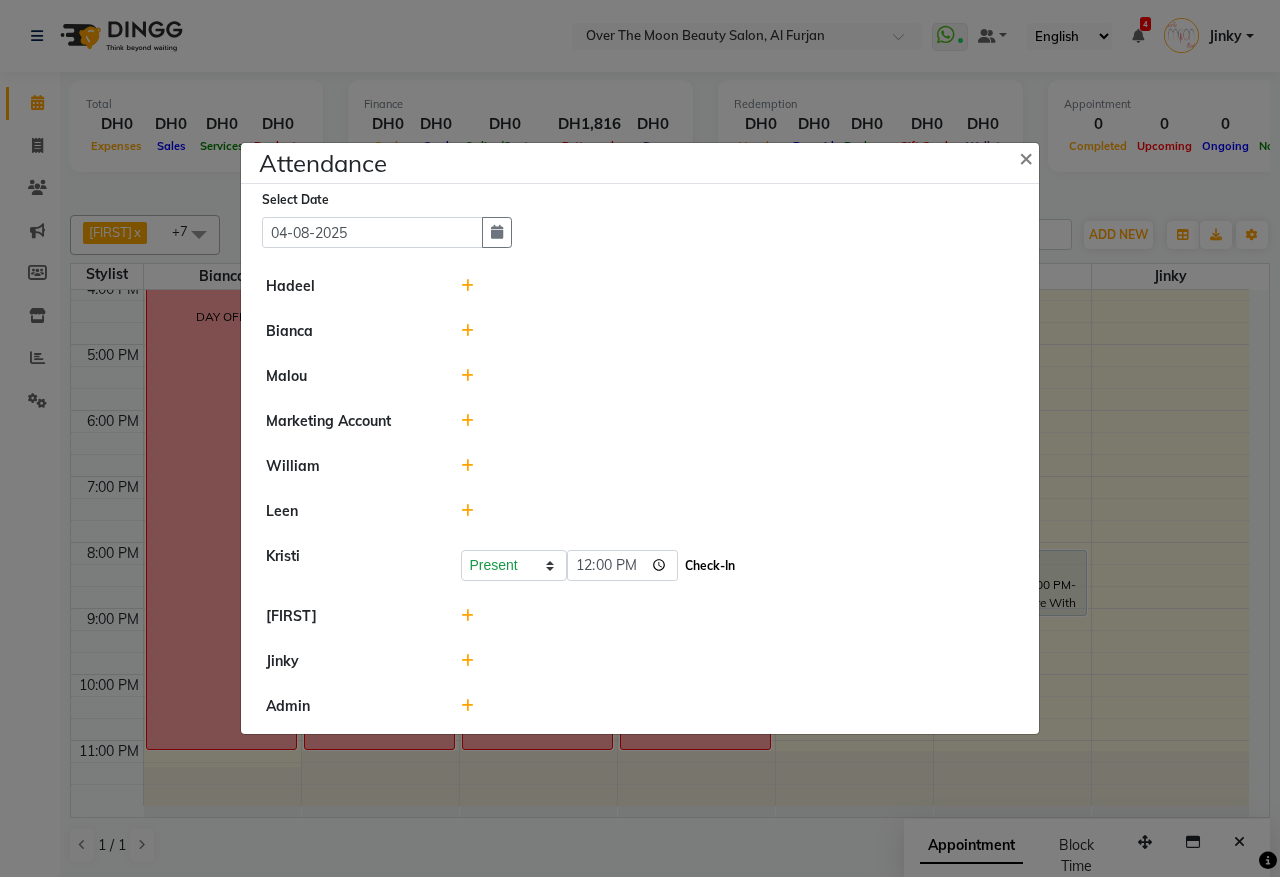 type on "12:00" 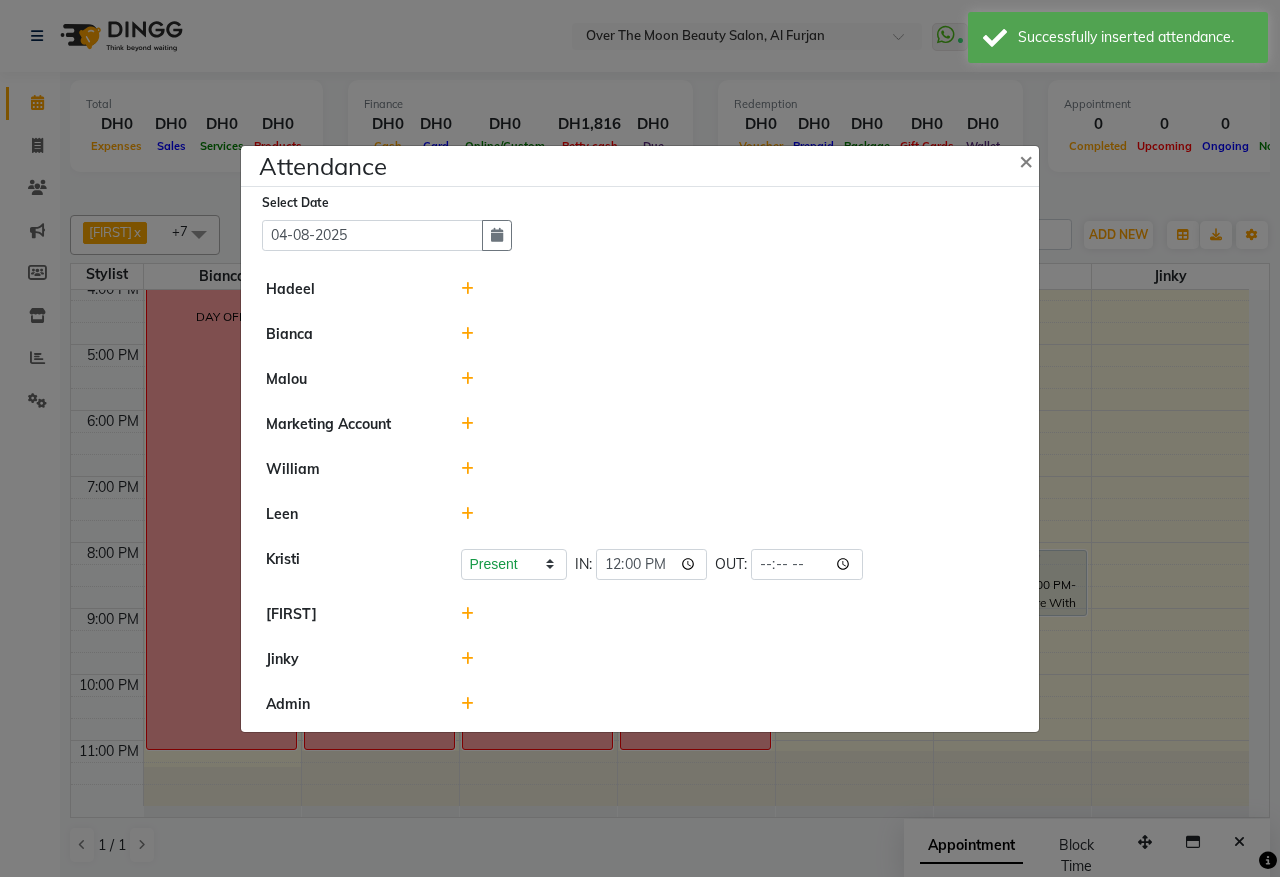 click 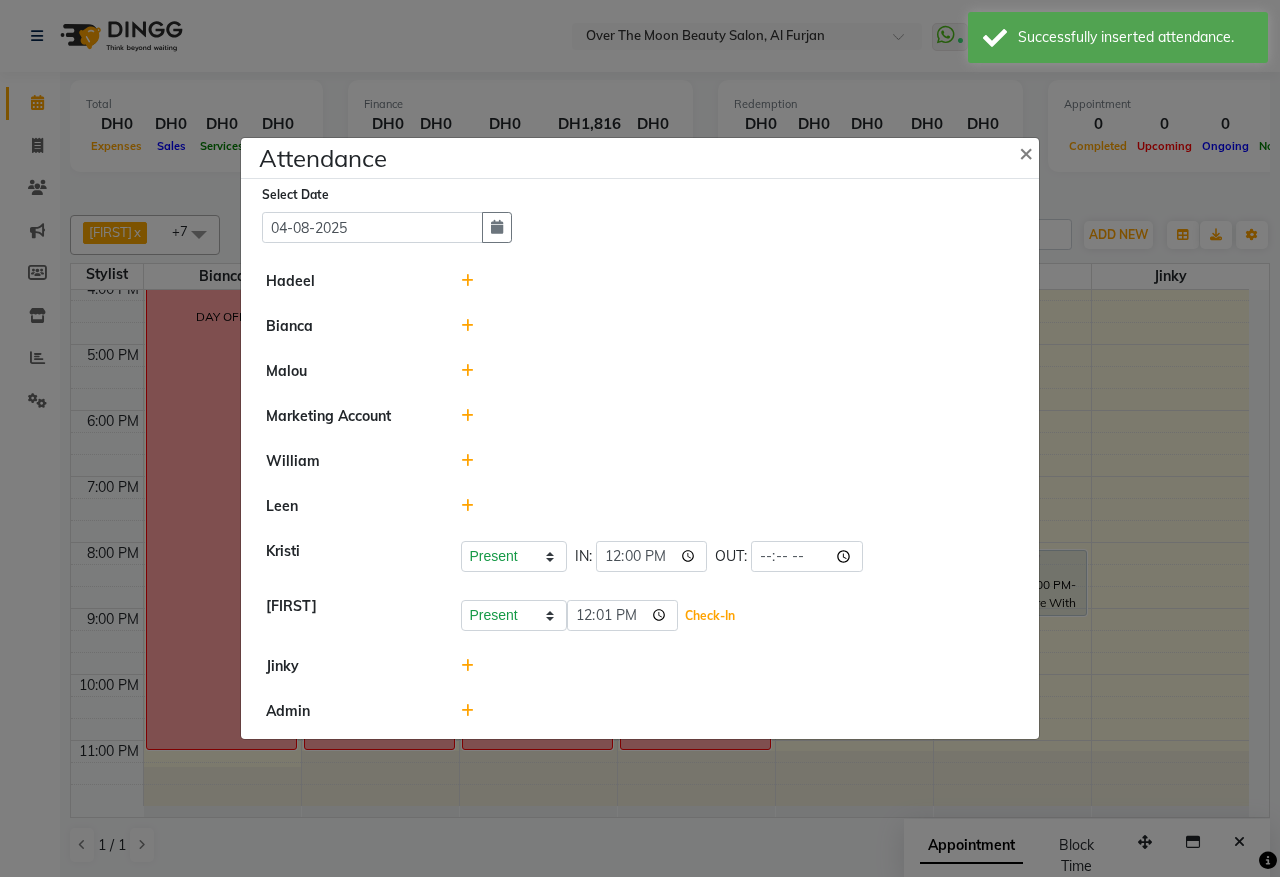 drag, startPoint x: 711, startPoint y: 616, endPoint x: 546, endPoint y: 666, distance: 172.4094 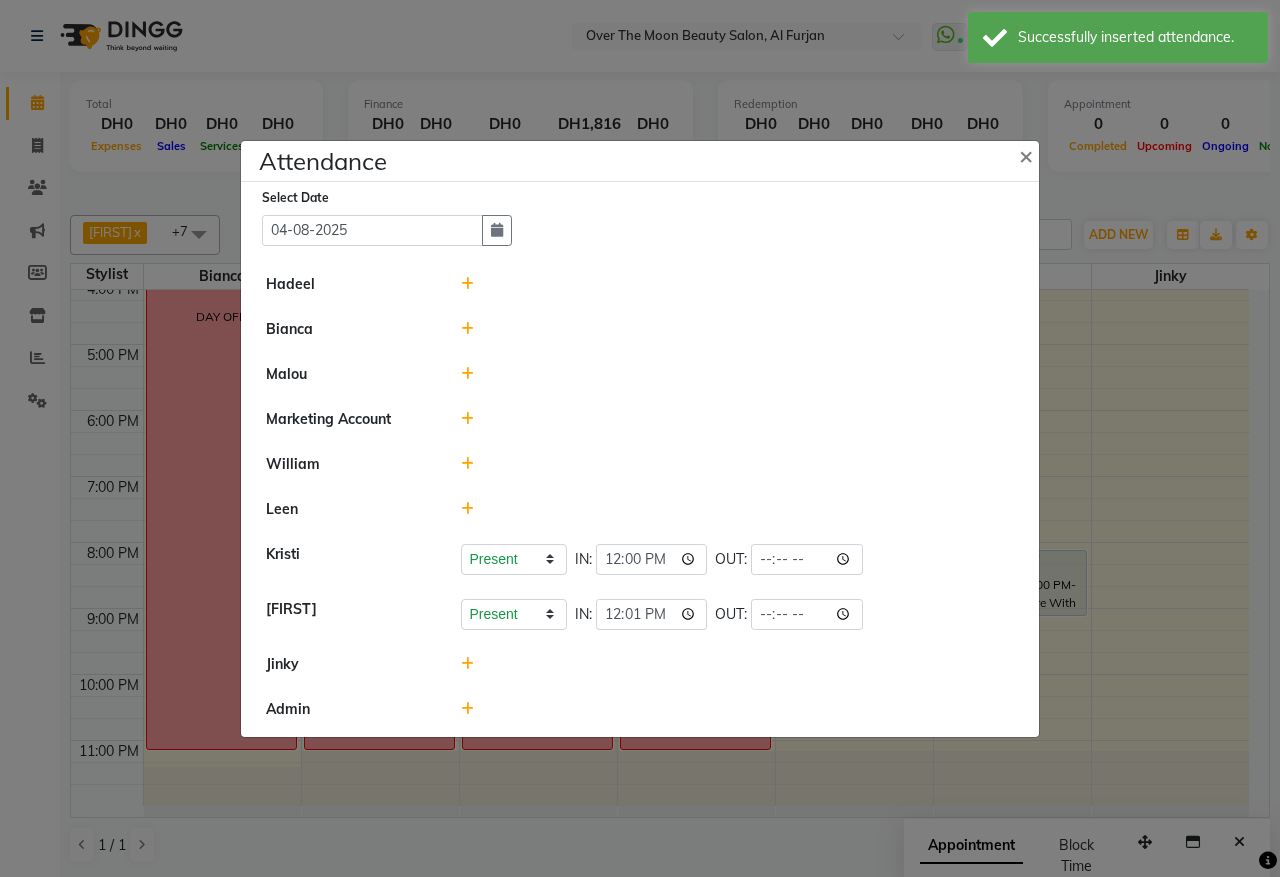 click 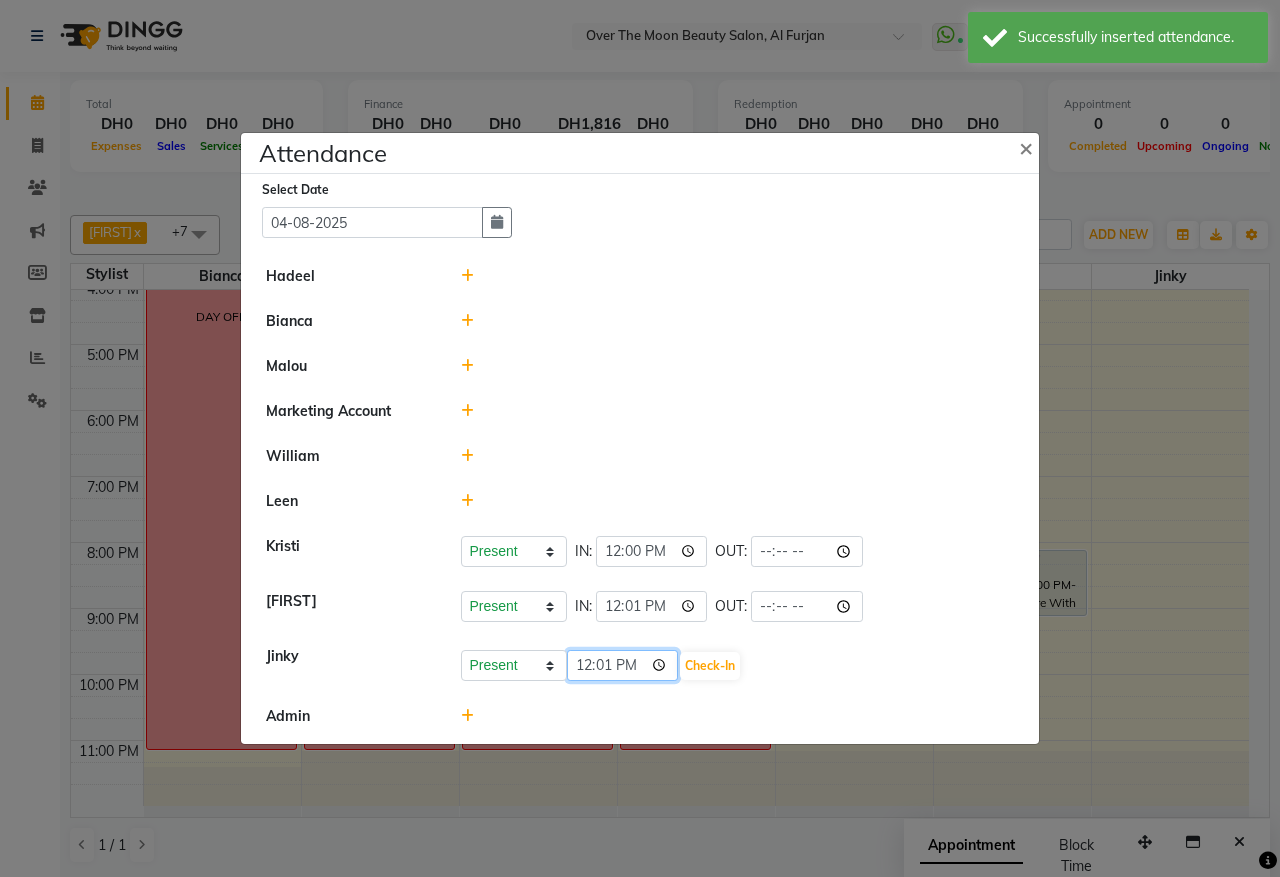 click on "12:01" 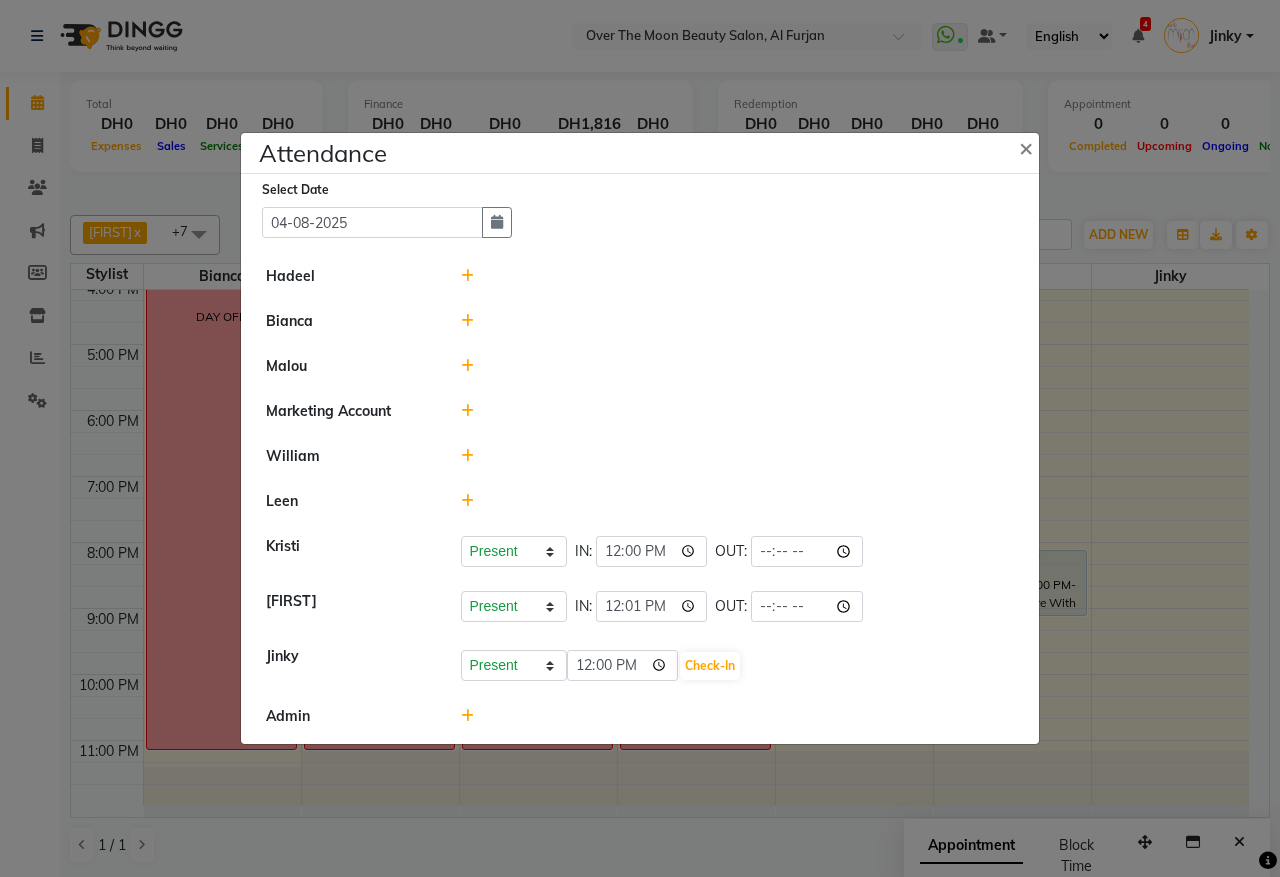 type on "12:00" 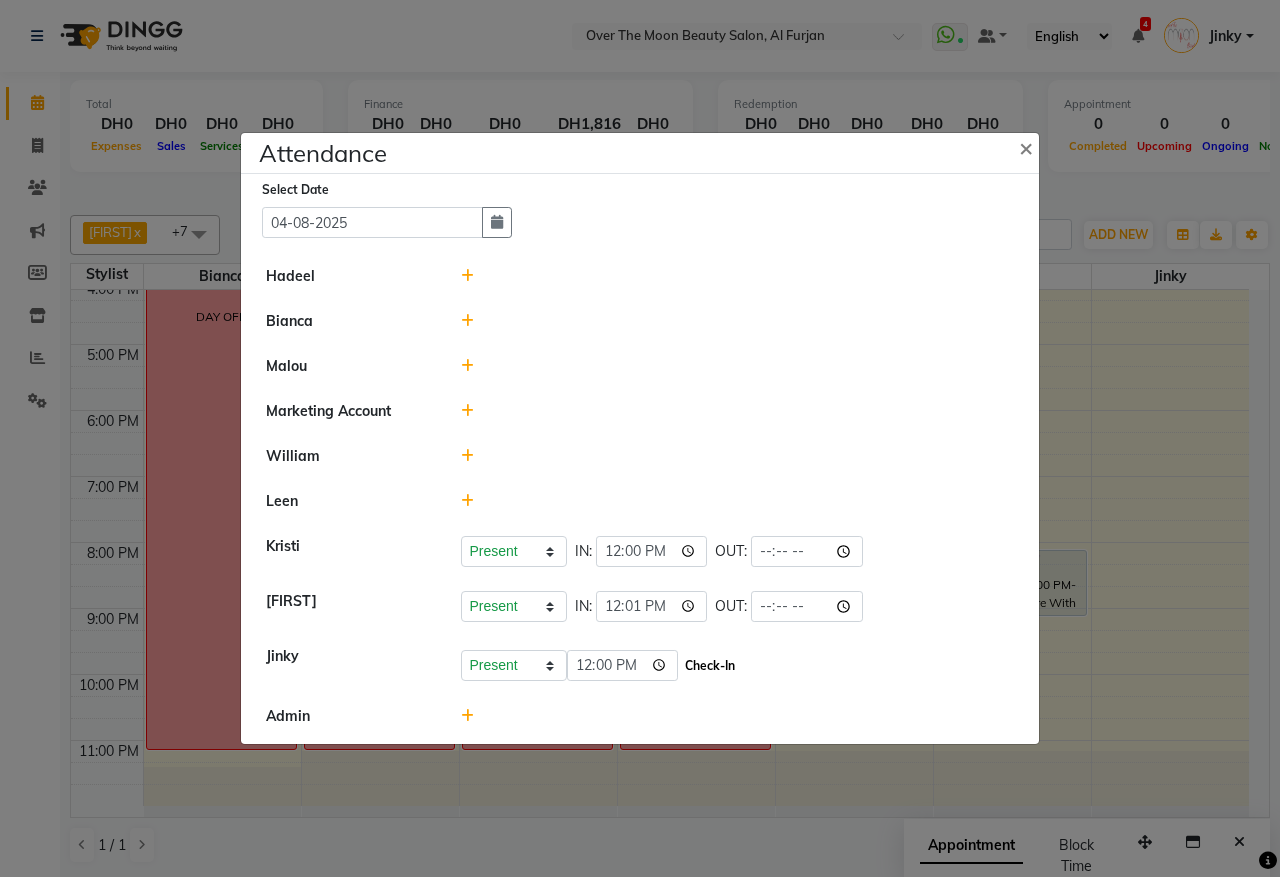 click on "Check-In" 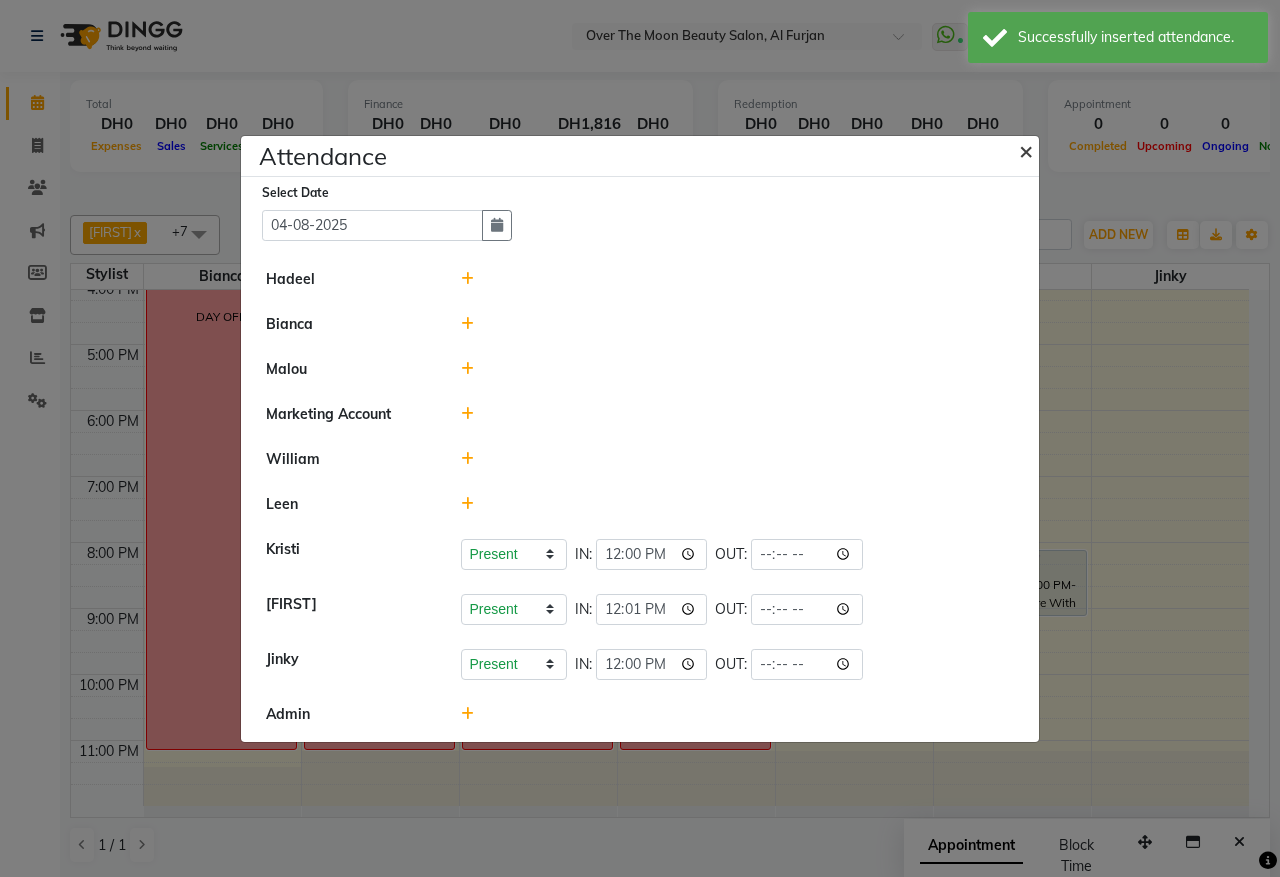 click on "×" 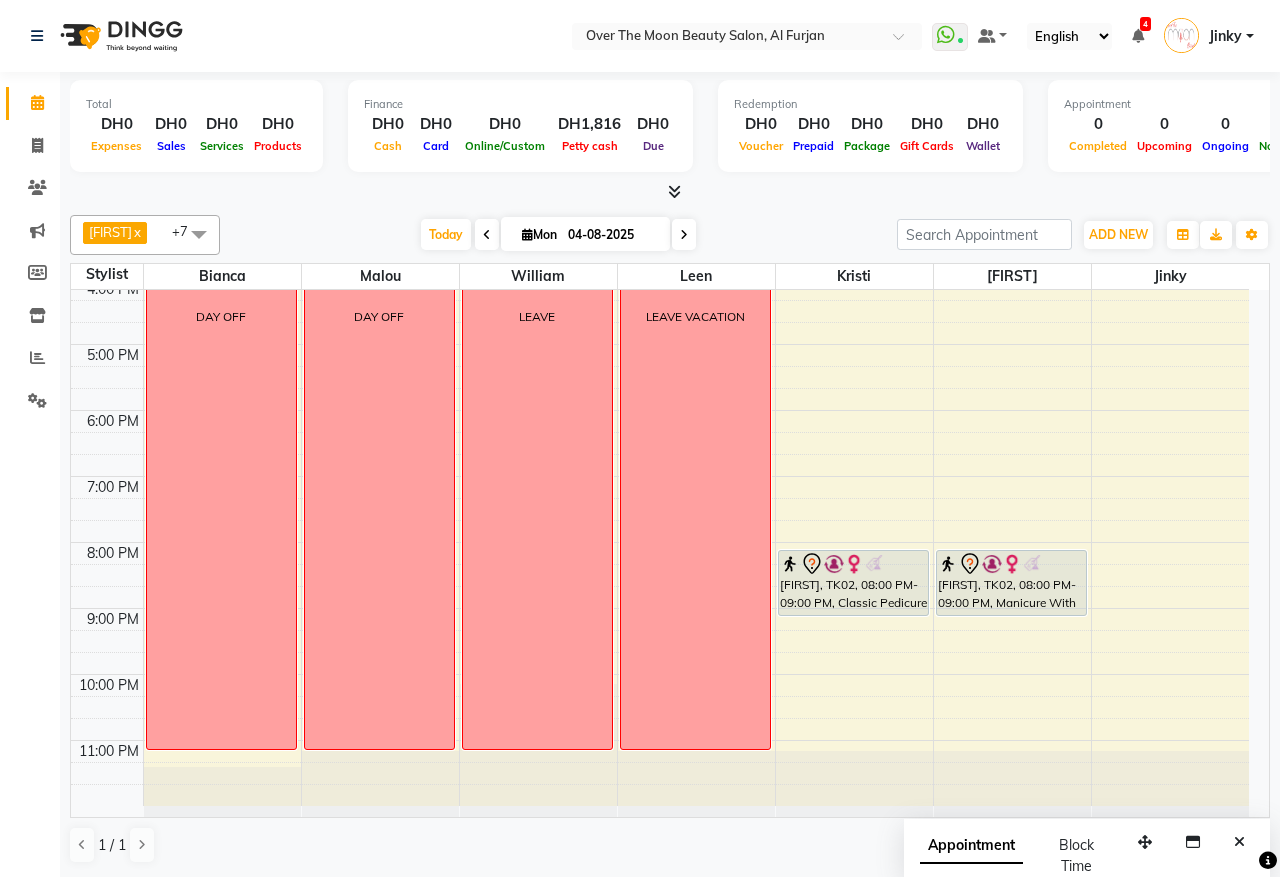 click on "04-08-2025" at bounding box center [612, 235] 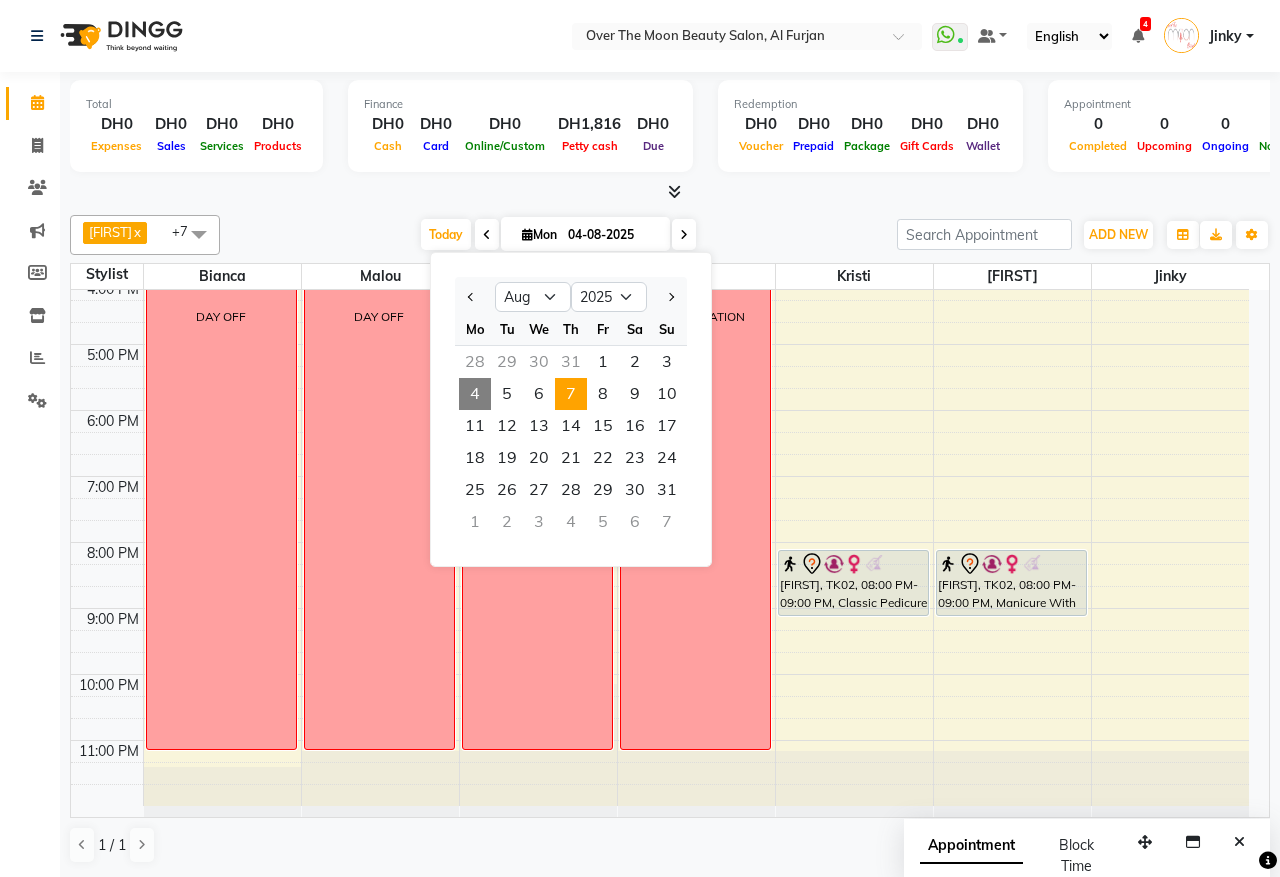 click on "7" at bounding box center (571, 394) 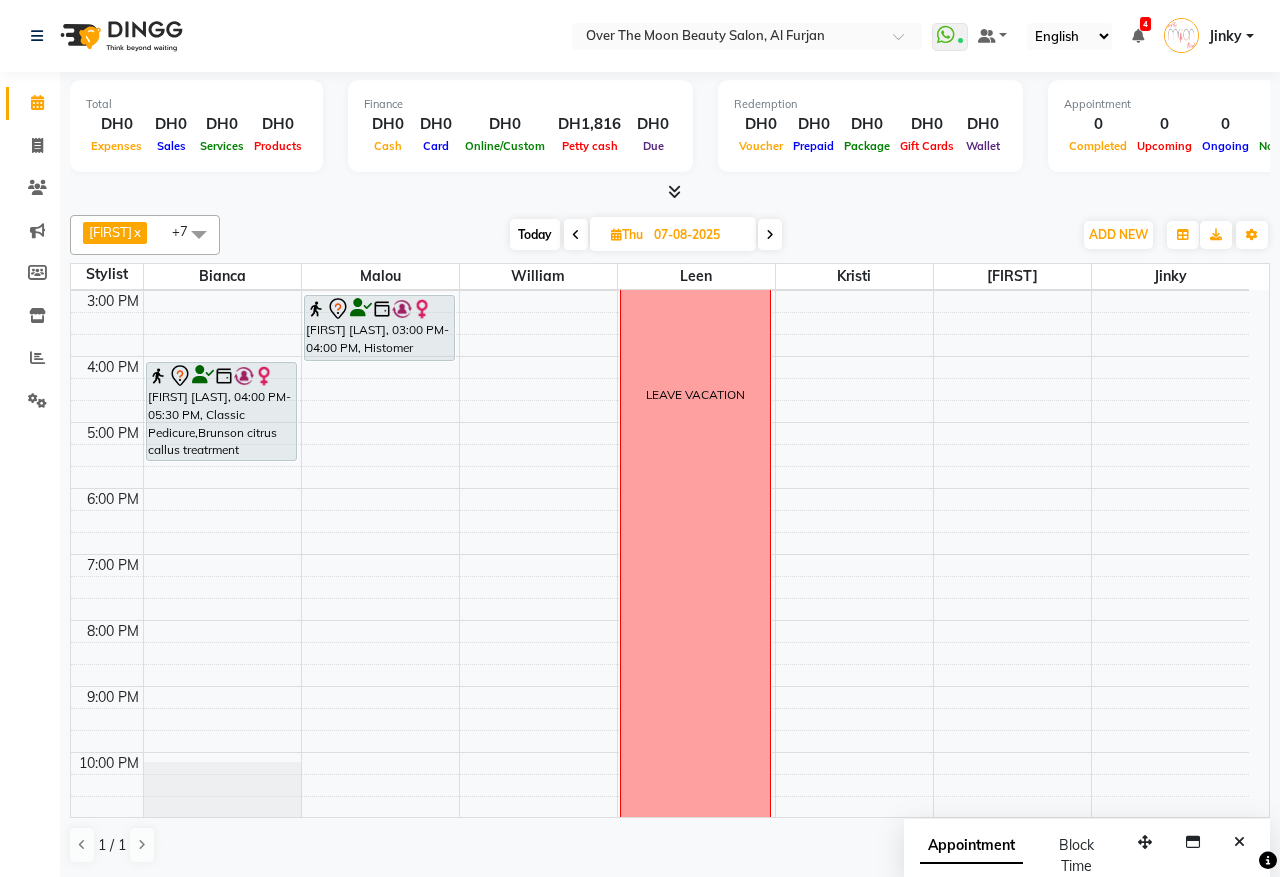 scroll, scrollTop: 410, scrollLeft: 0, axis: vertical 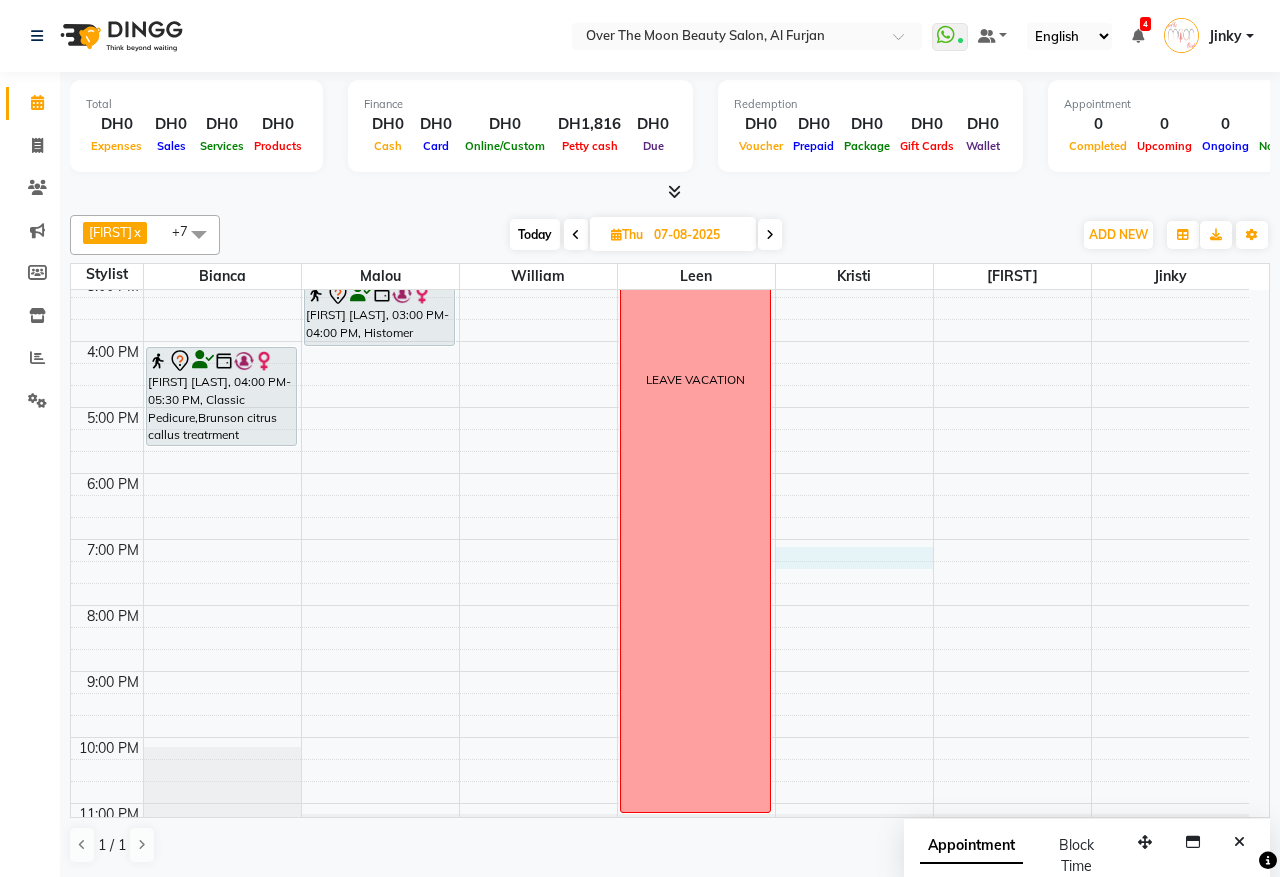 click on "9:00 AM 10:00 AM 11:00 AM 12:00 PM 1:00 PM 2:00 PM 3:00 PM 4:00 PM 5:00 PM 6:00 PM 7:00 PM 8:00 PM 9:00 PM 10:00 PM 11:00 PM             [FIRST] [LAST], 04:00 PM-05:30 PM, Classic Pedicure,Brunson citrus callus treatrment             [FIRST] [LAST], 03:00 PM-04:00 PM, Histomer Sensitive Skin Specialty Hydra Facial  LEAVE VACATION" at bounding box center [660, 374] 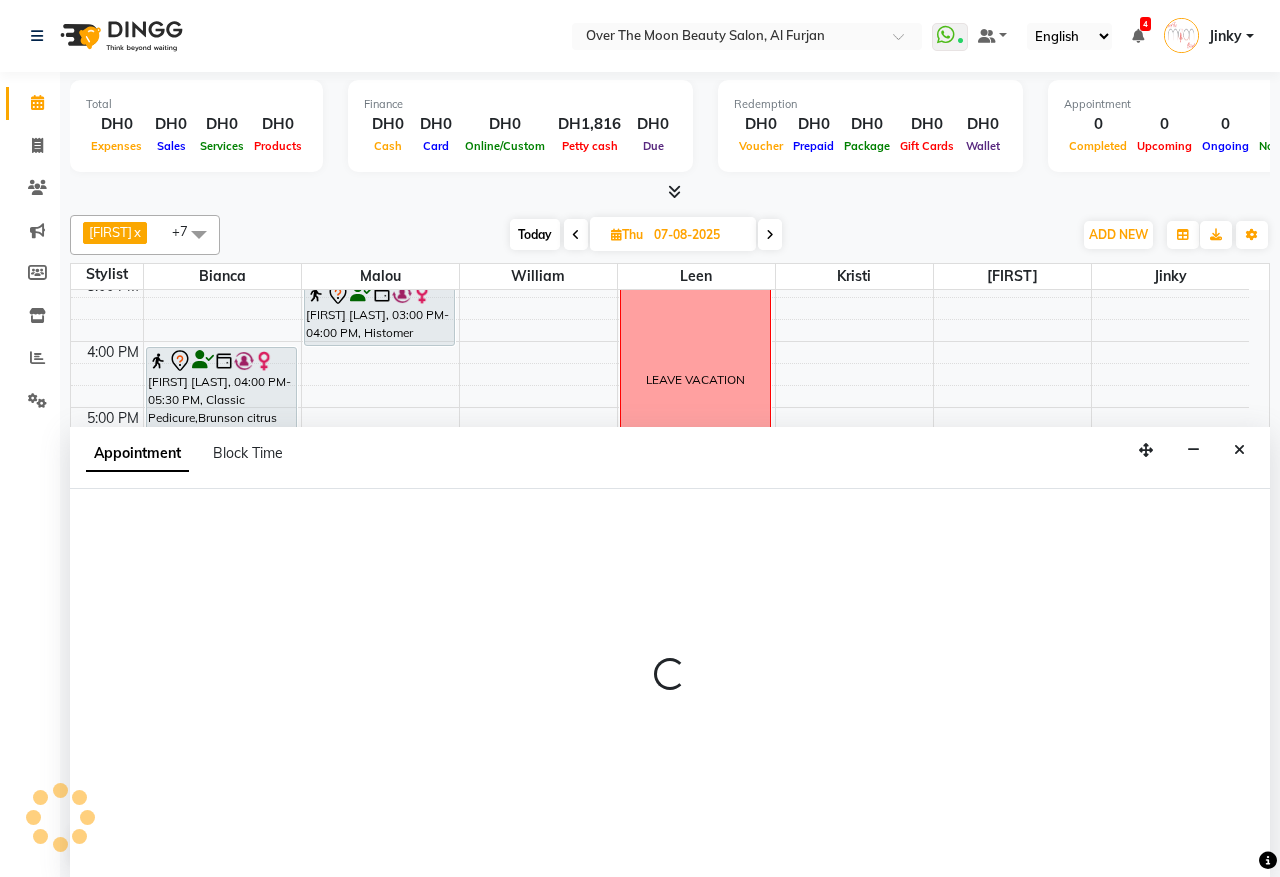 select on "64402" 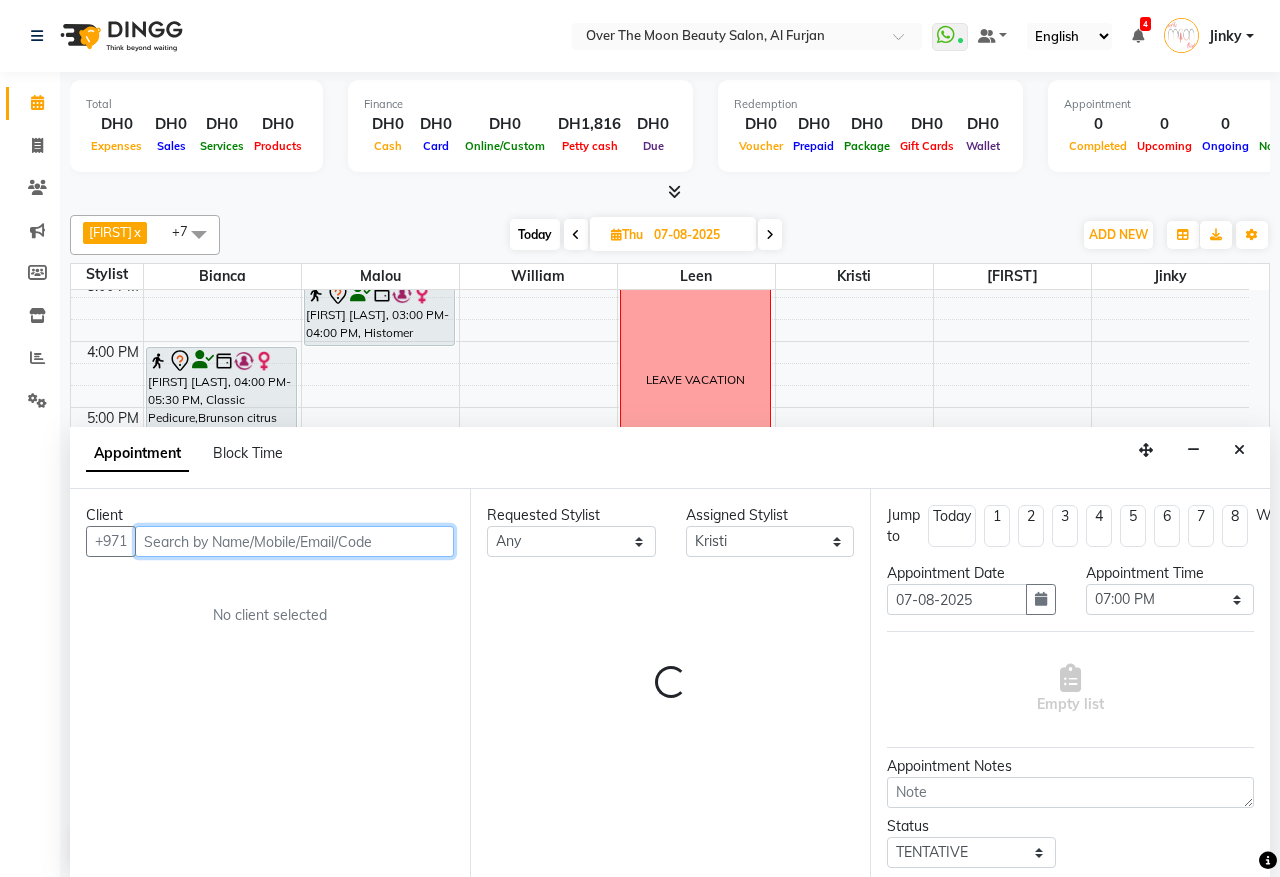 click at bounding box center (294, 541) 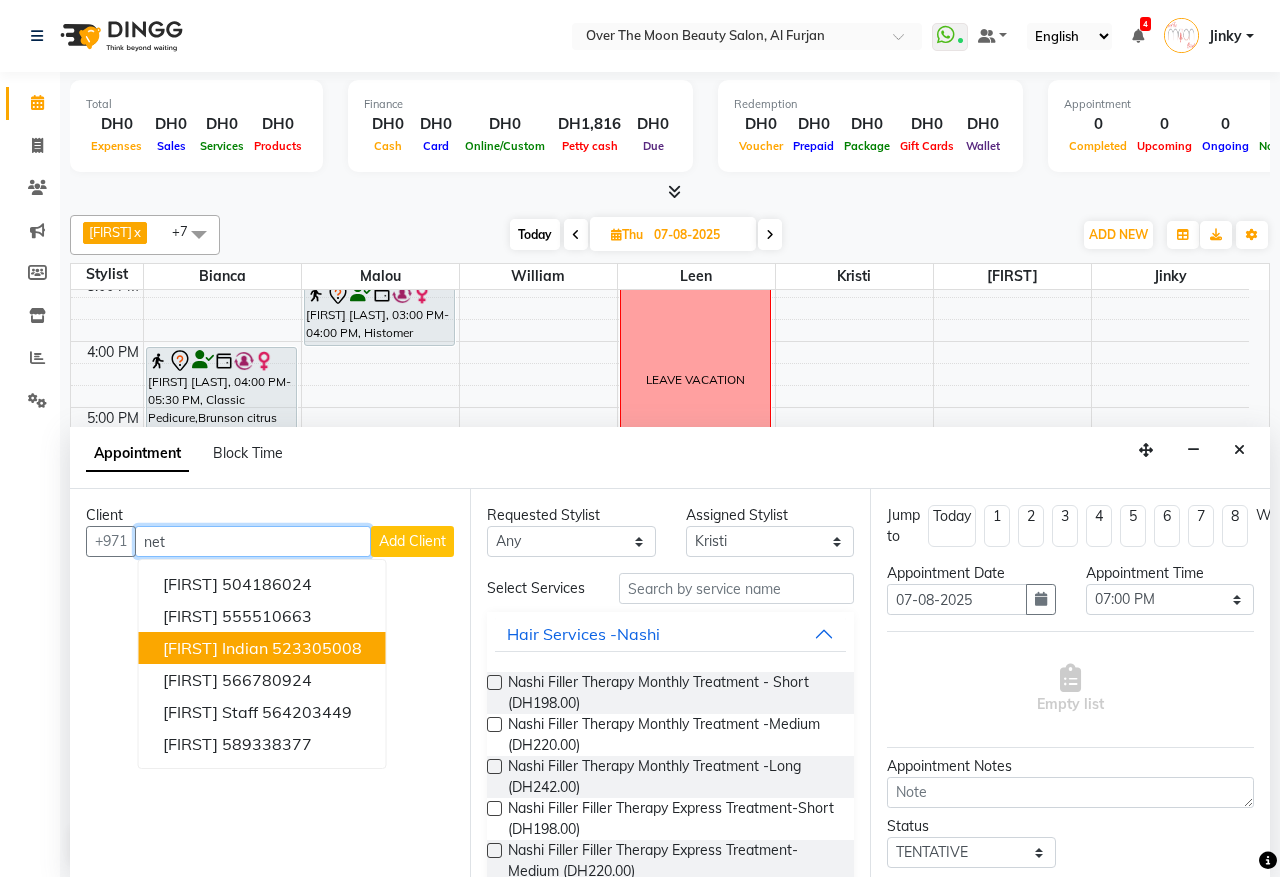 click on "523305008" at bounding box center [317, 648] 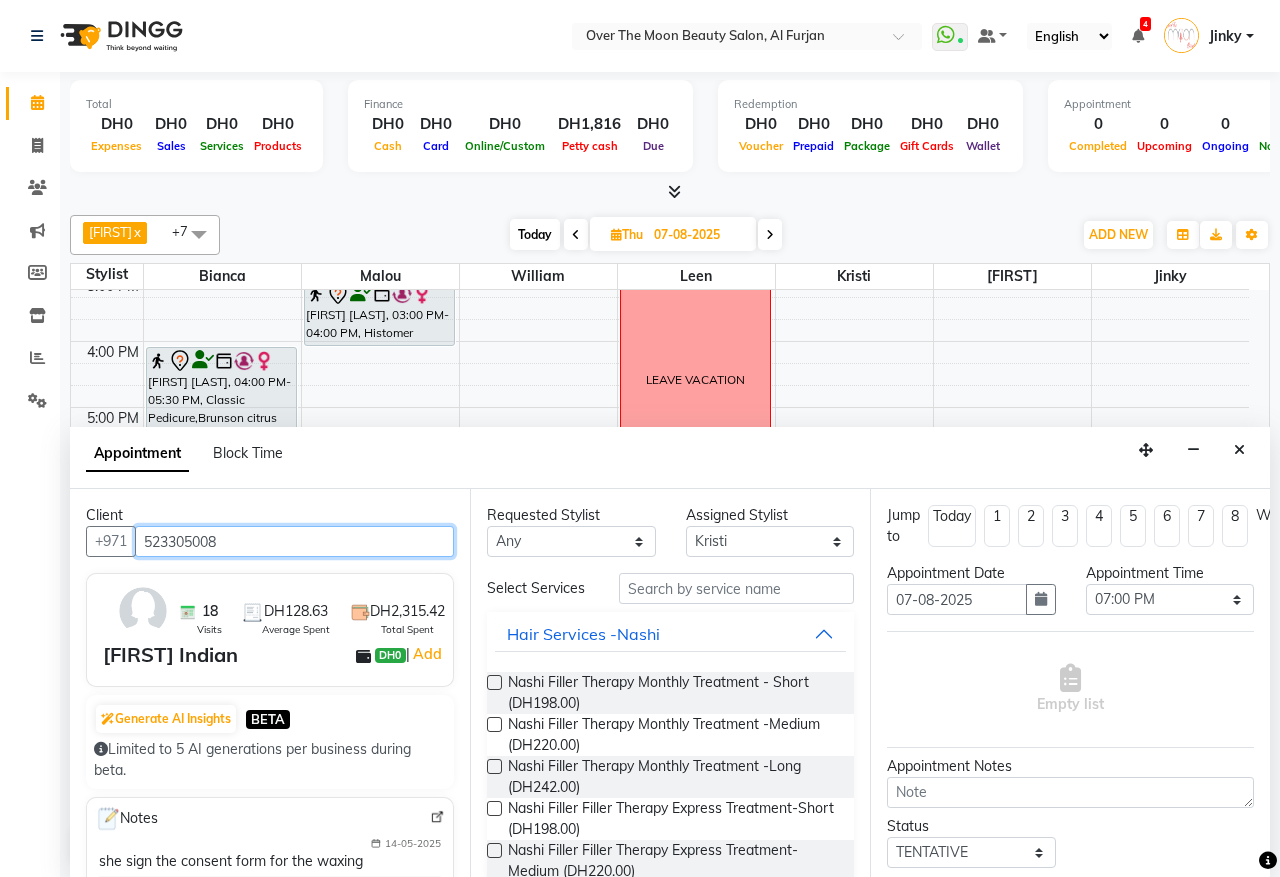 type on "523305008" 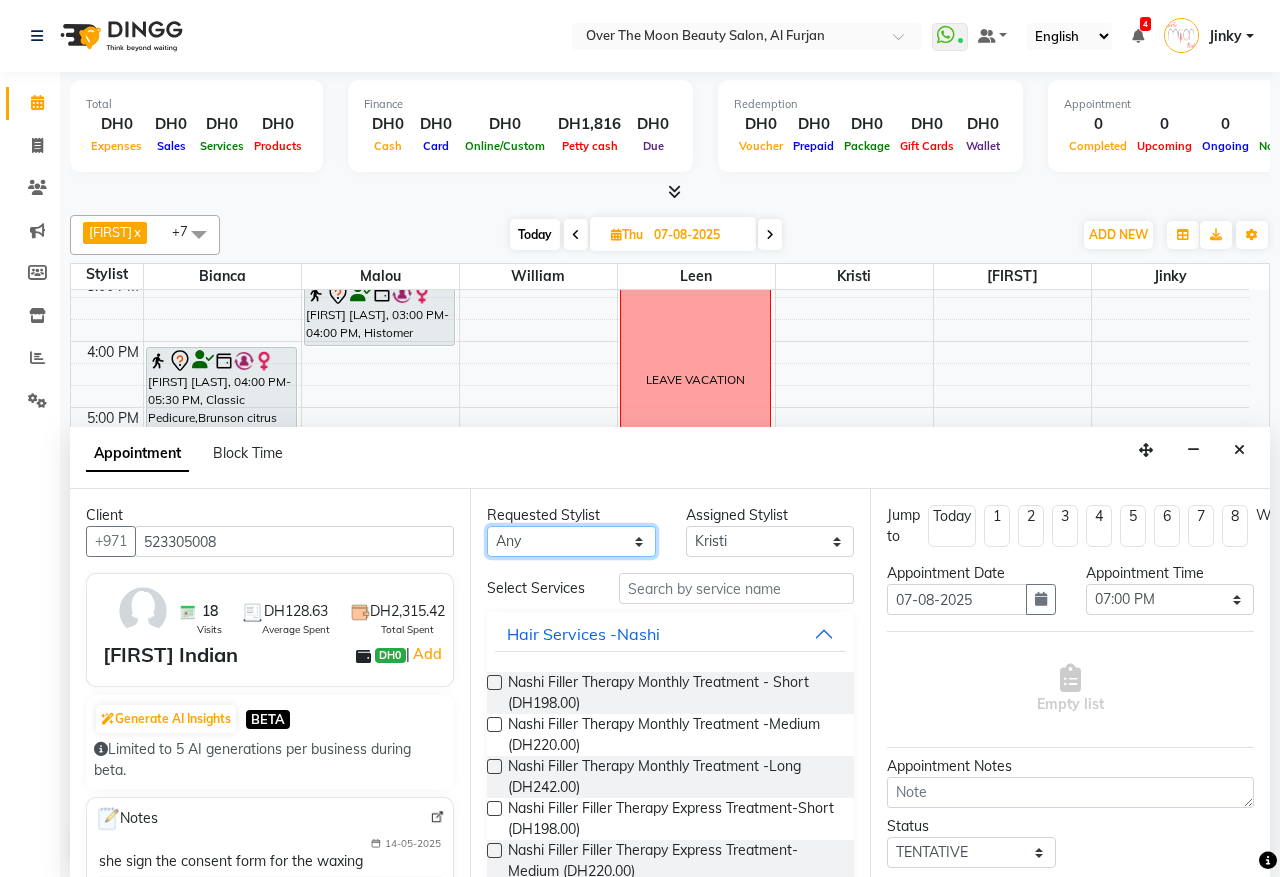 drag, startPoint x: 591, startPoint y: 532, endPoint x: 531, endPoint y: 526, distance: 60.299255 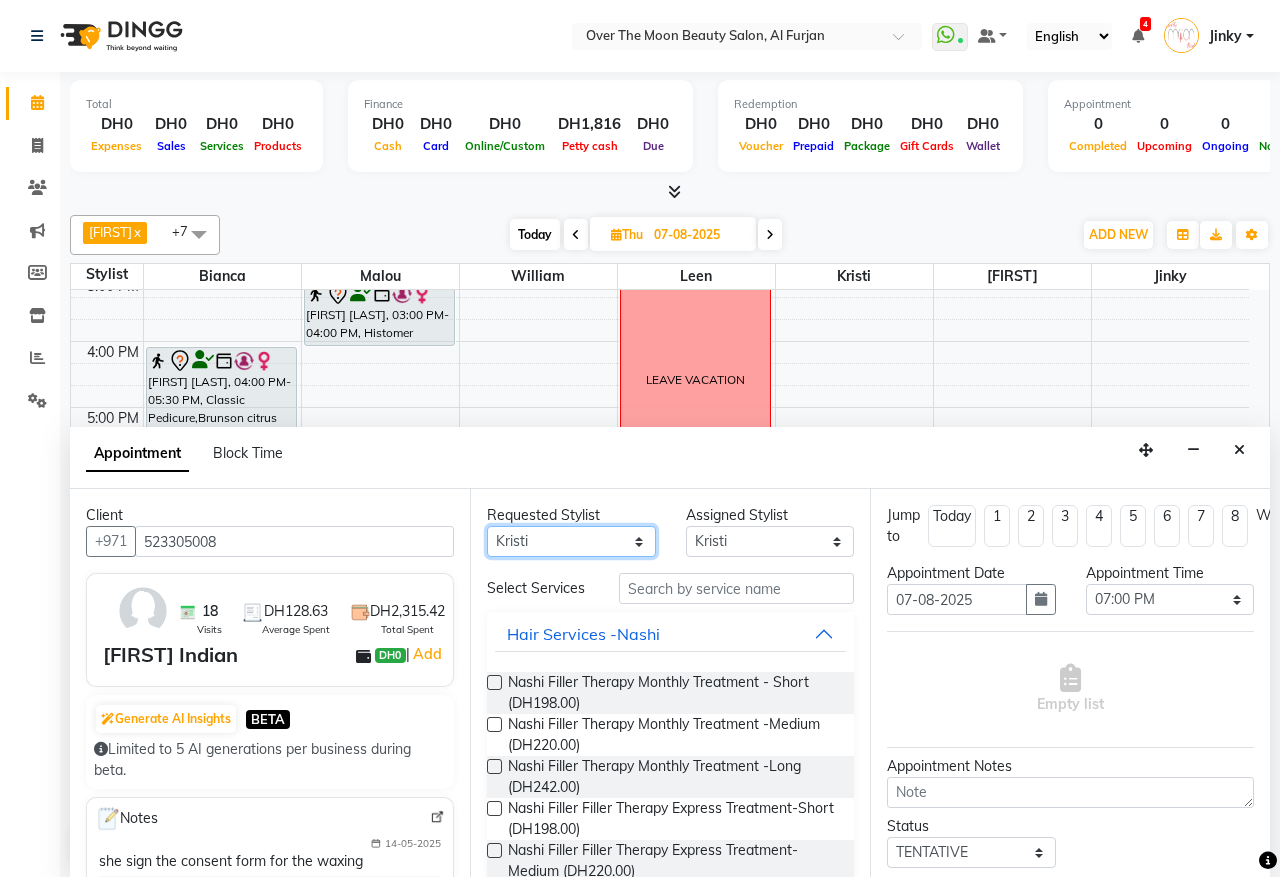 click on "Any [FIRST] [FIRST] [FIRST] [FIRST] [FIRST] [FIRST] [FIRST]" at bounding box center [571, 541] 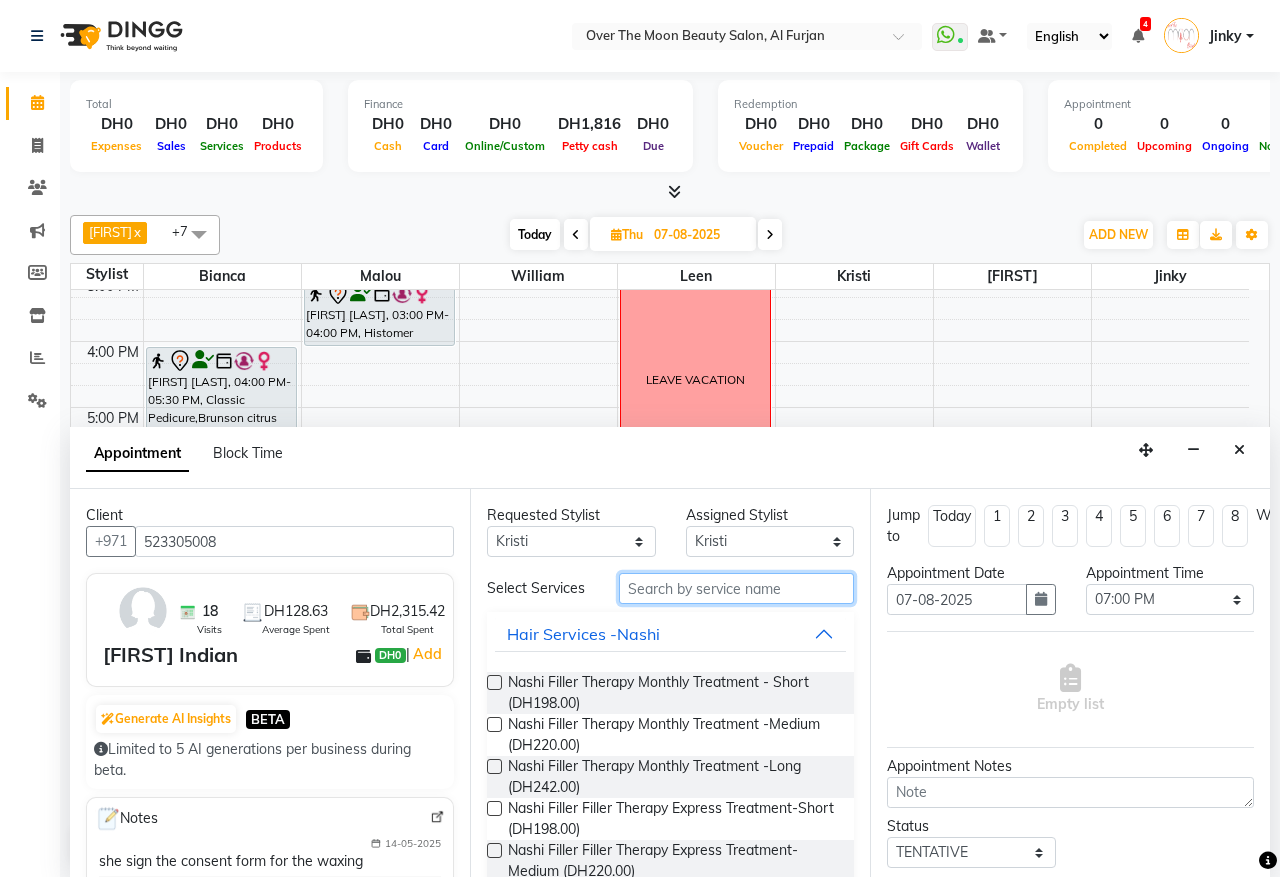 click at bounding box center (736, 588) 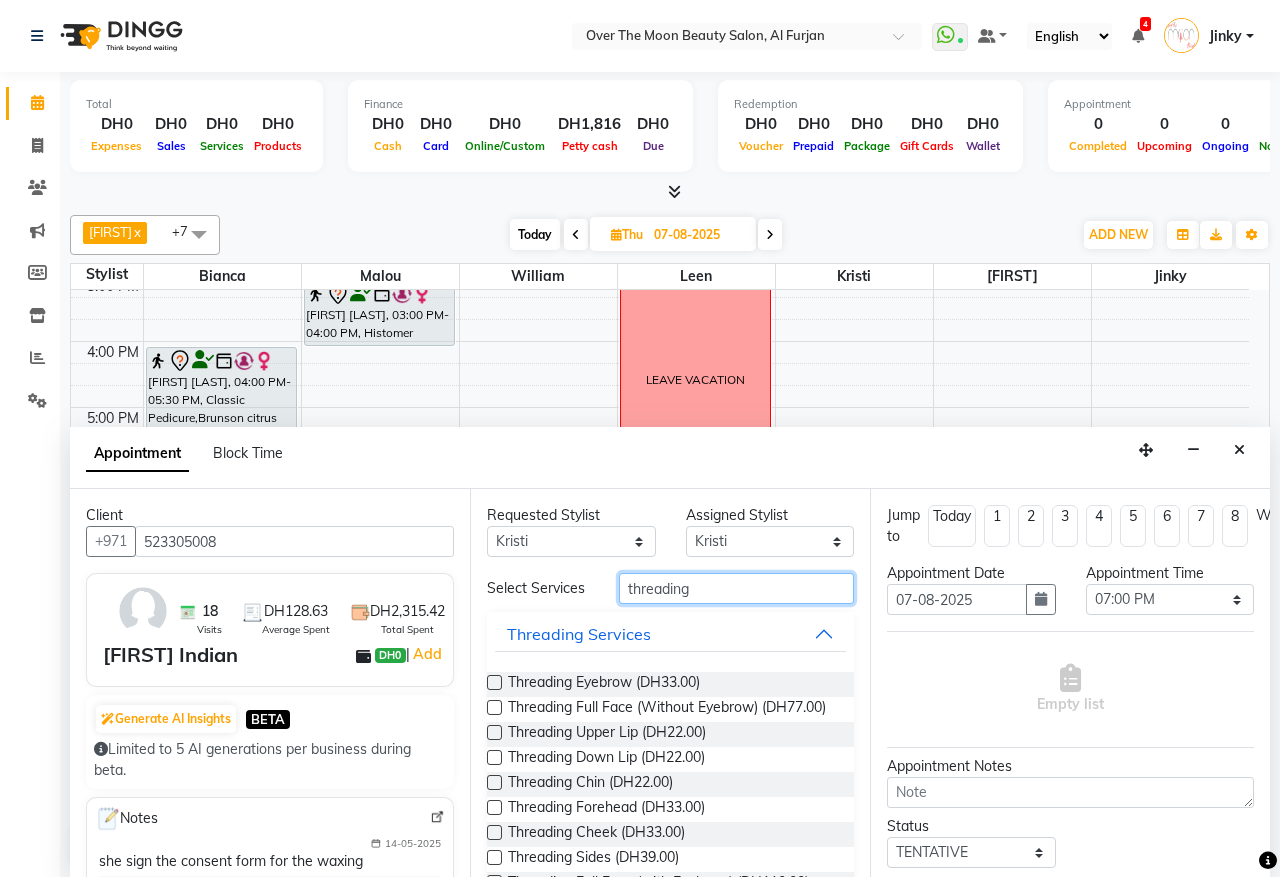 type on "threading" 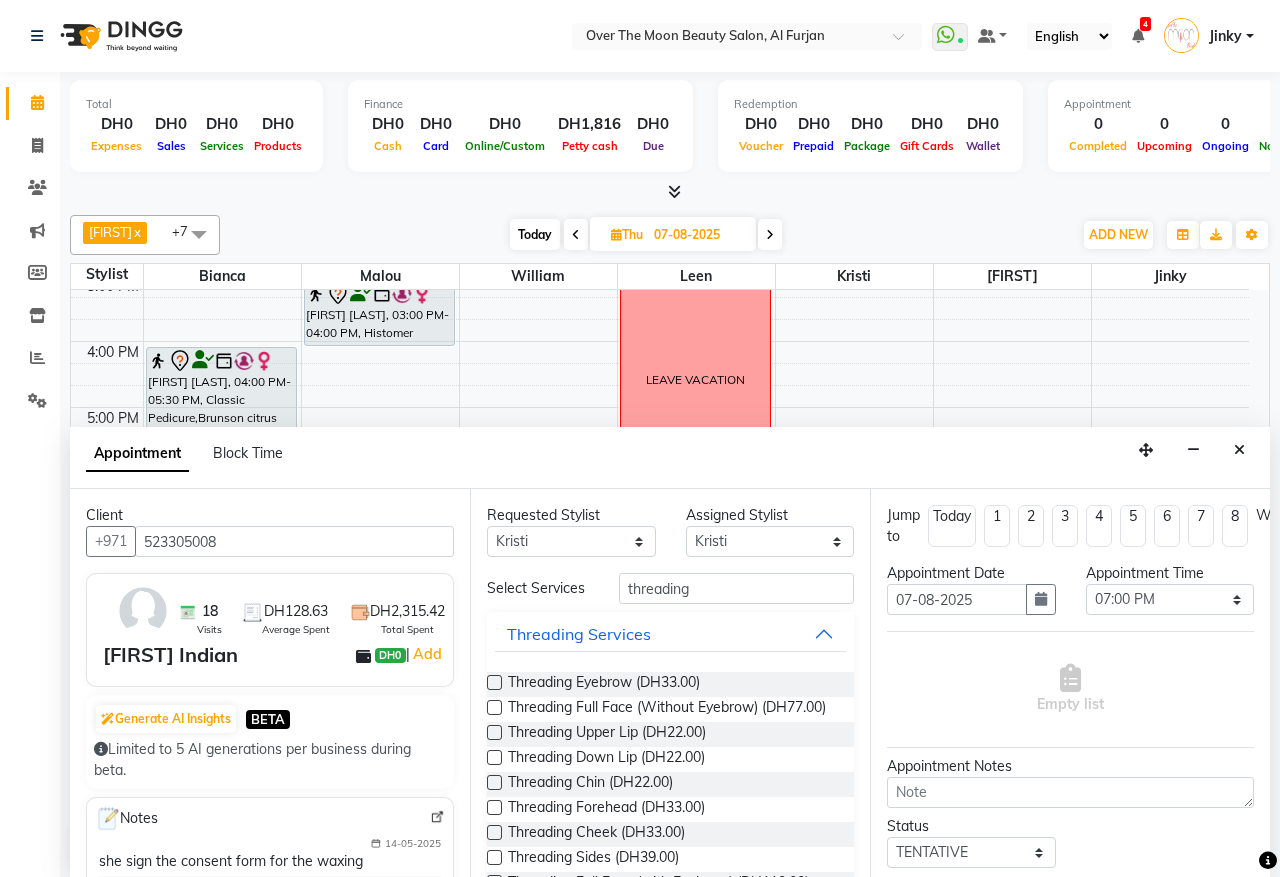 click at bounding box center (494, 682) 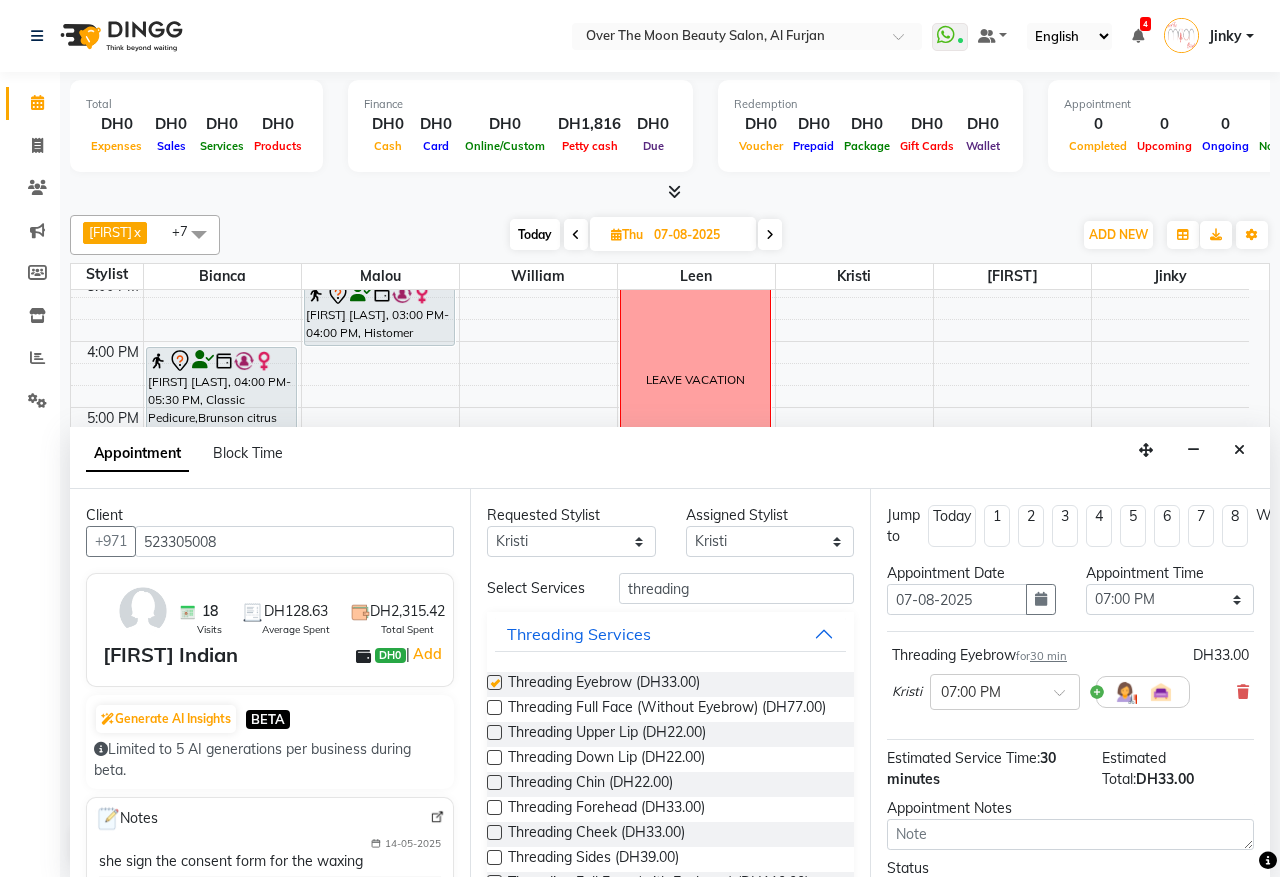 checkbox on "false" 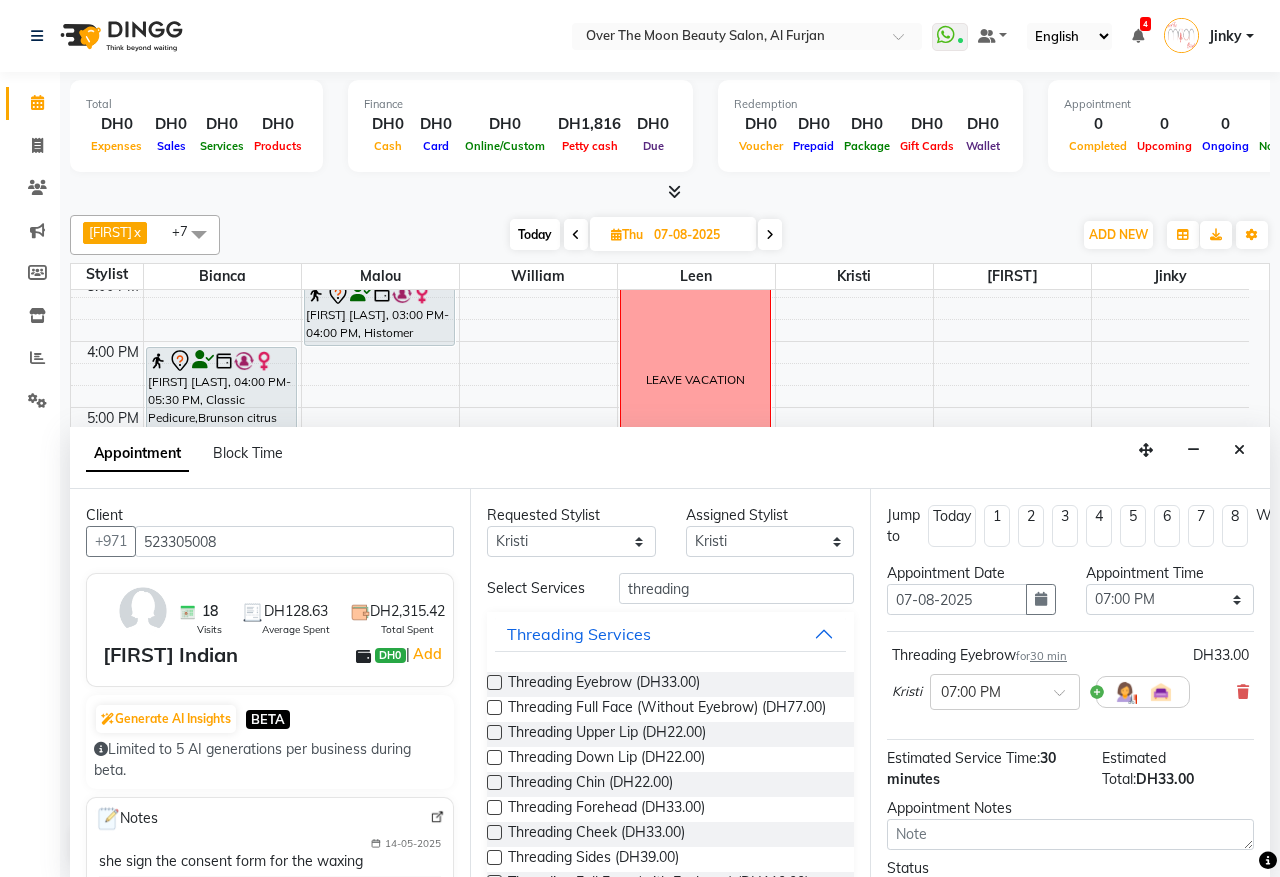click at bounding box center (494, 732) 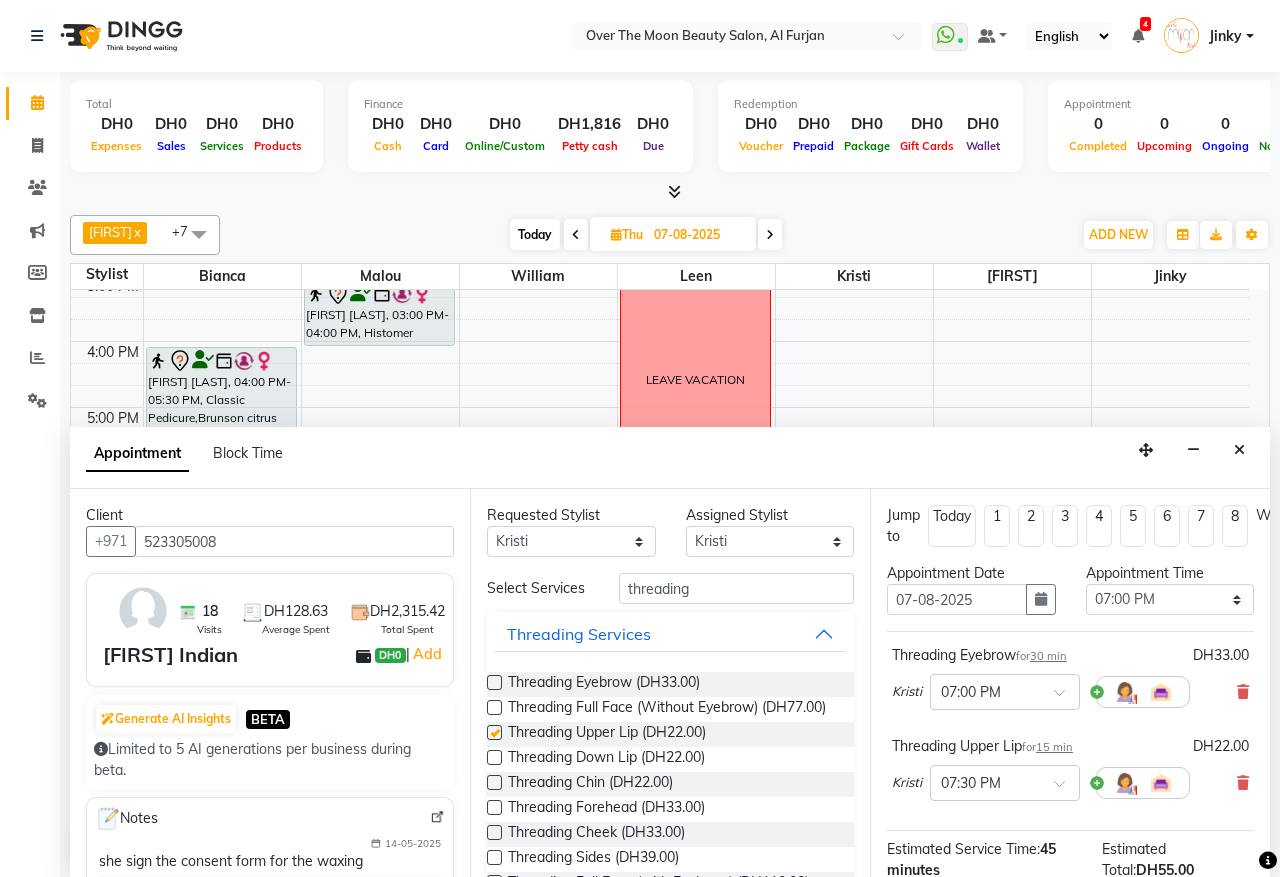 checkbox on "false" 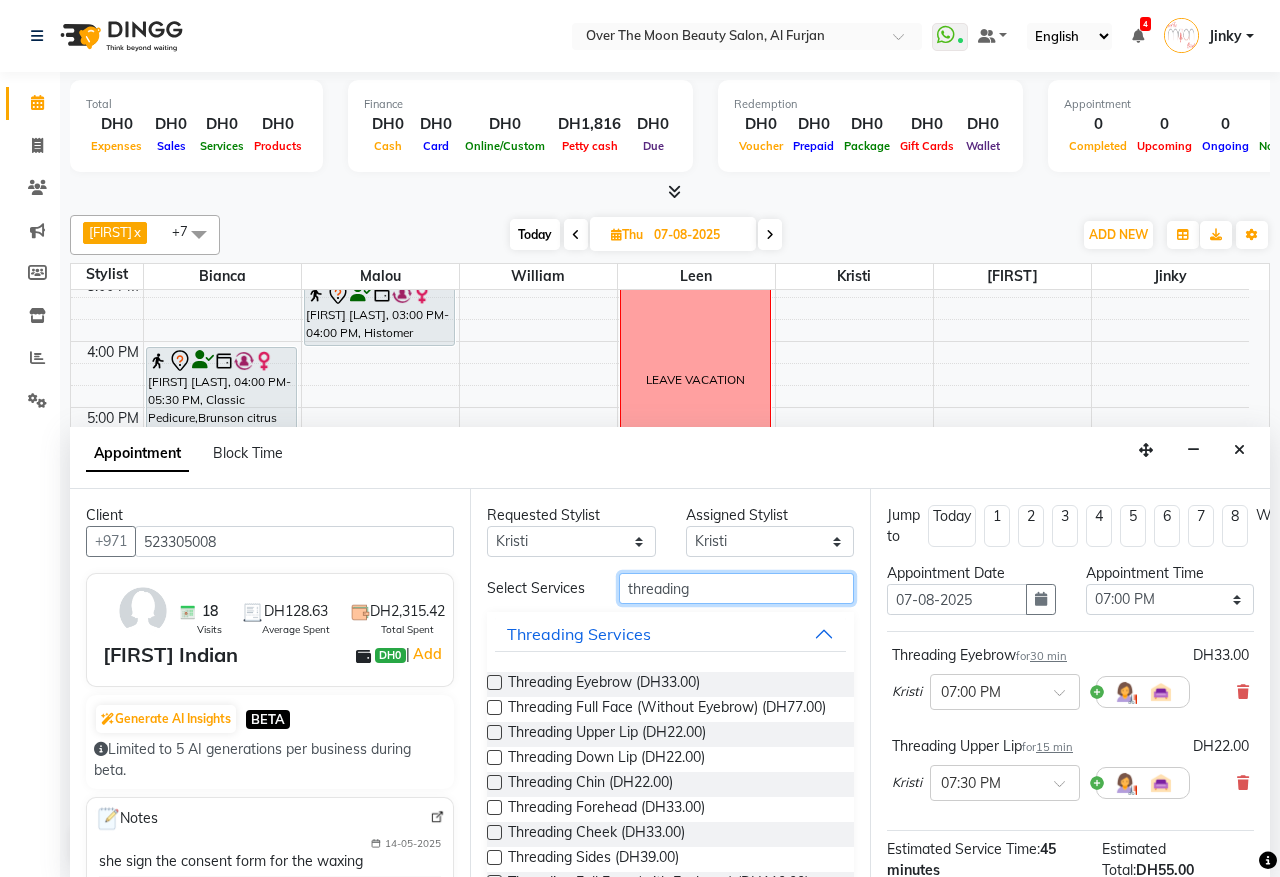 drag, startPoint x: 693, startPoint y: 603, endPoint x: 548, endPoint y: 593, distance: 145.34442 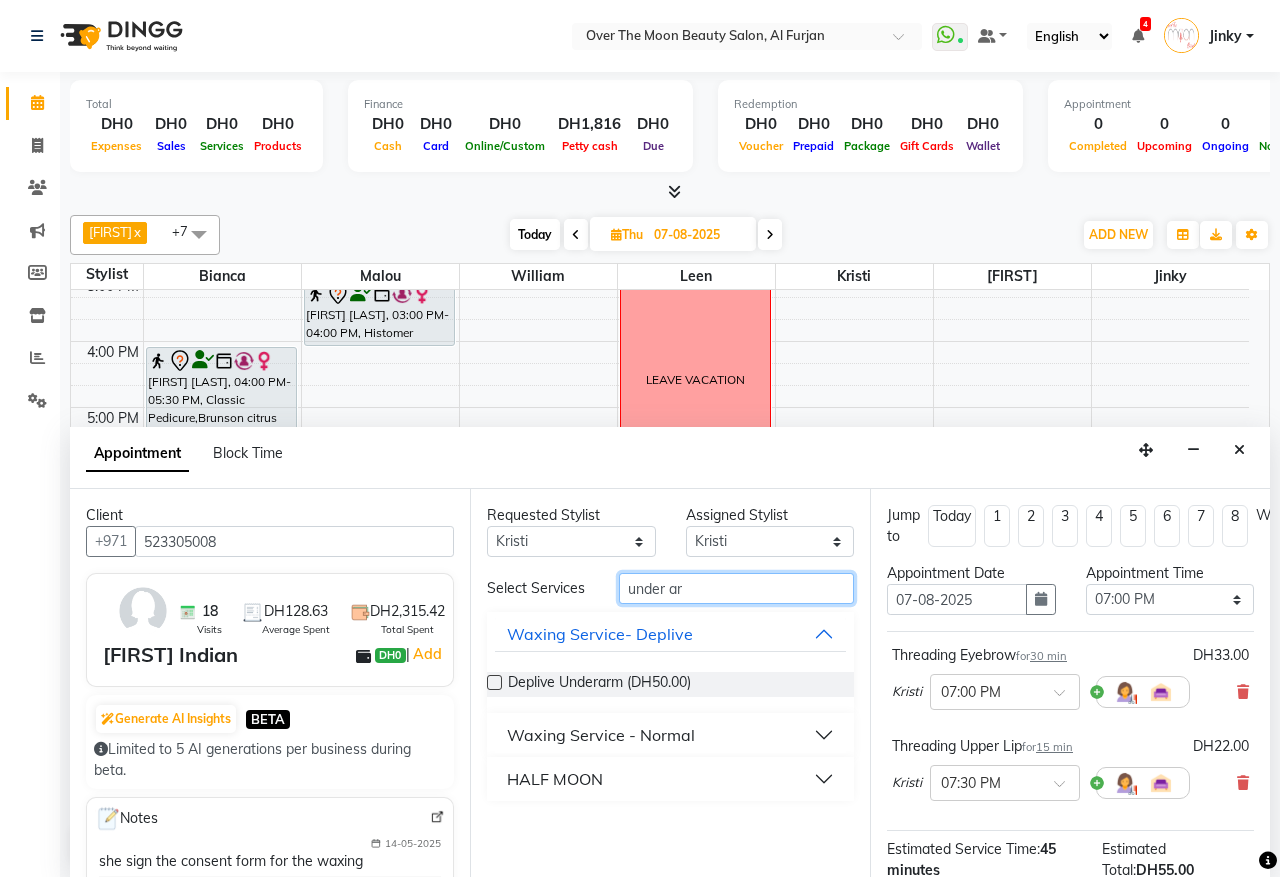 type on "under ar" 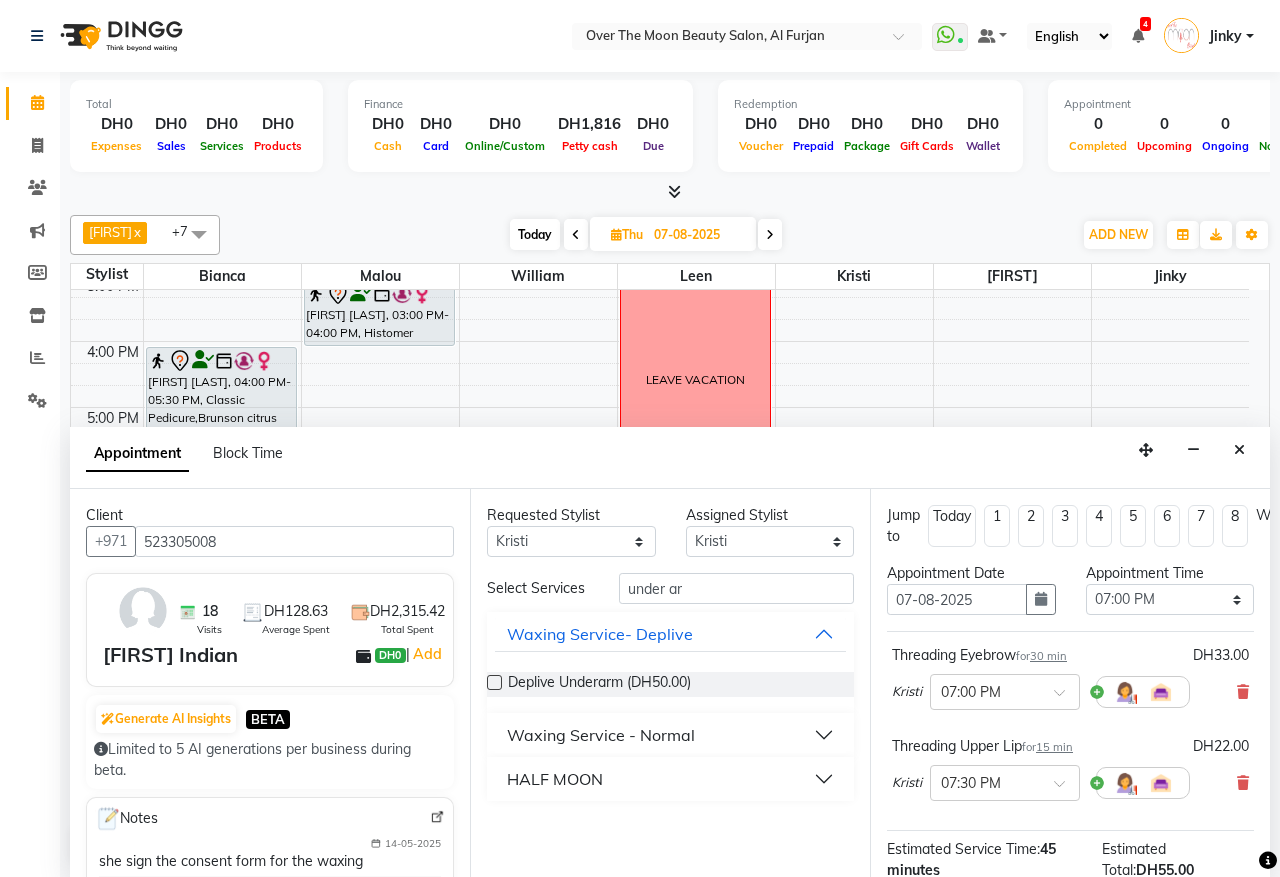click on "Waxing Service - Normal" at bounding box center [601, 735] 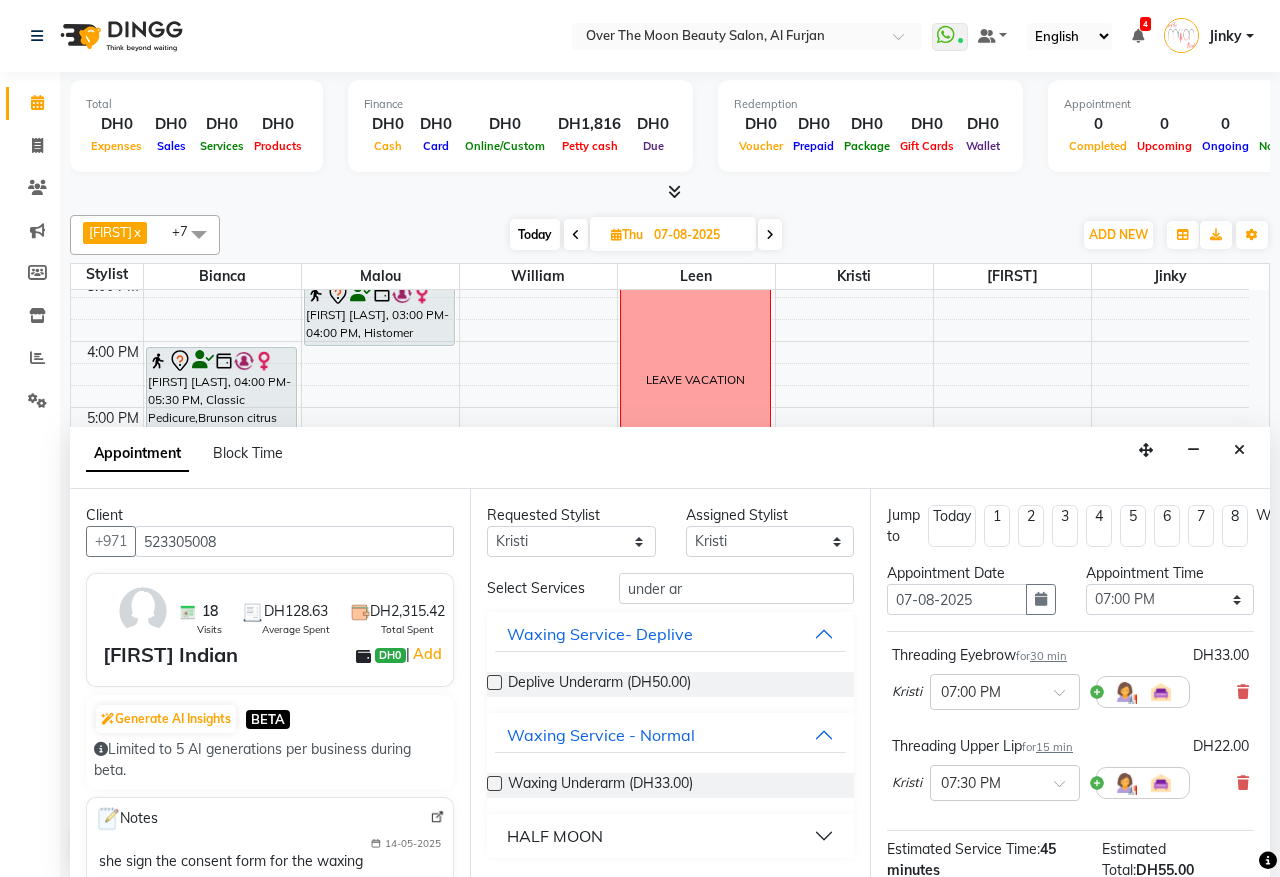 click at bounding box center (494, 783) 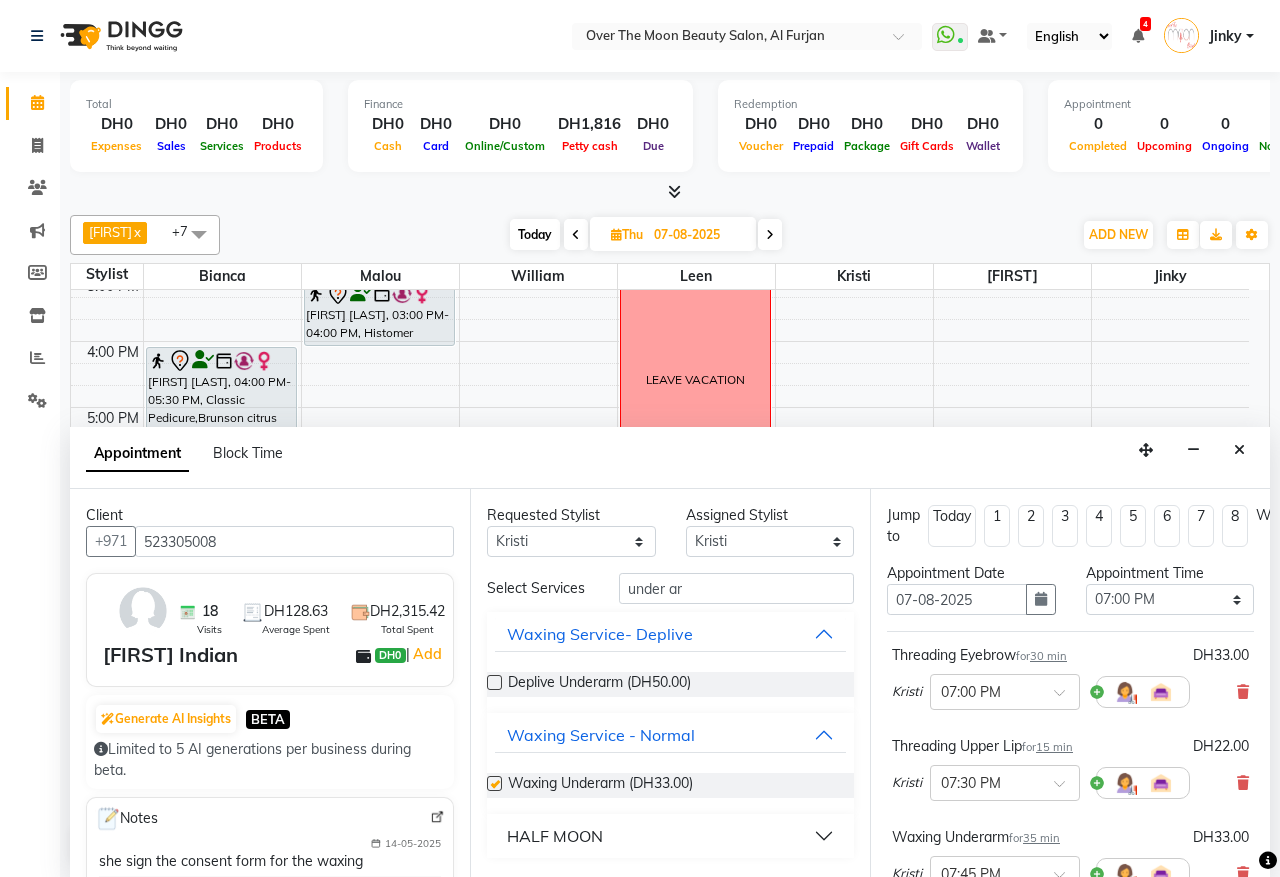 checkbox on "false" 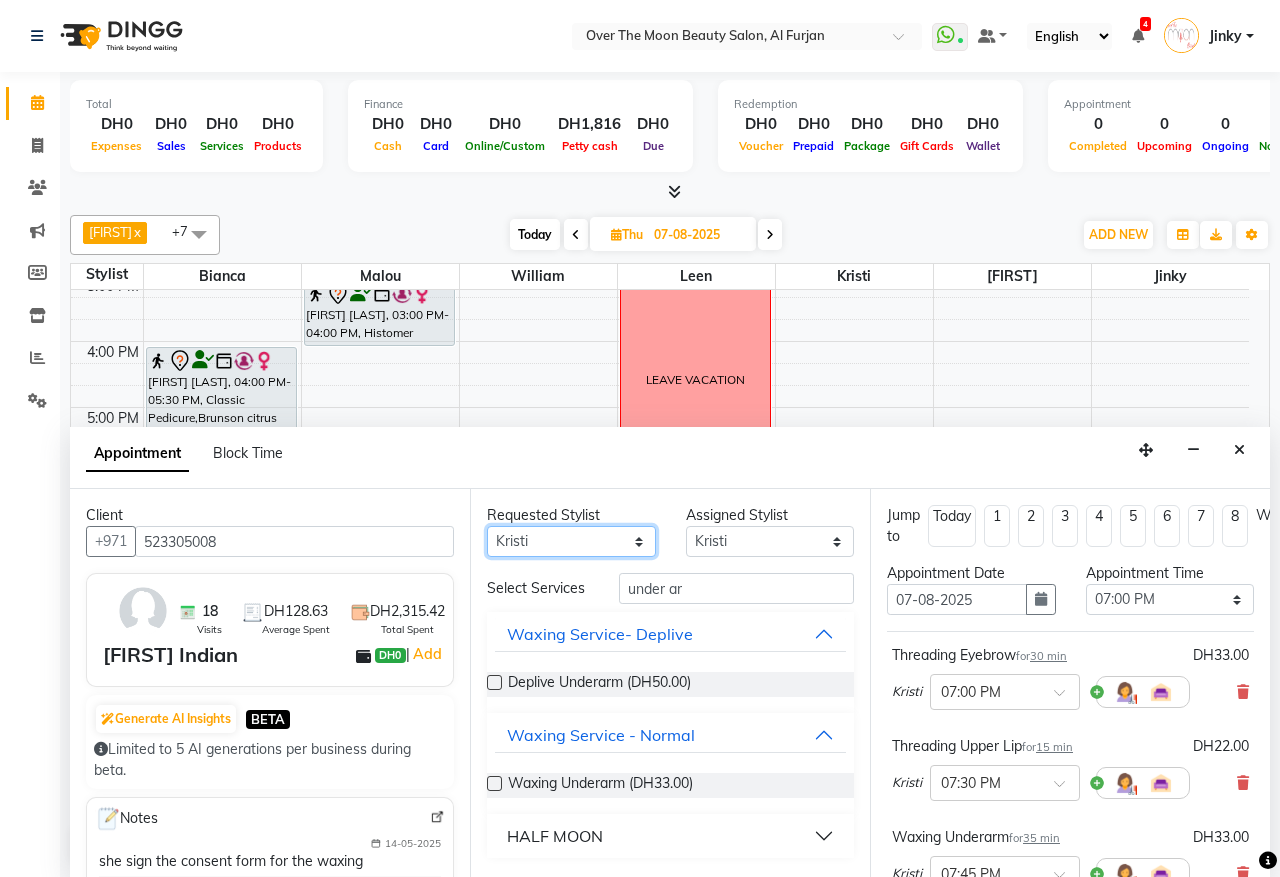 drag, startPoint x: 590, startPoint y: 542, endPoint x: 573, endPoint y: 537, distance: 17.720045 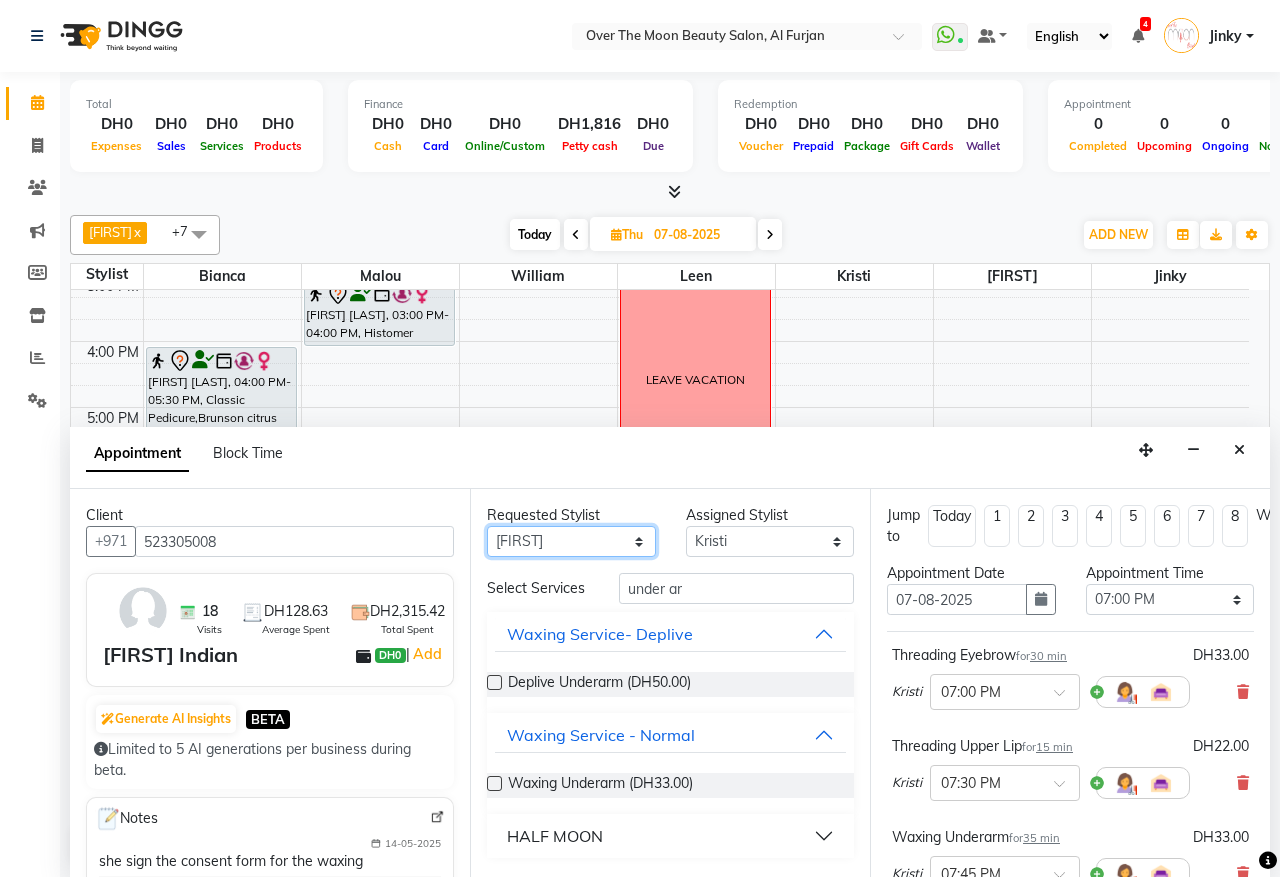 click on "Any [FIRST] [FIRST] [FIRST] [FIRST] [FIRST] [FIRST] [FIRST]" at bounding box center [571, 541] 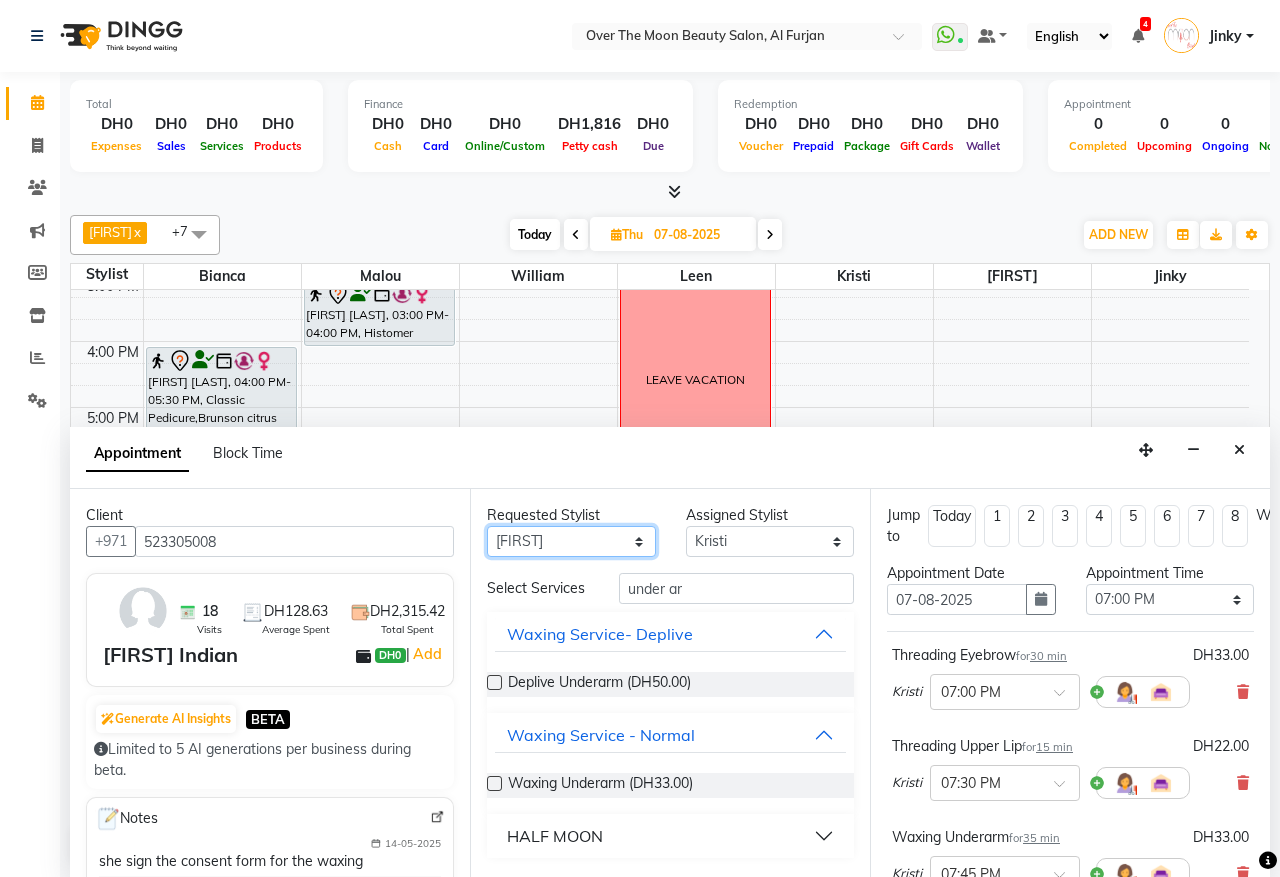 select on "64796" 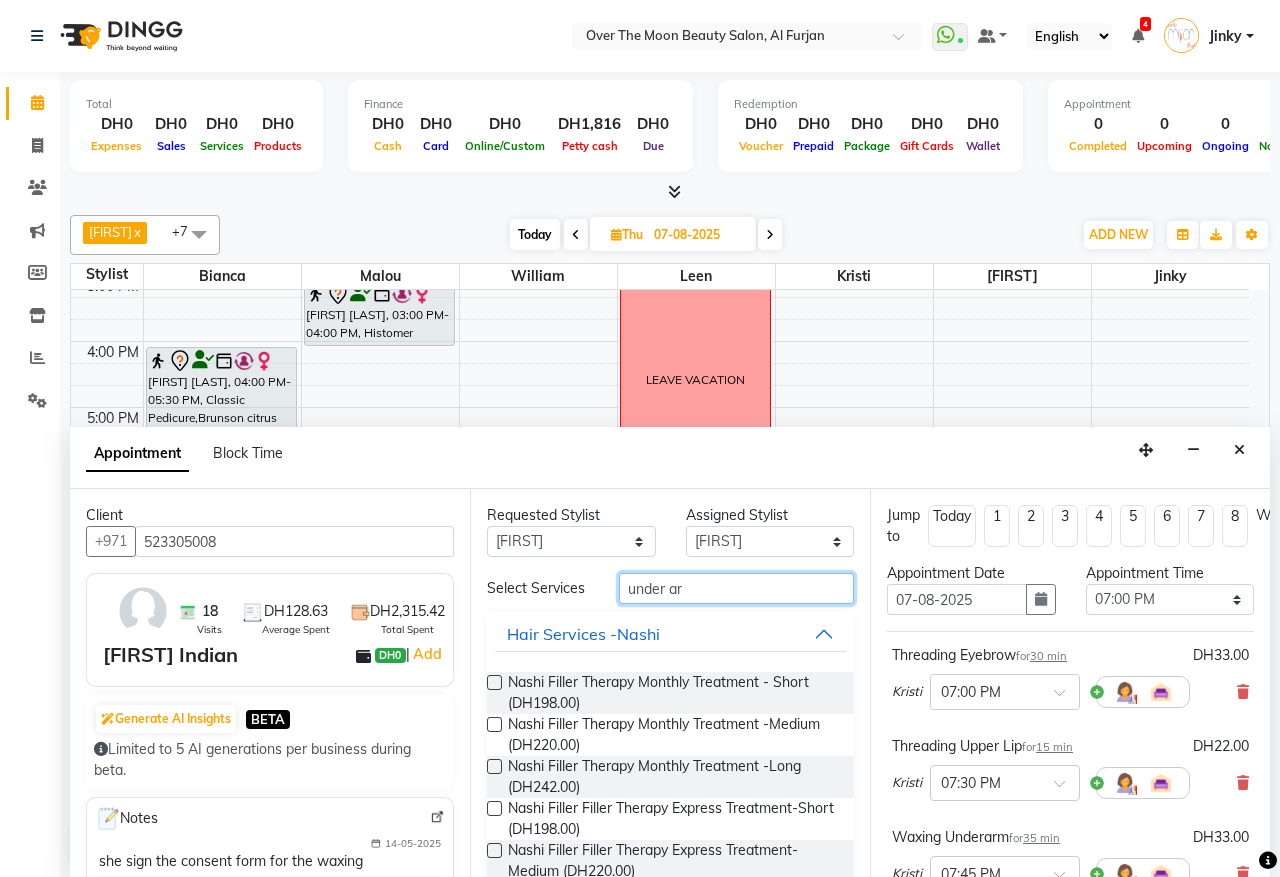 drag, startPoint x: 658, startPoint y: 593, endPoint x: 595, endPoint y: 620, distance: 68.54196 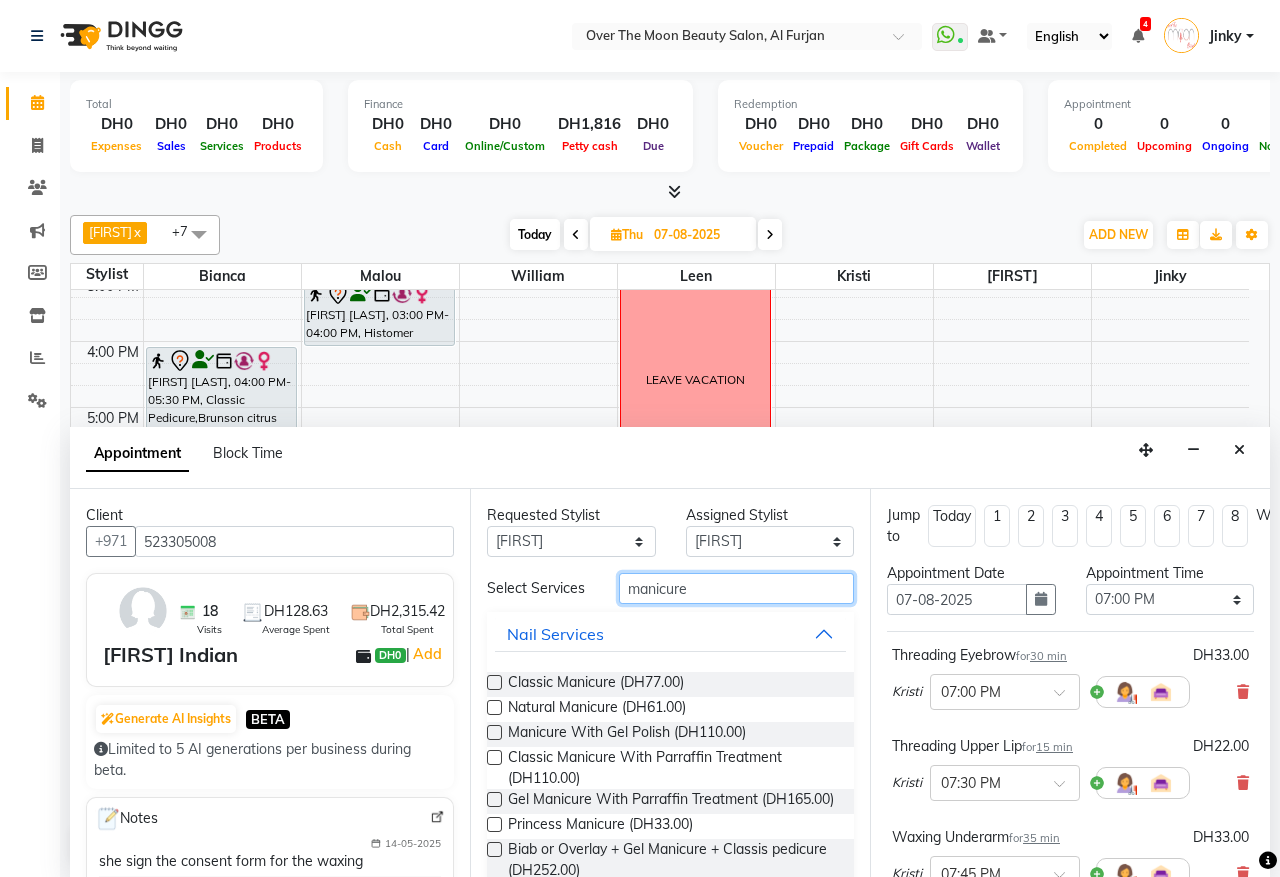 type on "manicure" 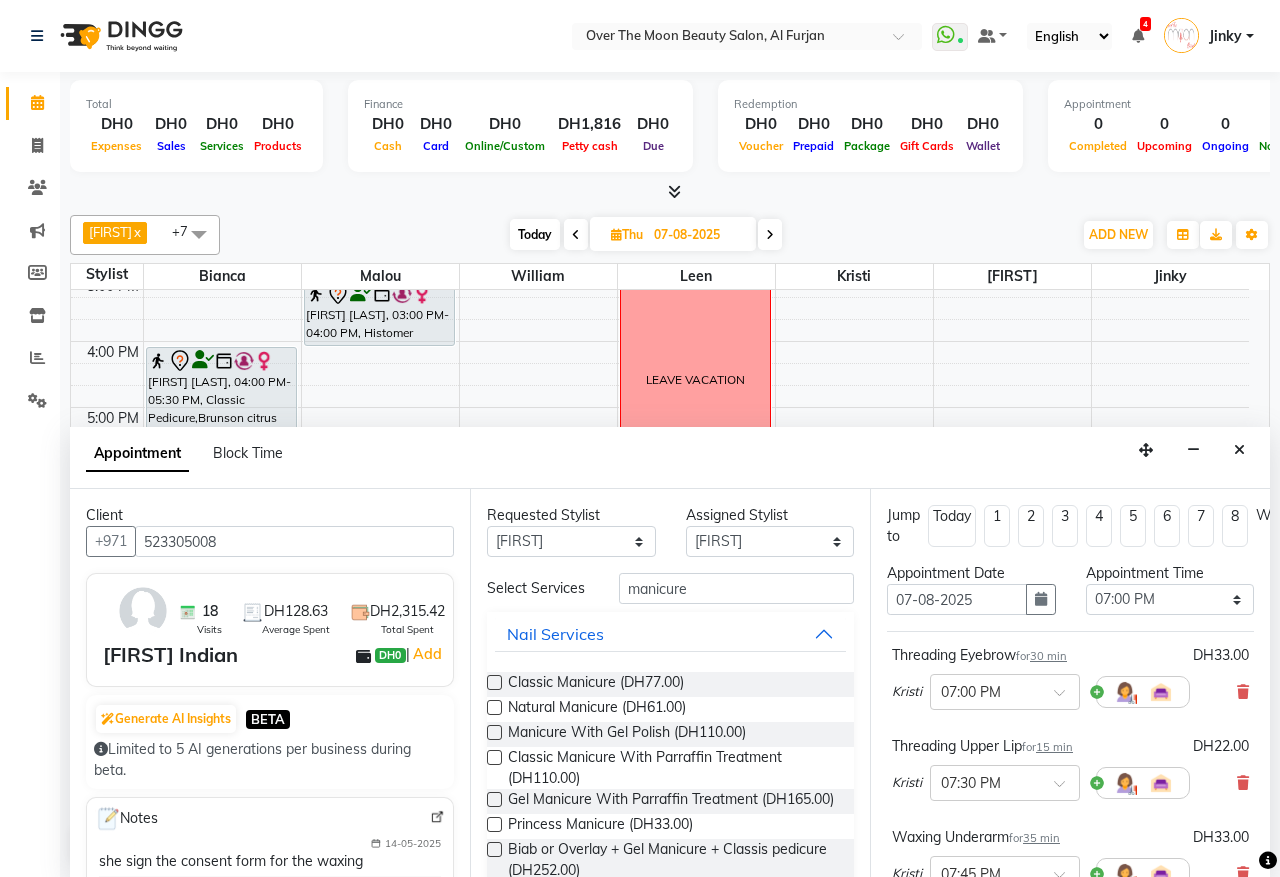click at bounding box center (494, 732) 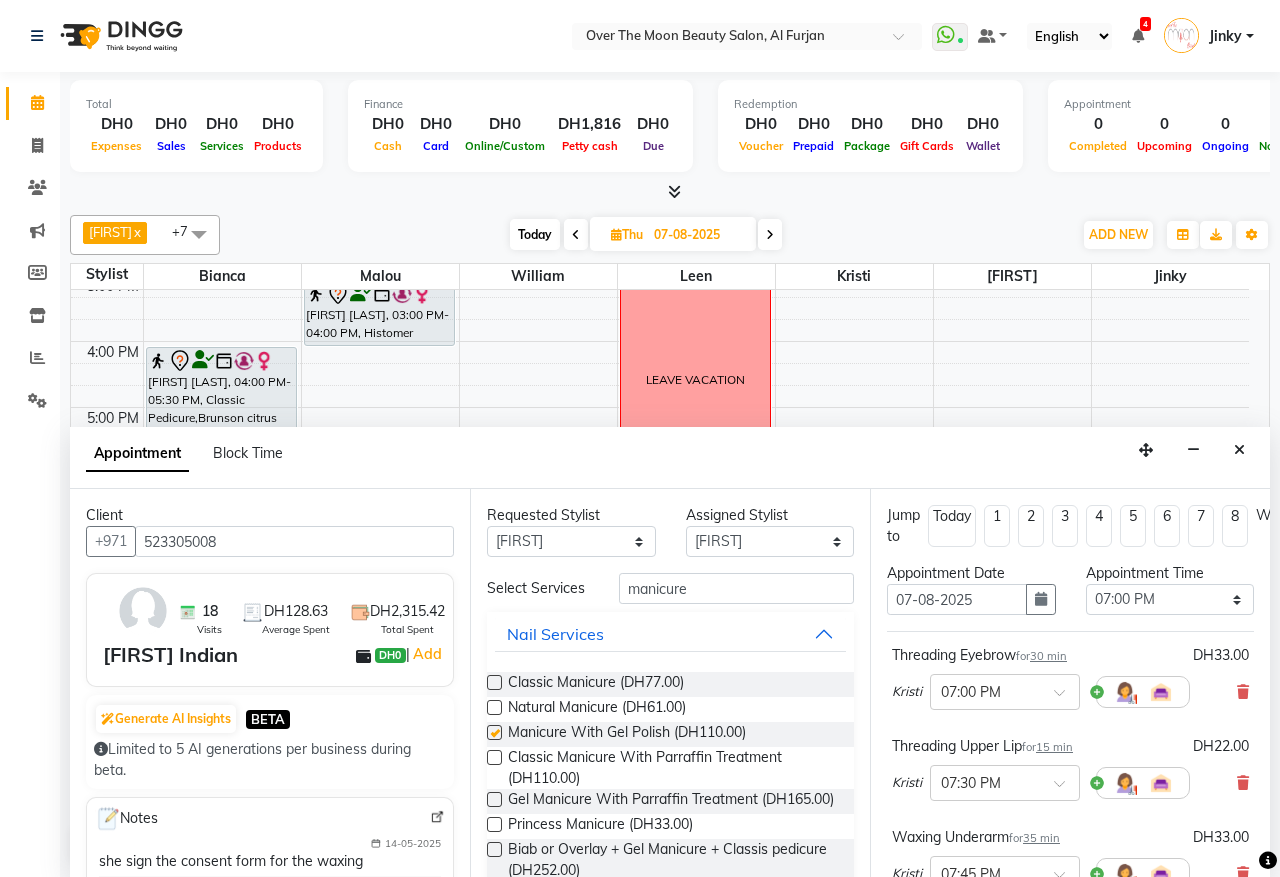 checkbox on "false" 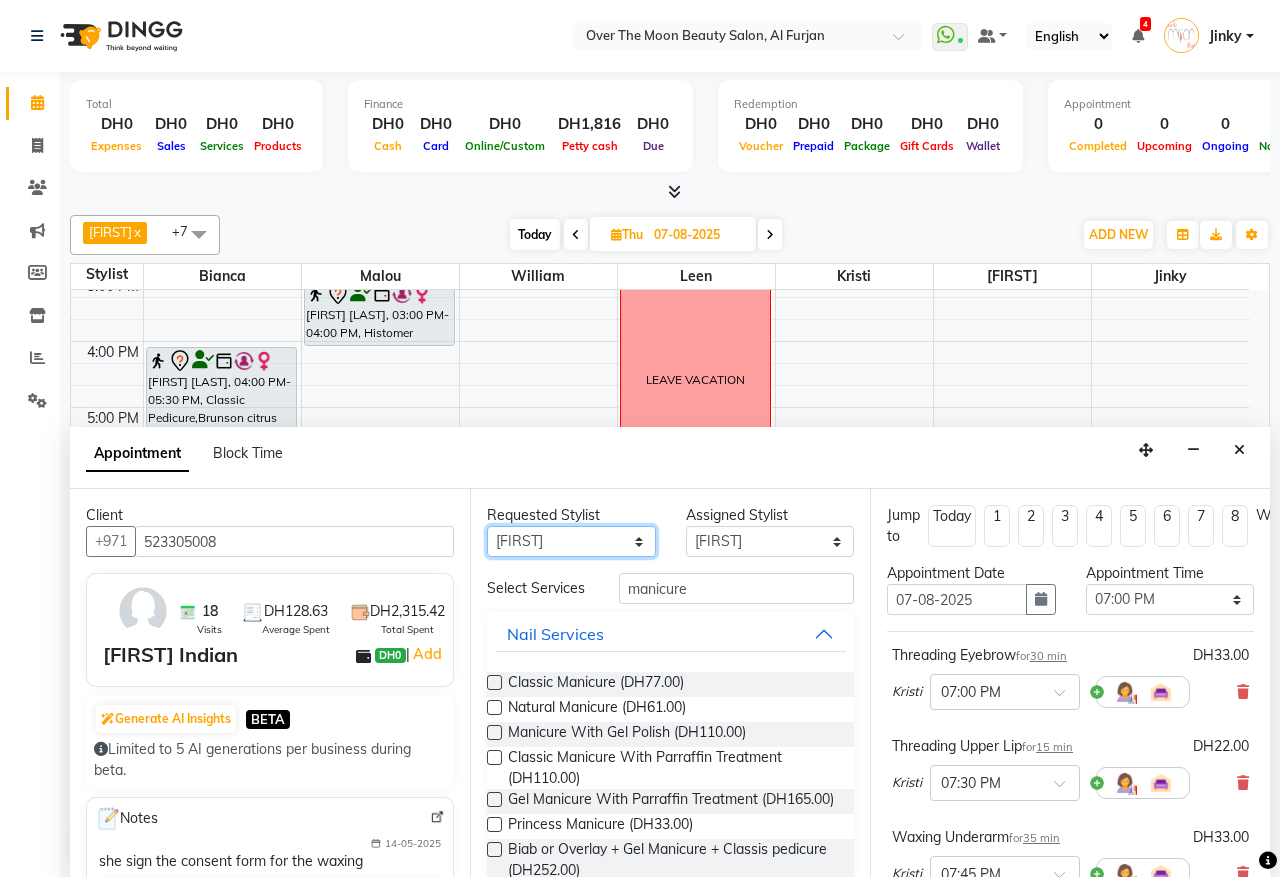 click on "Any [FIRST] [FIRST] [FIRST] [FIRST] [FIRST] [FIRST] [FIRST]" at bounding box center [571, 541] 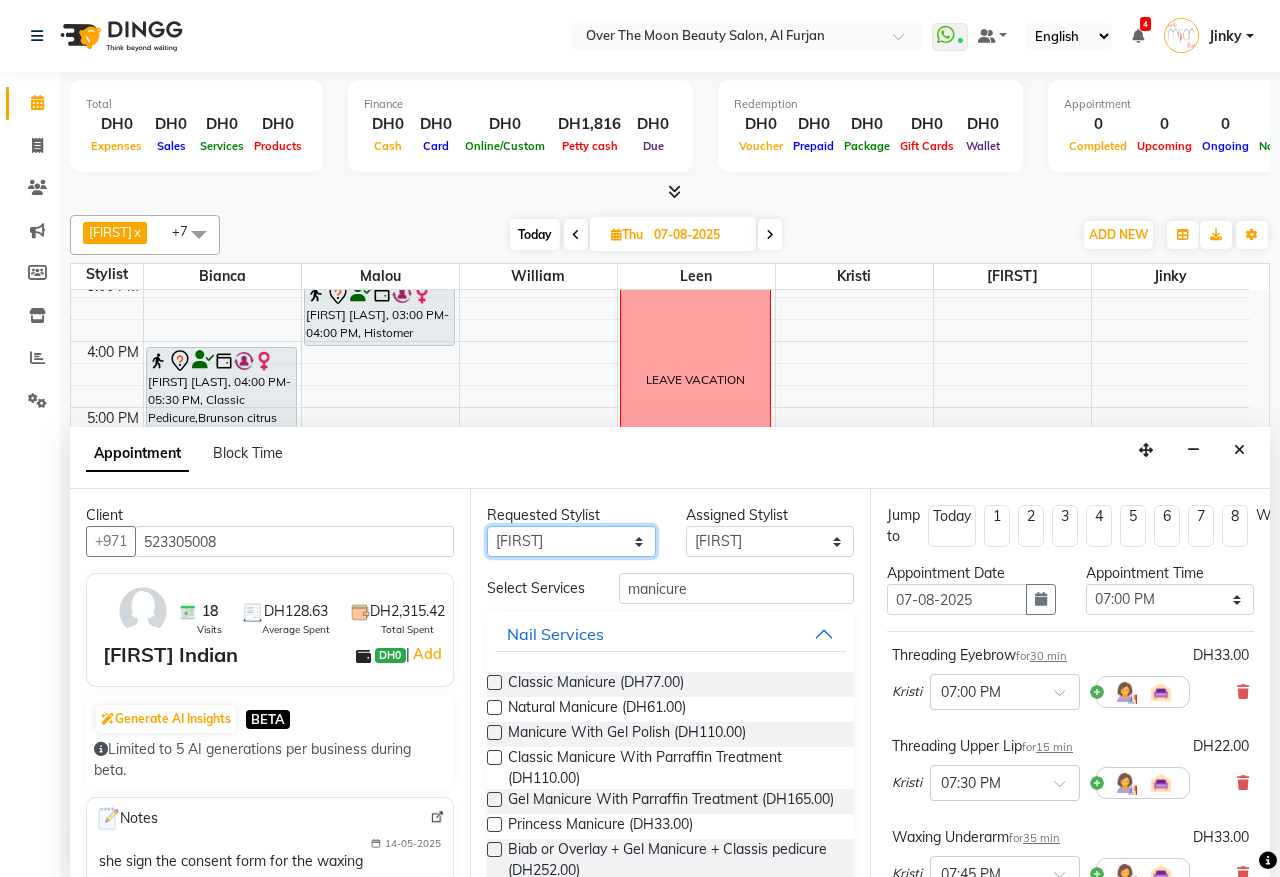 select on "64402" 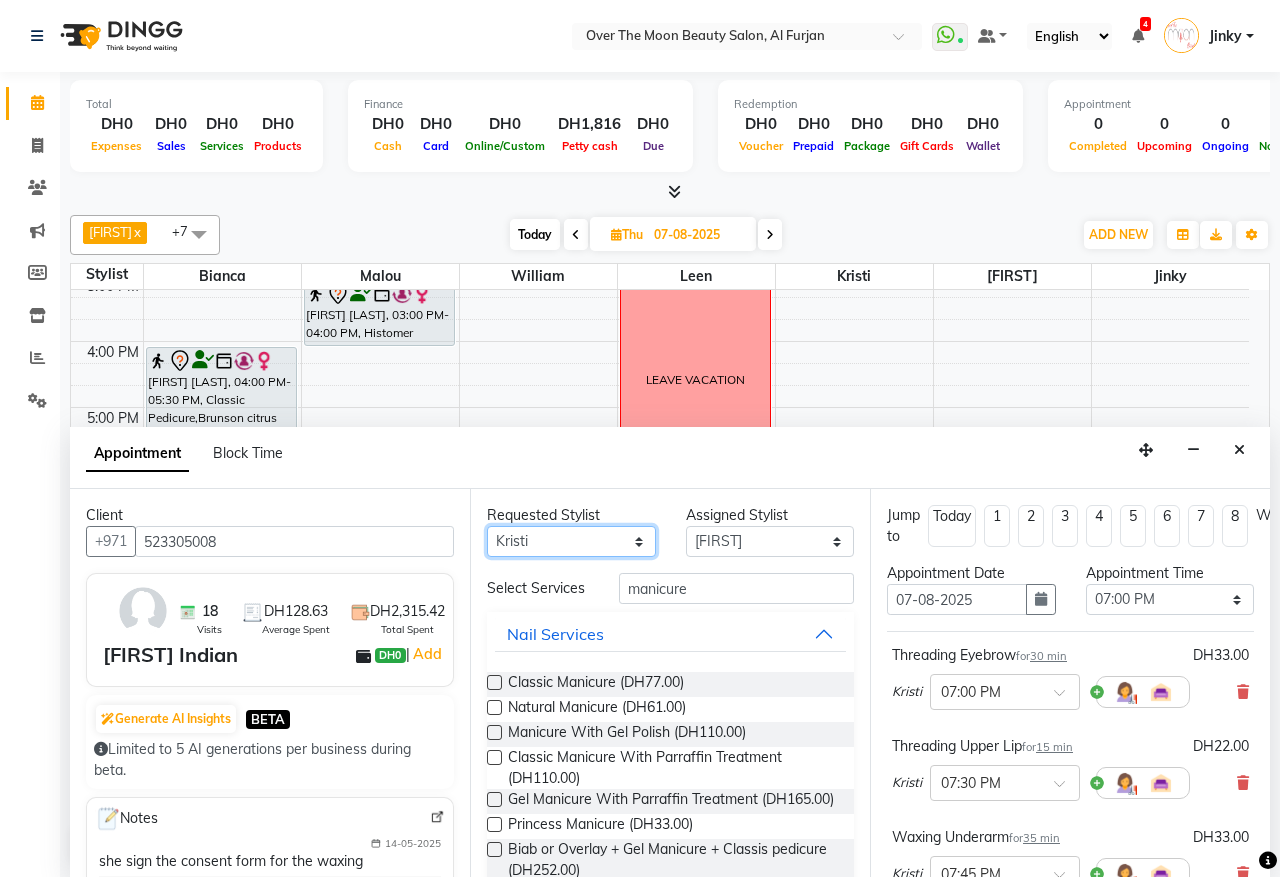 click on "Any [FIRST] [FIRST] [FIRST] [FIRST] [FIRST] [FIRST] [FIRST]" at bounding box center (571, 541) 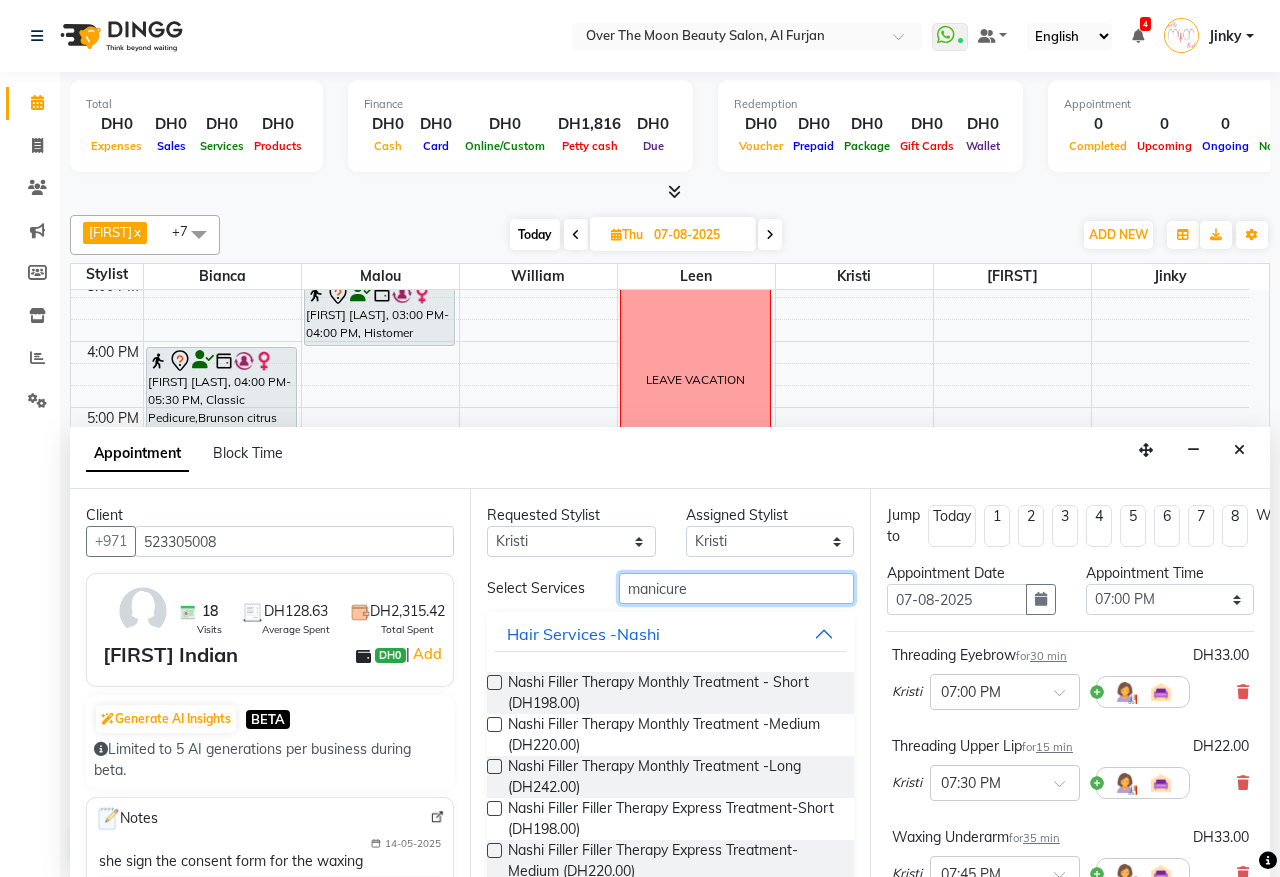 drag, startPoint x: 713, startPoint y: 586, endPoint x: 525, endPoint y: 607, distance: 189.16924 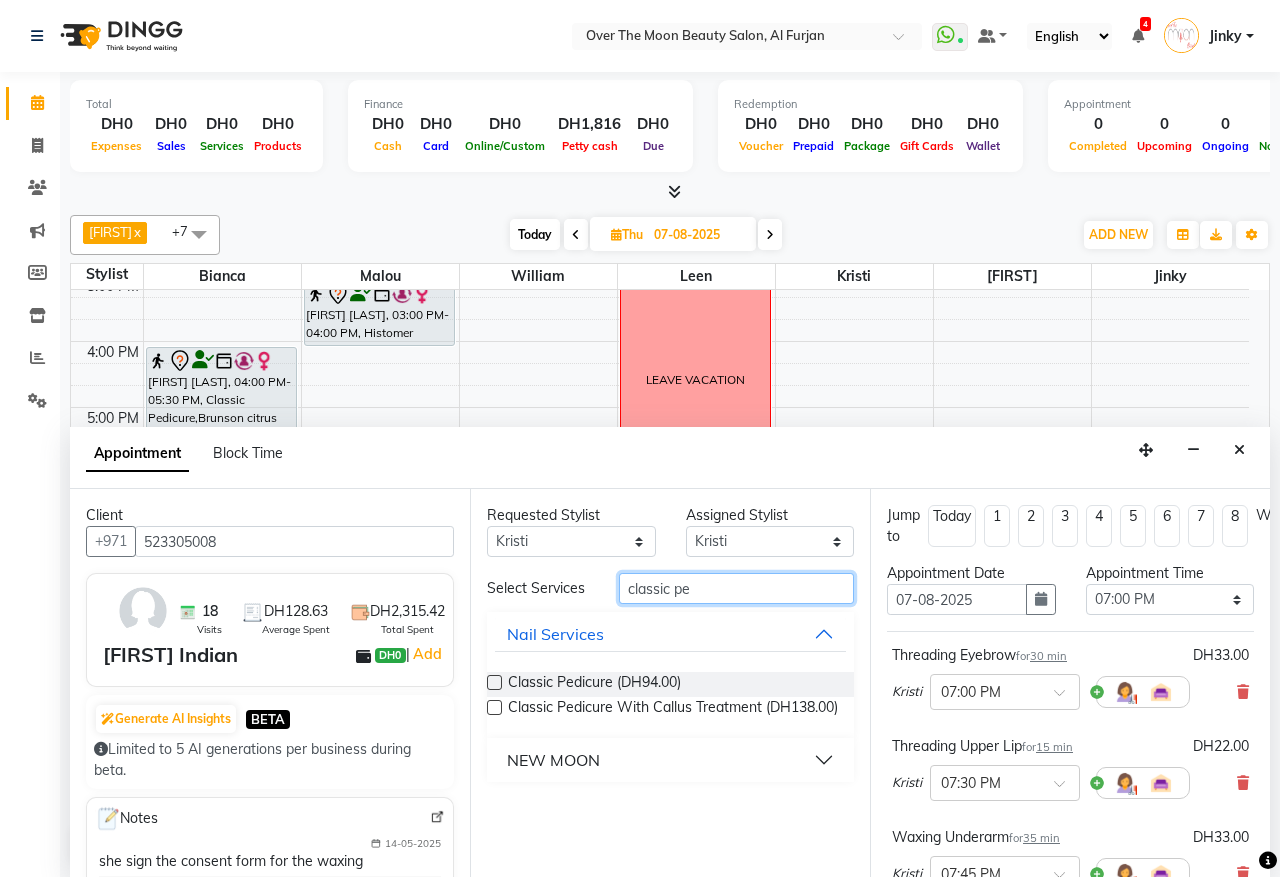 type on "classic pe" 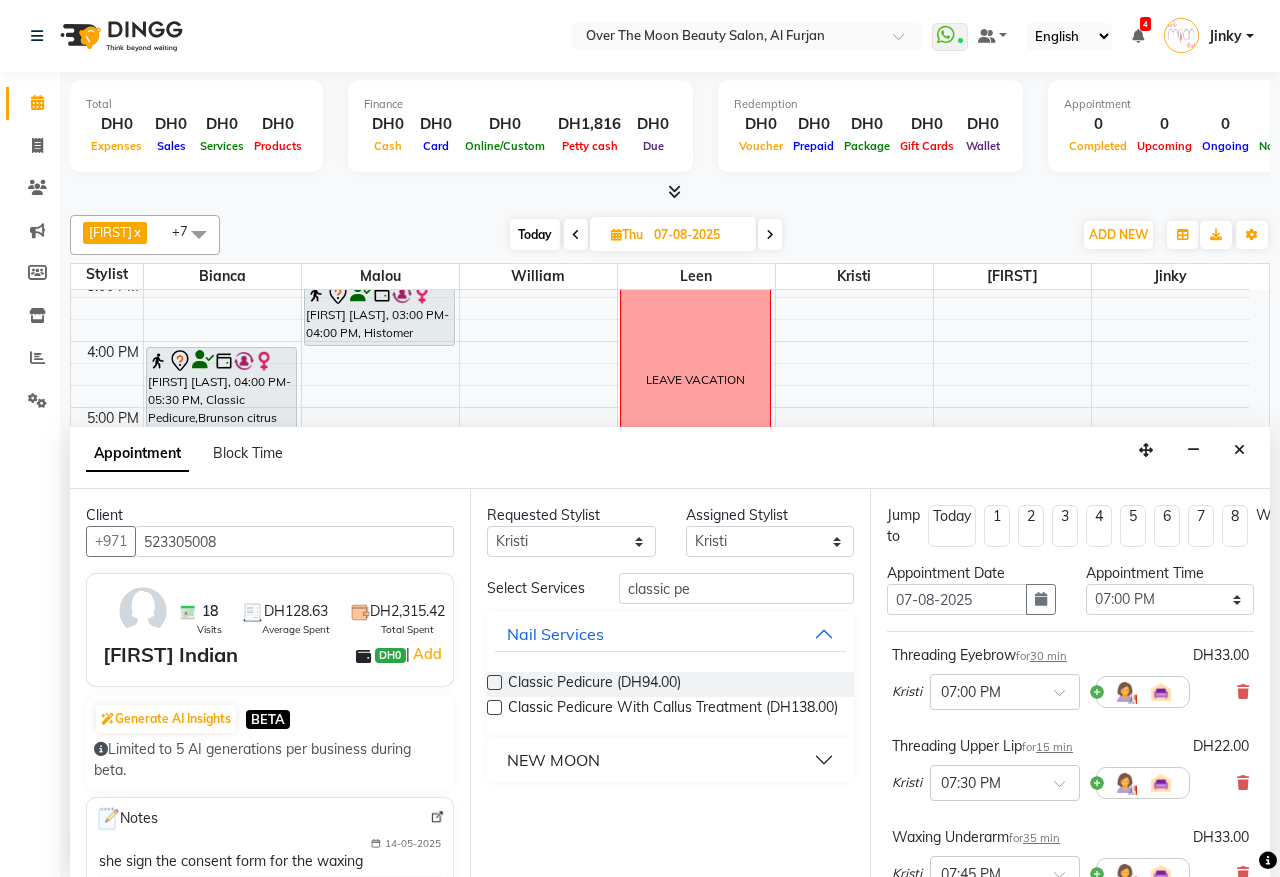 click at bounding box center (494, 682) 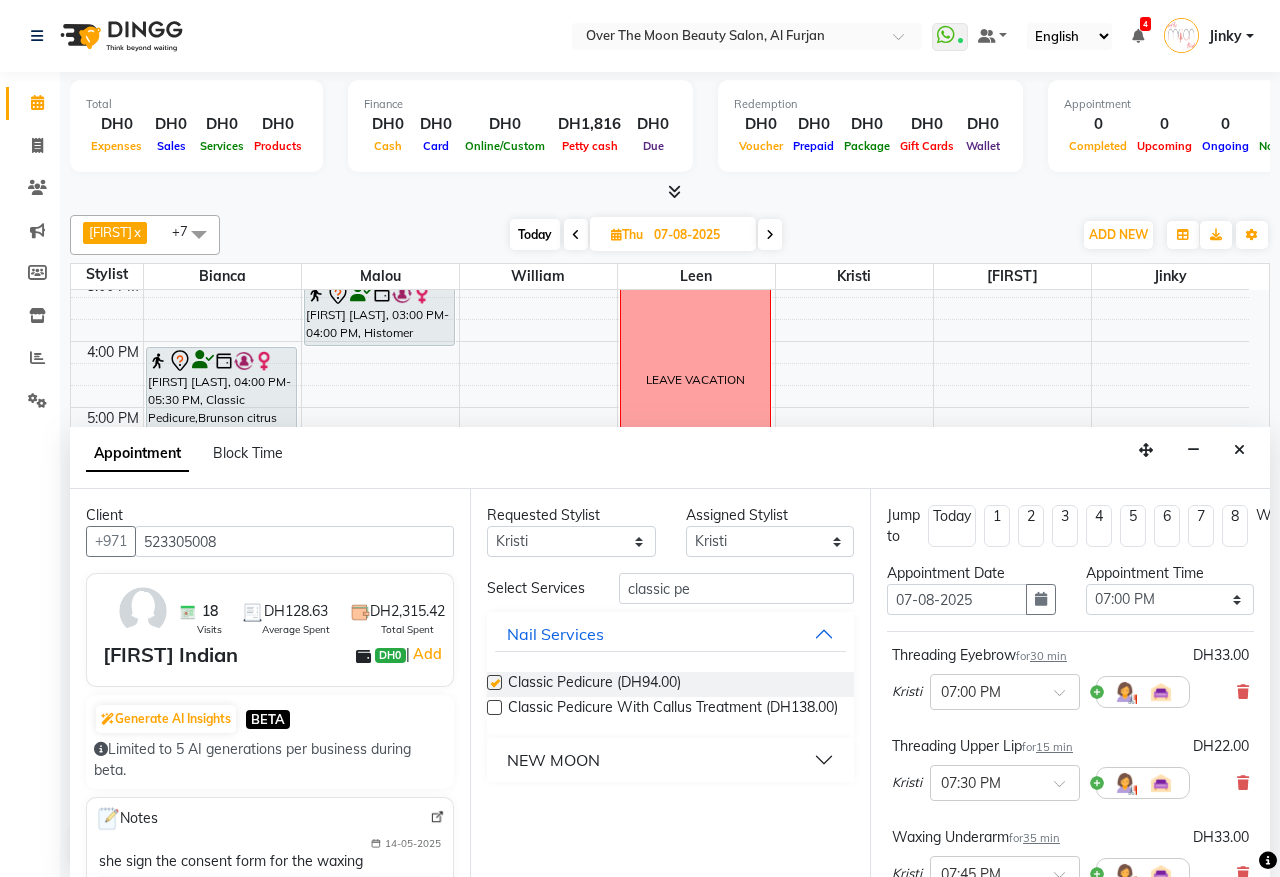 checkbox on "false" 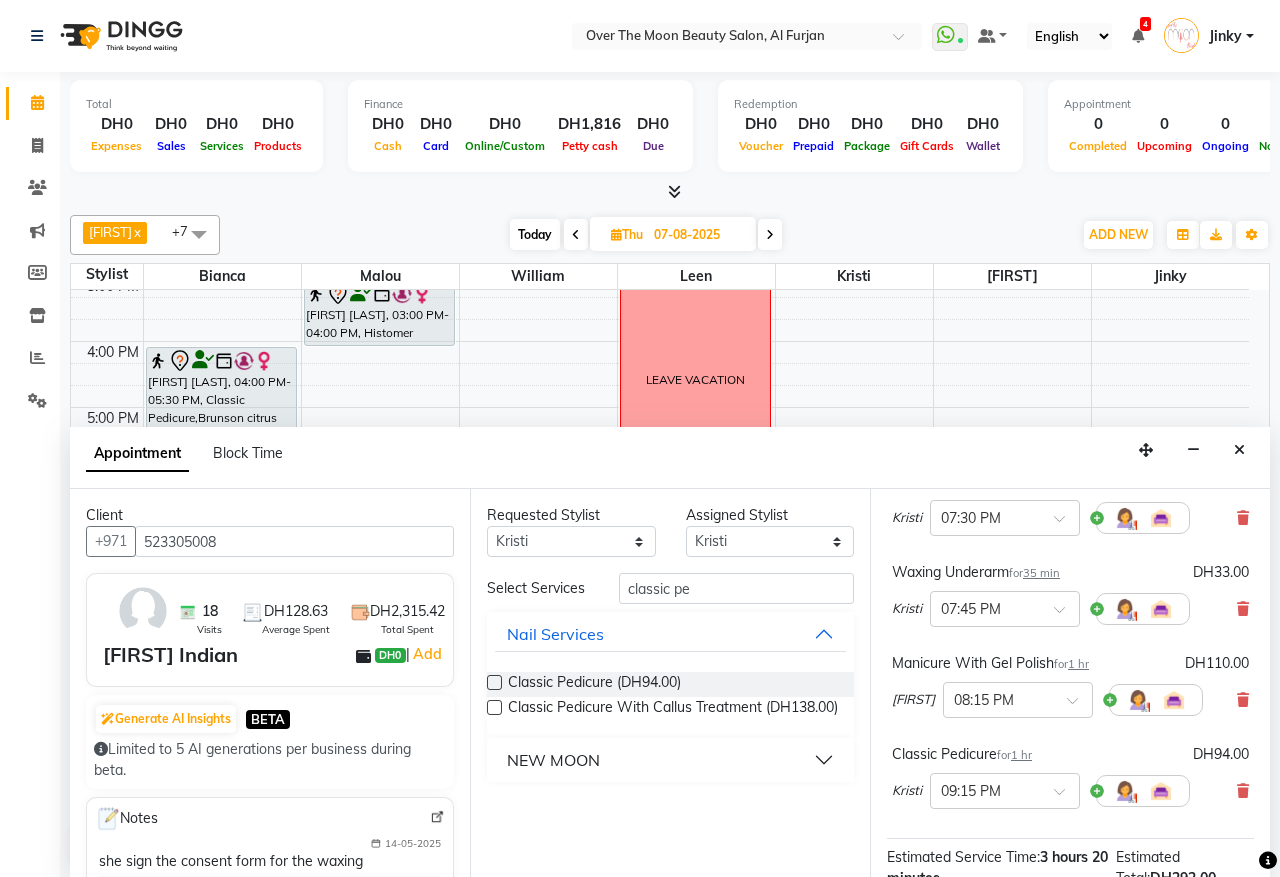 scroll, scrollTop: 543, scrollLeft: 0, axis: vertical 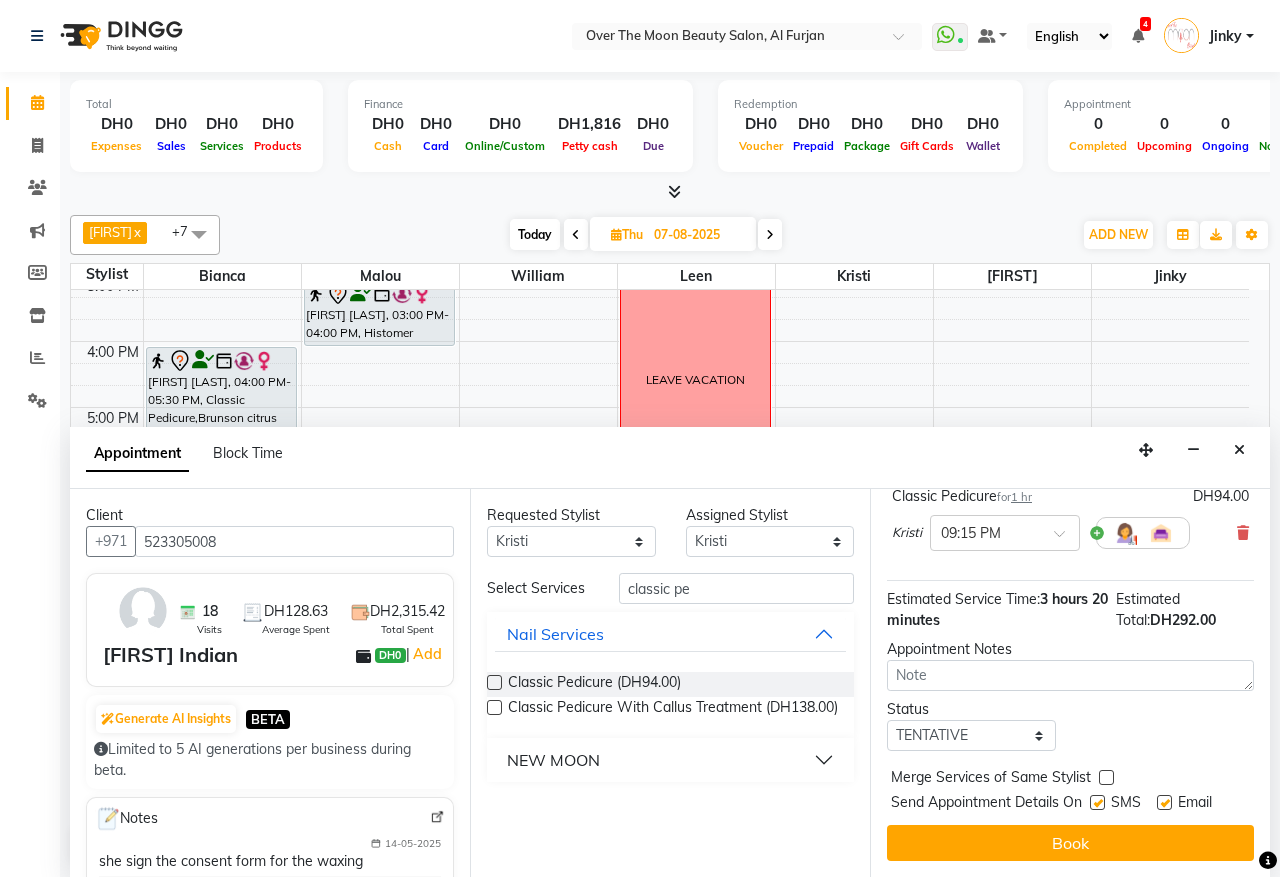 click at bounding box center [1106, 777] 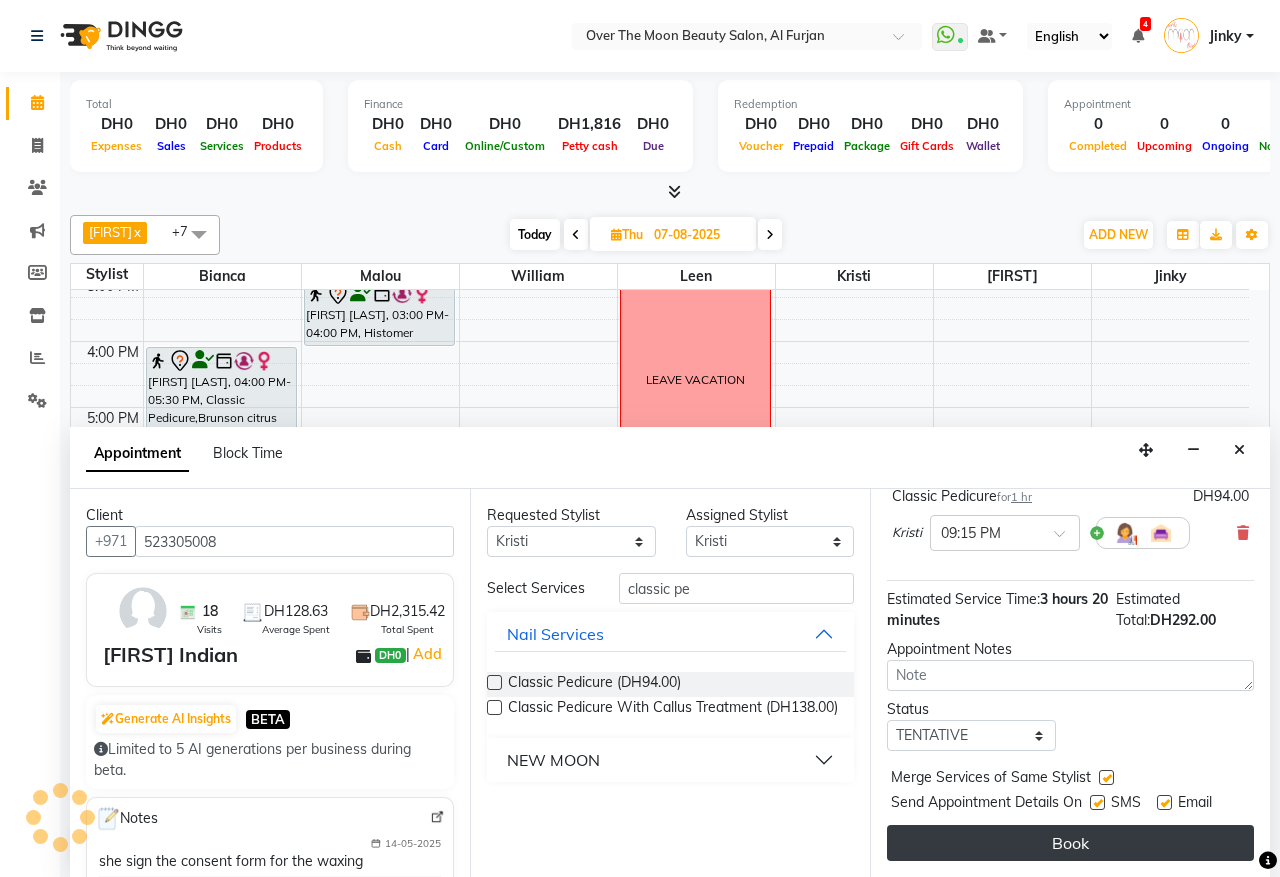 click on "Book" at bounding box center (1070, 843) 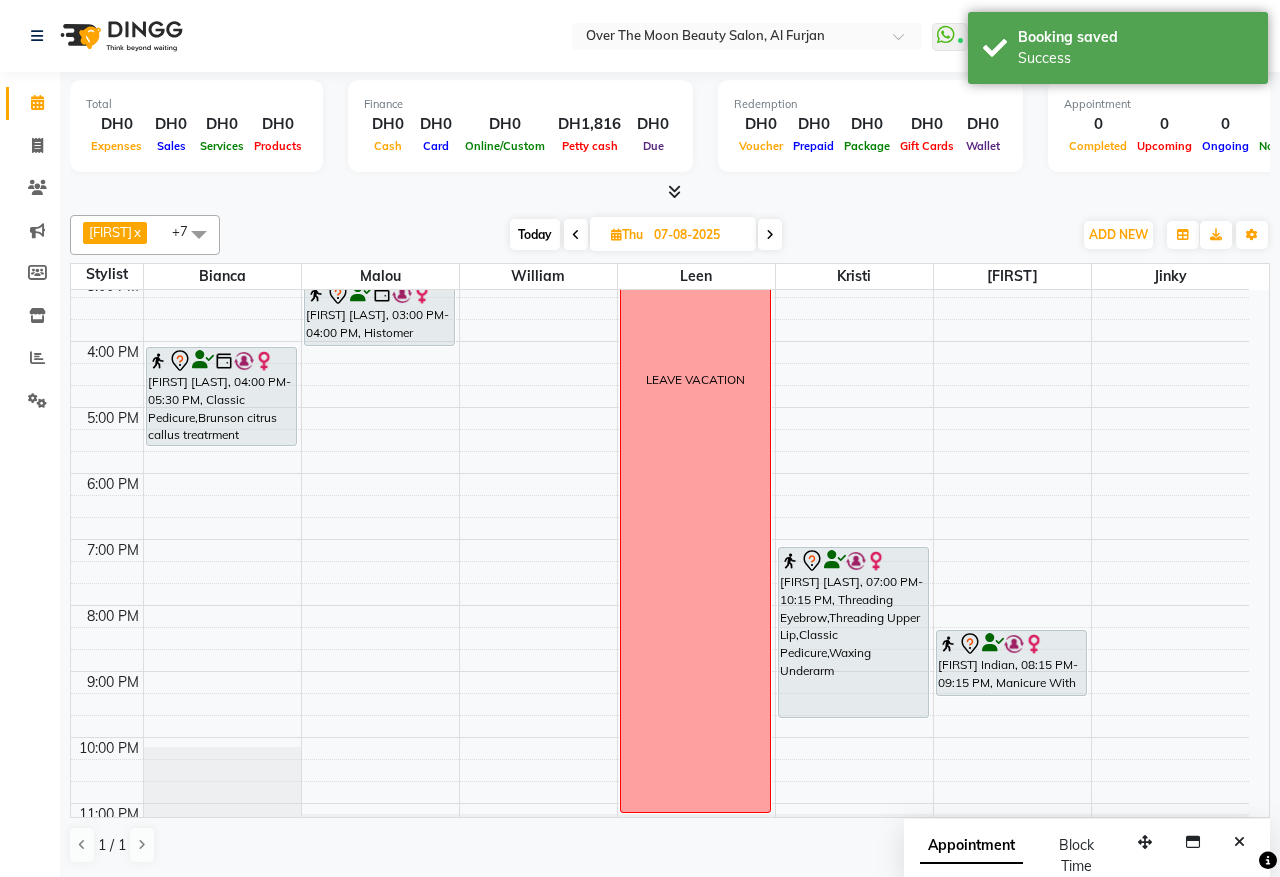 drag, startPoint x: 856, startPoint y: 763, endPoint x: 863, endPoint y: 708, distance: 55.443665 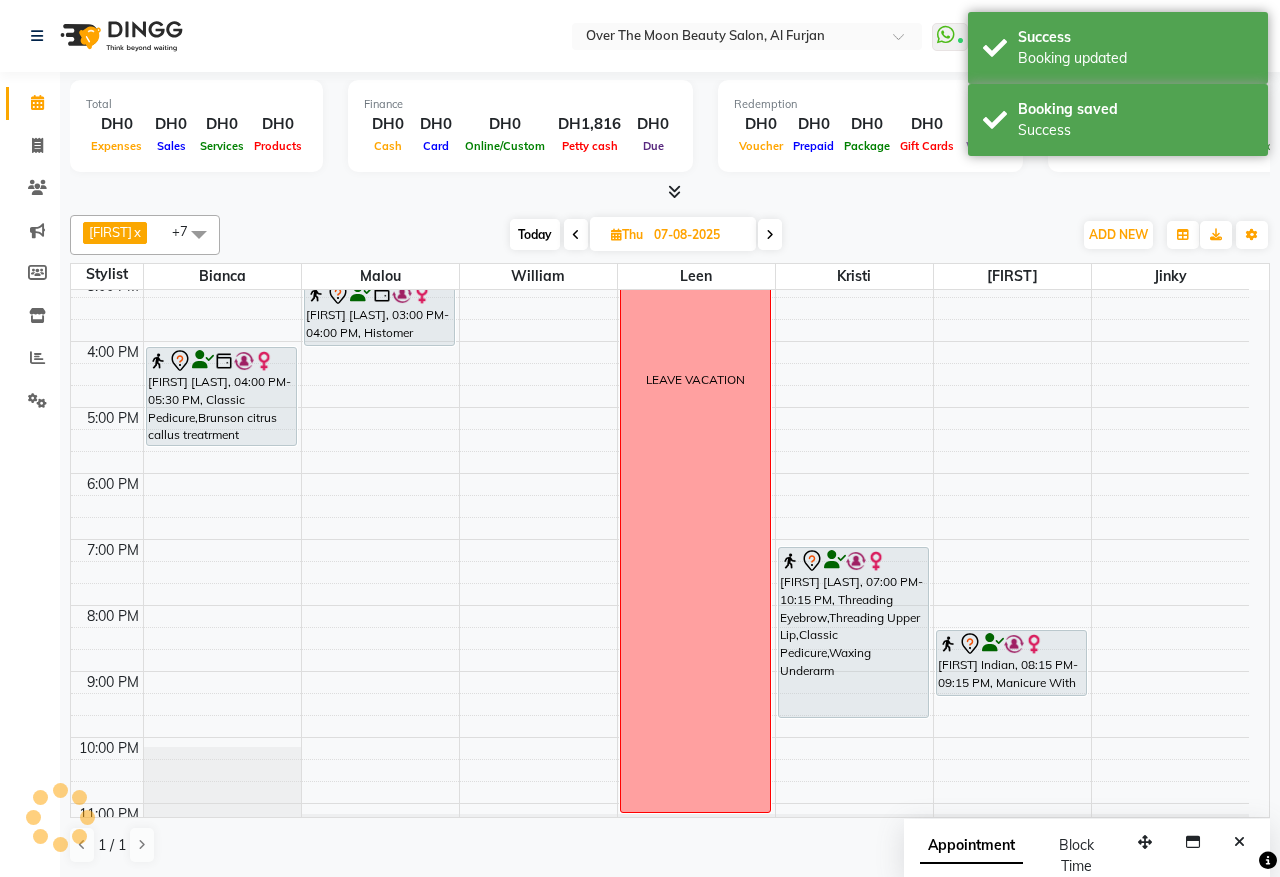 click on "[FIRST] Indian, 08:15 PM-09:15 PM, Manicure With Gel Polish" at bounding box center [1011, 663] 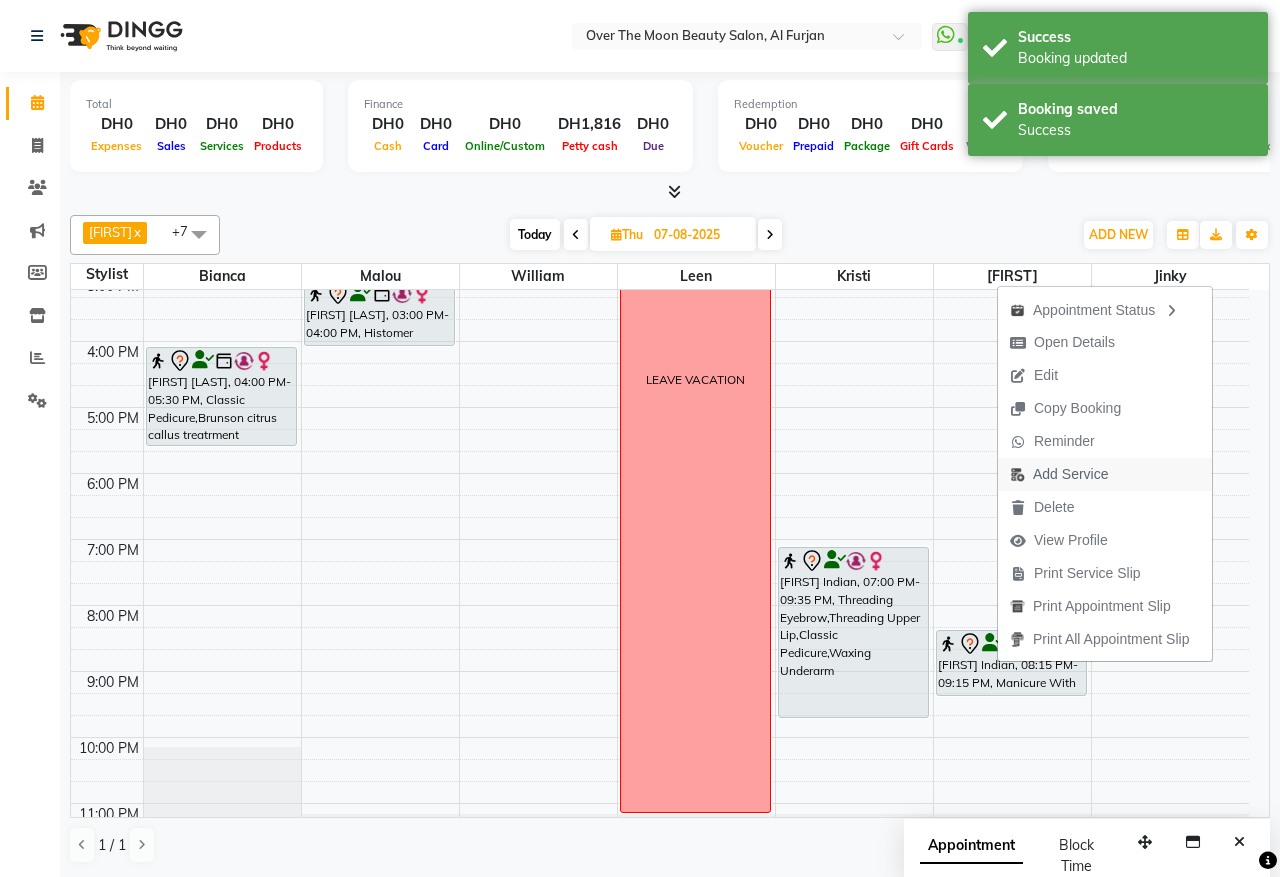 click on "Add Service" at bounding box center [1070, 474] 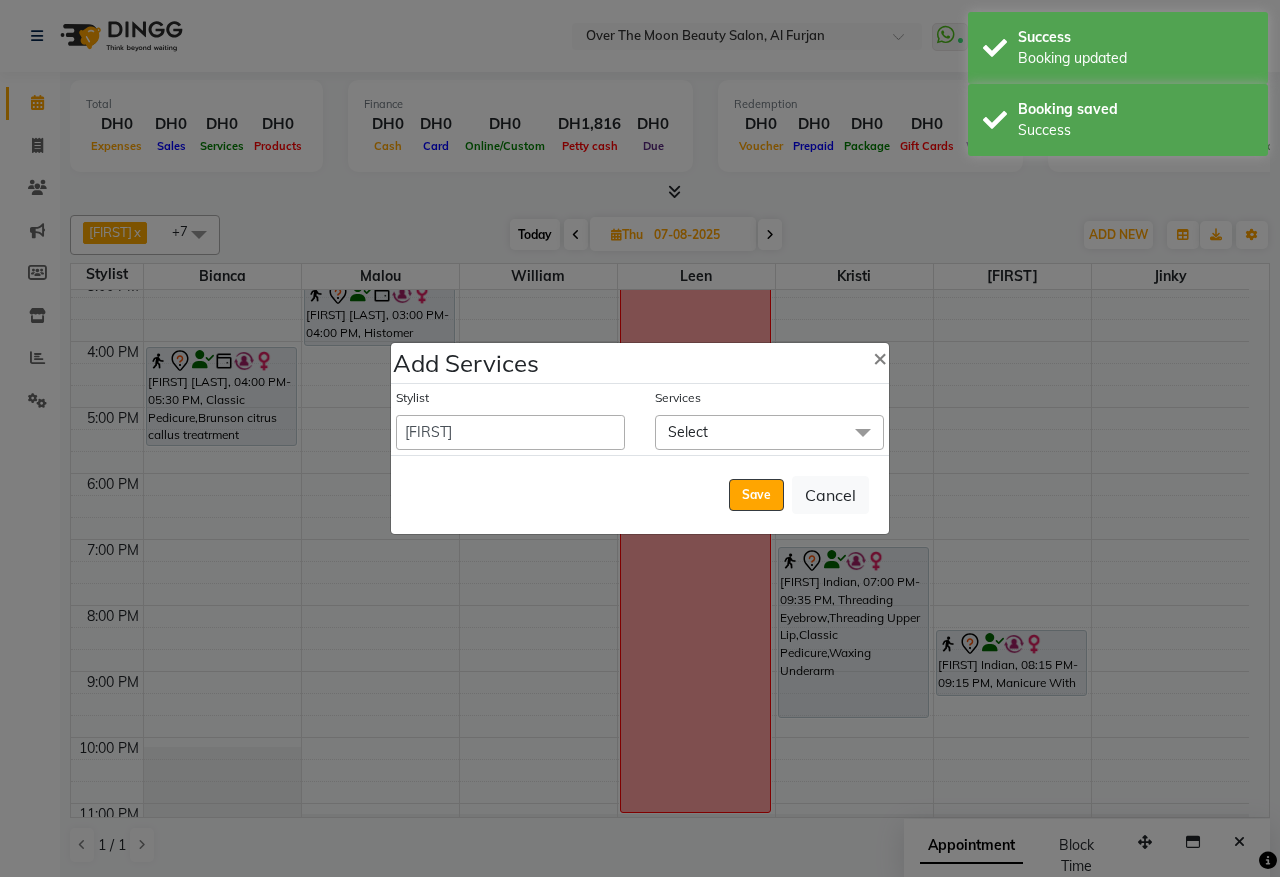 click on "Select" 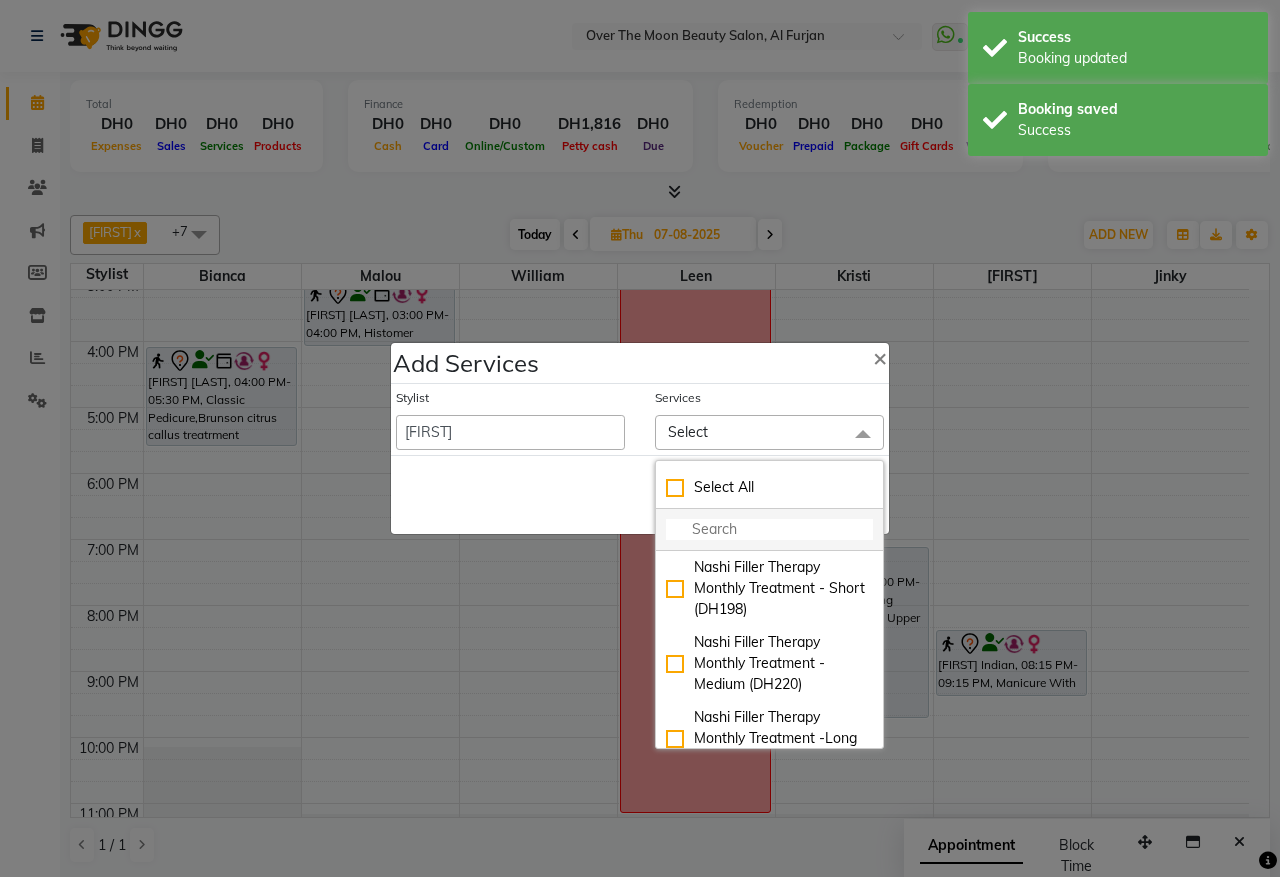 click 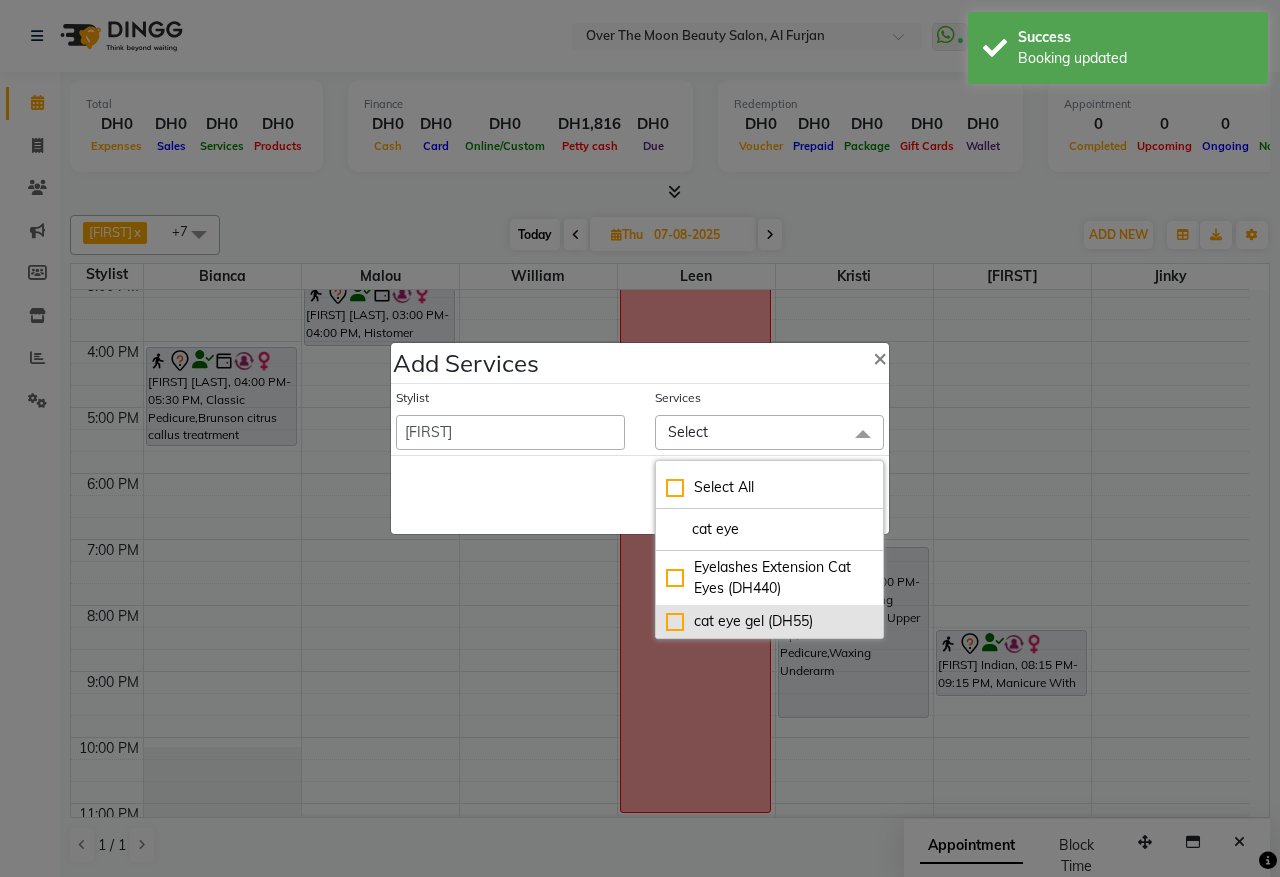 type on "cat eye" 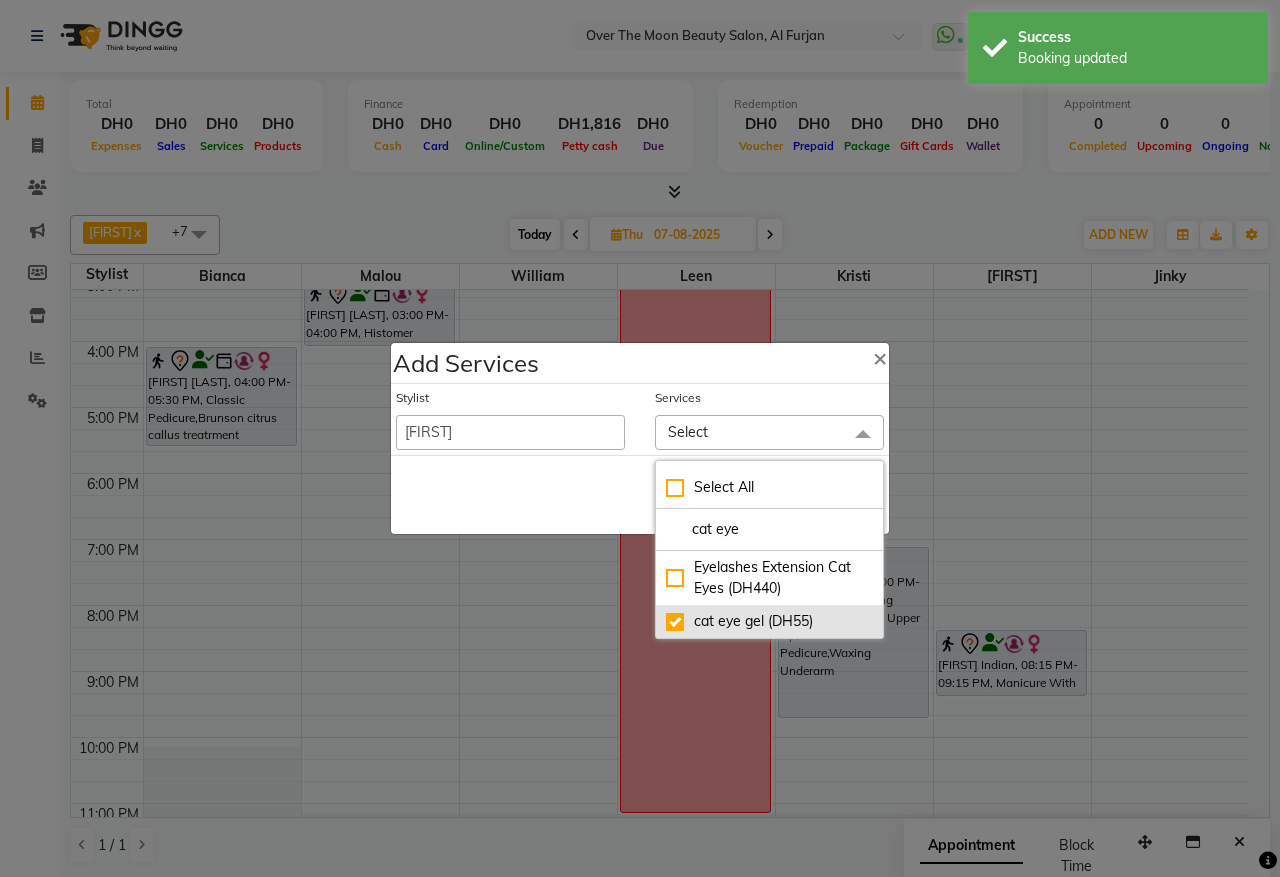 checkbox on "true" 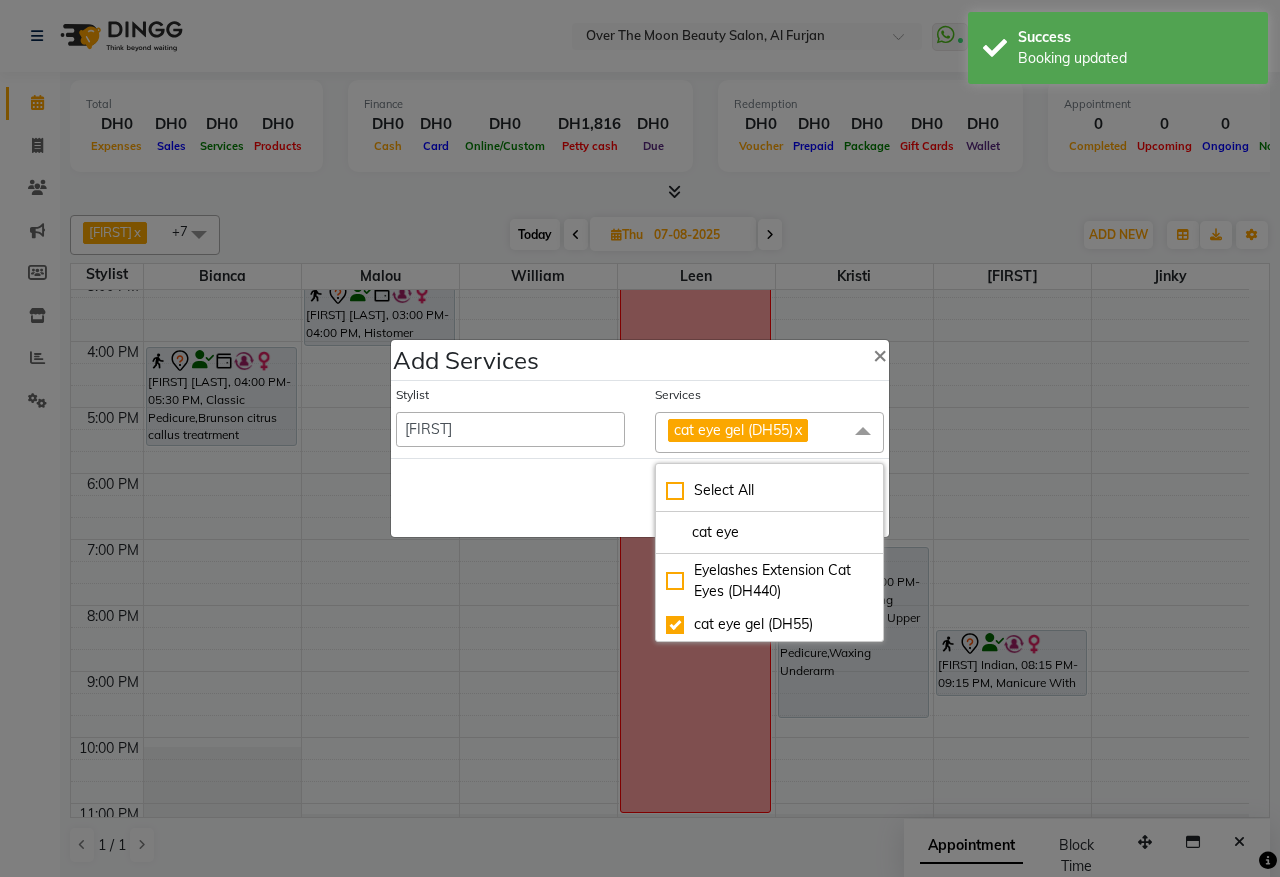 click on "Save   Cancel" 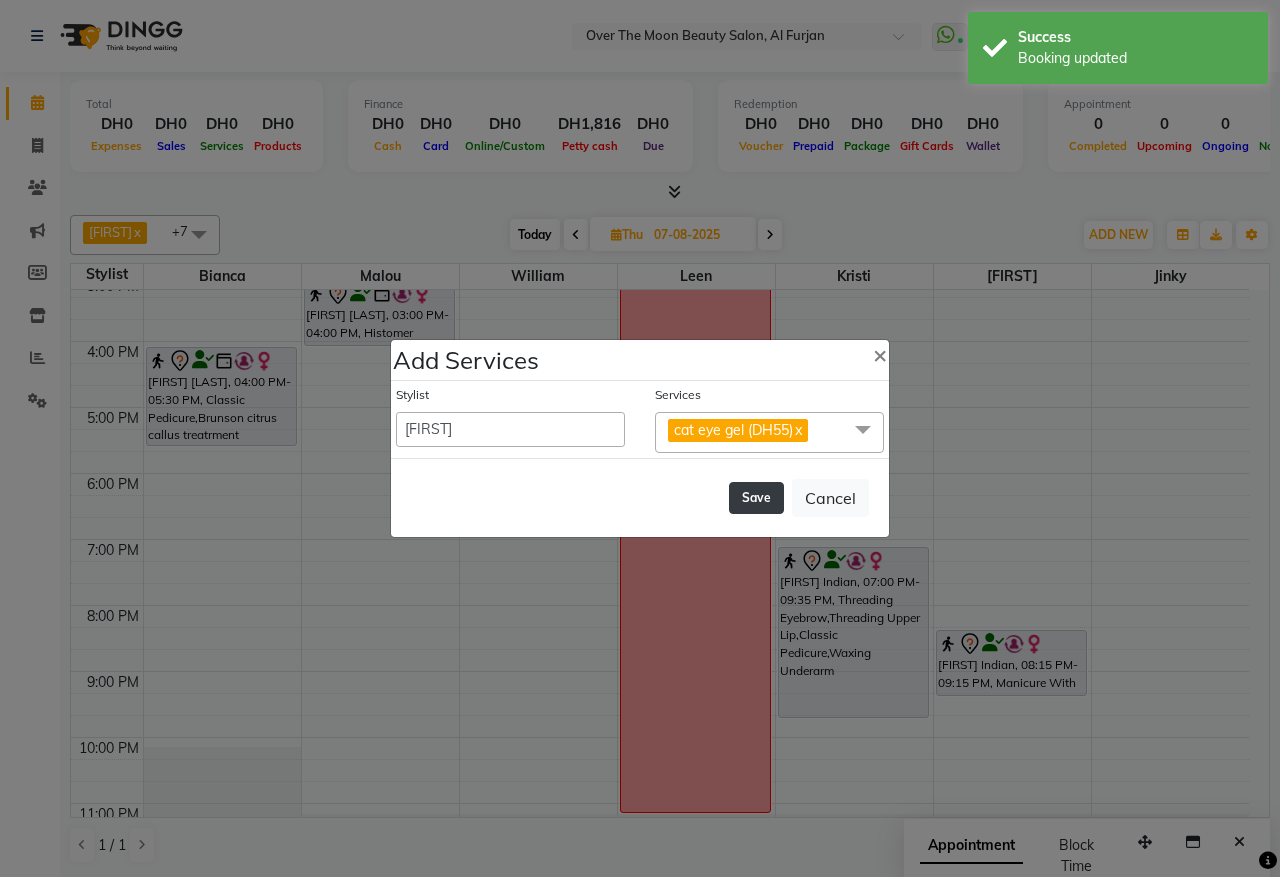 click on "Save" 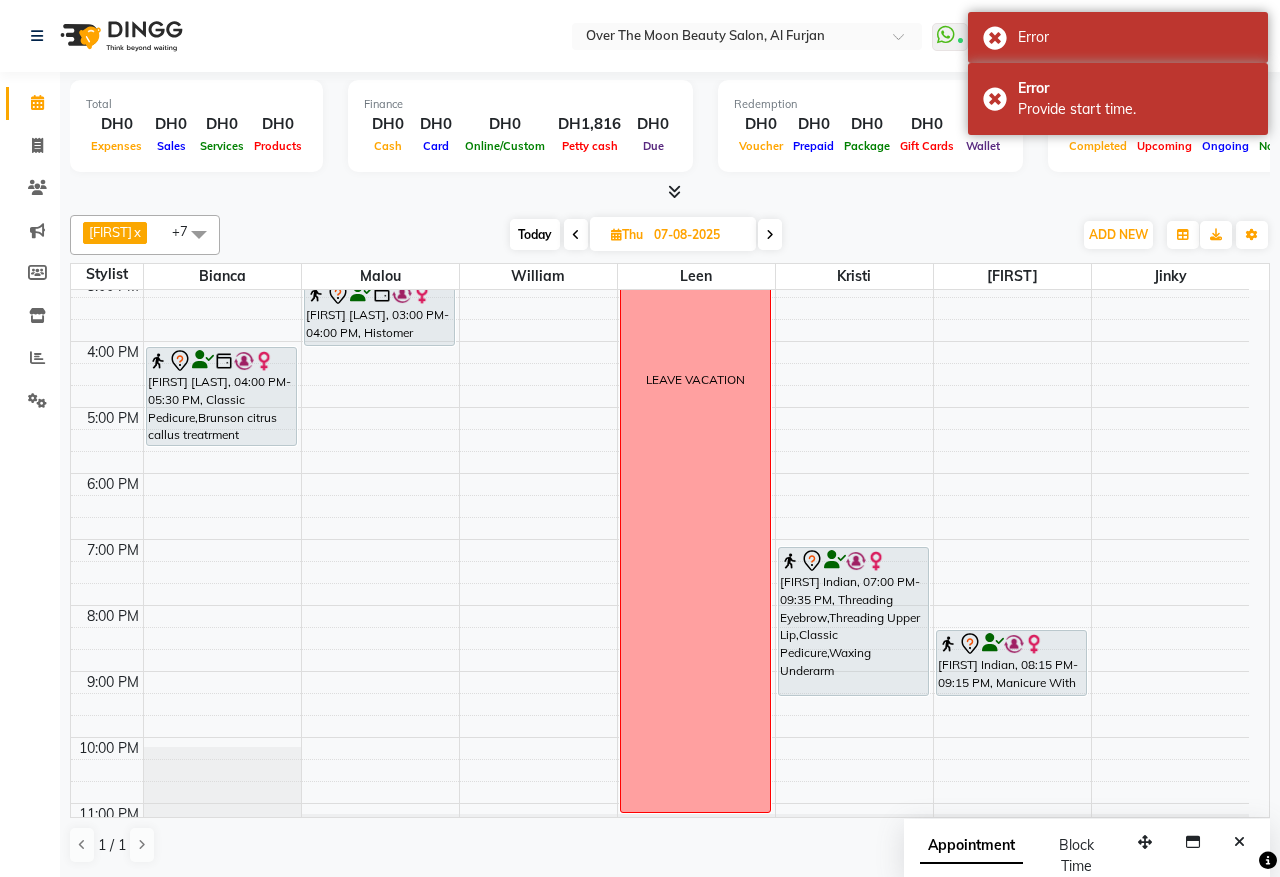 drag, startPoint x: 885, startPoint y: 715, endPoint x: 902, endPoint y: 701, distance: 22.022715 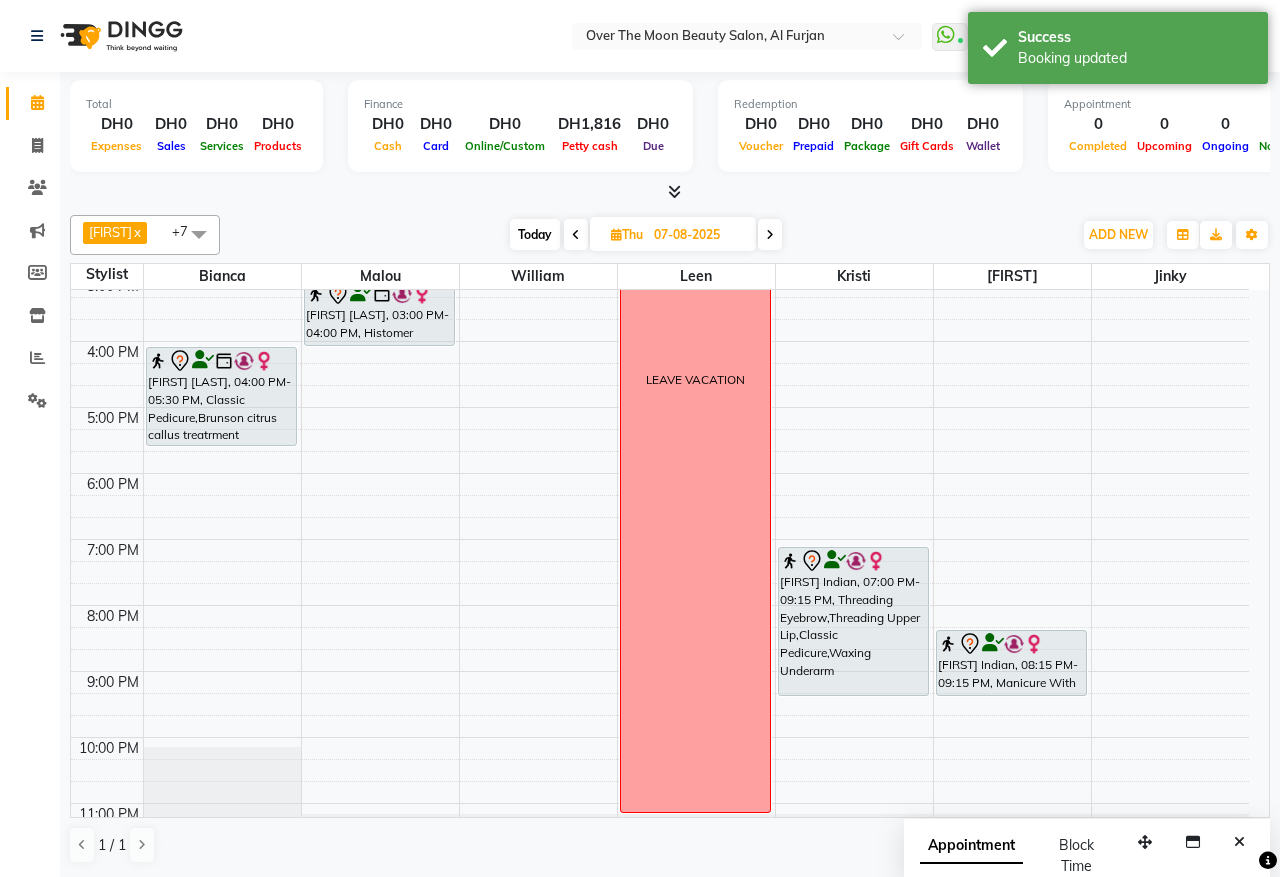 click on "Today" at bounding box center (535, 234) 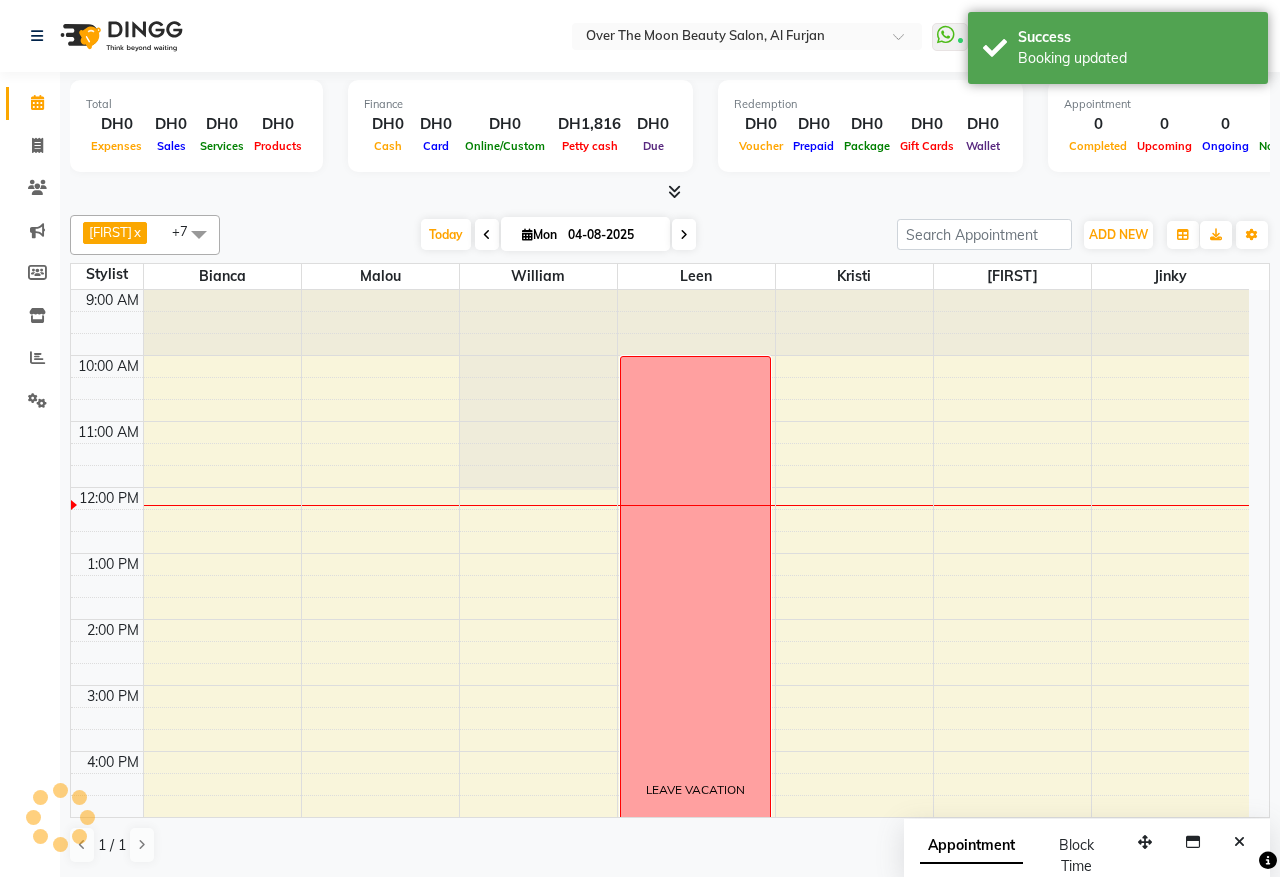 scroll, scrollTop: 201, scrollLeft: 0, axis: vertical 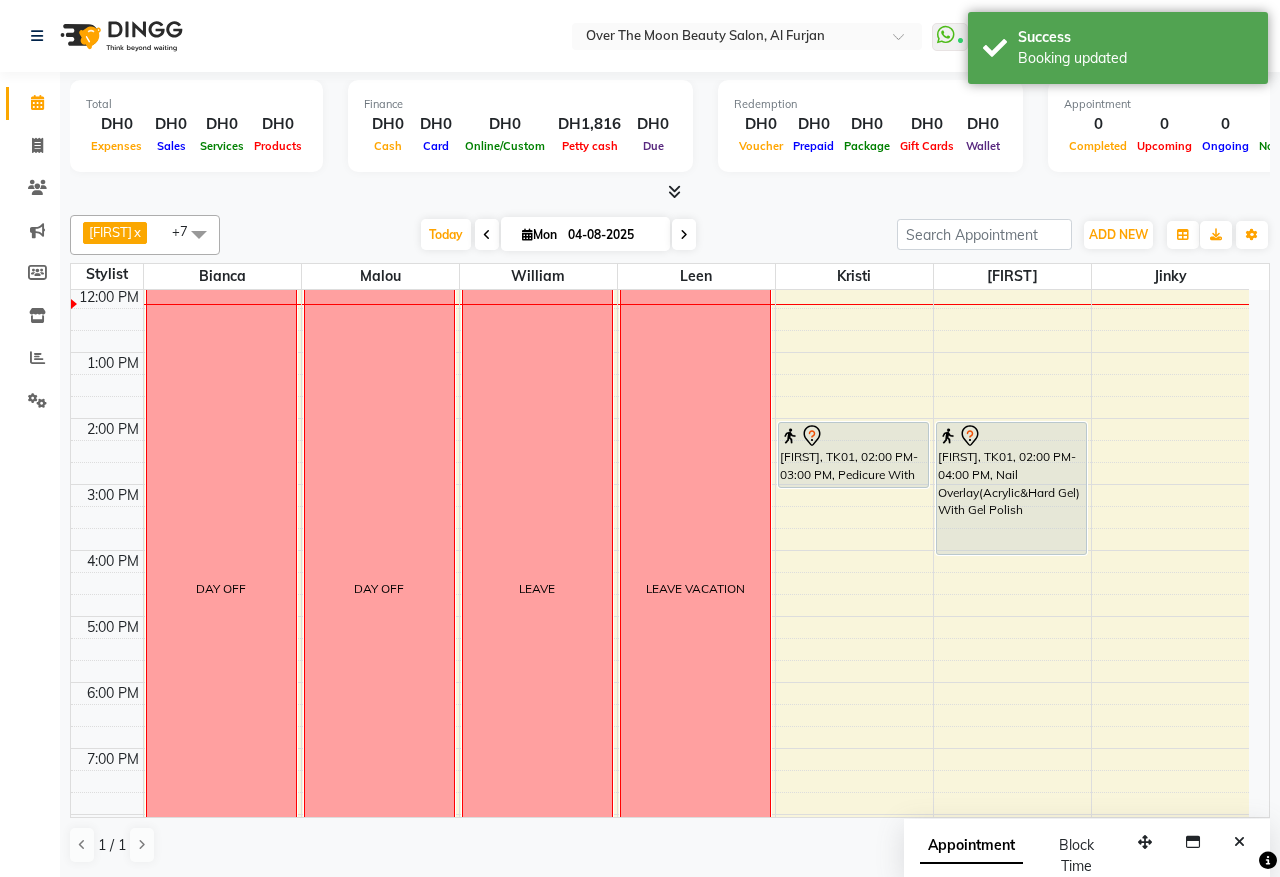 click on "[FIRST], TK01, 02:00 PM-03:00 PM, Pedicure With Gel Polish" at bounding box center (853, 455) 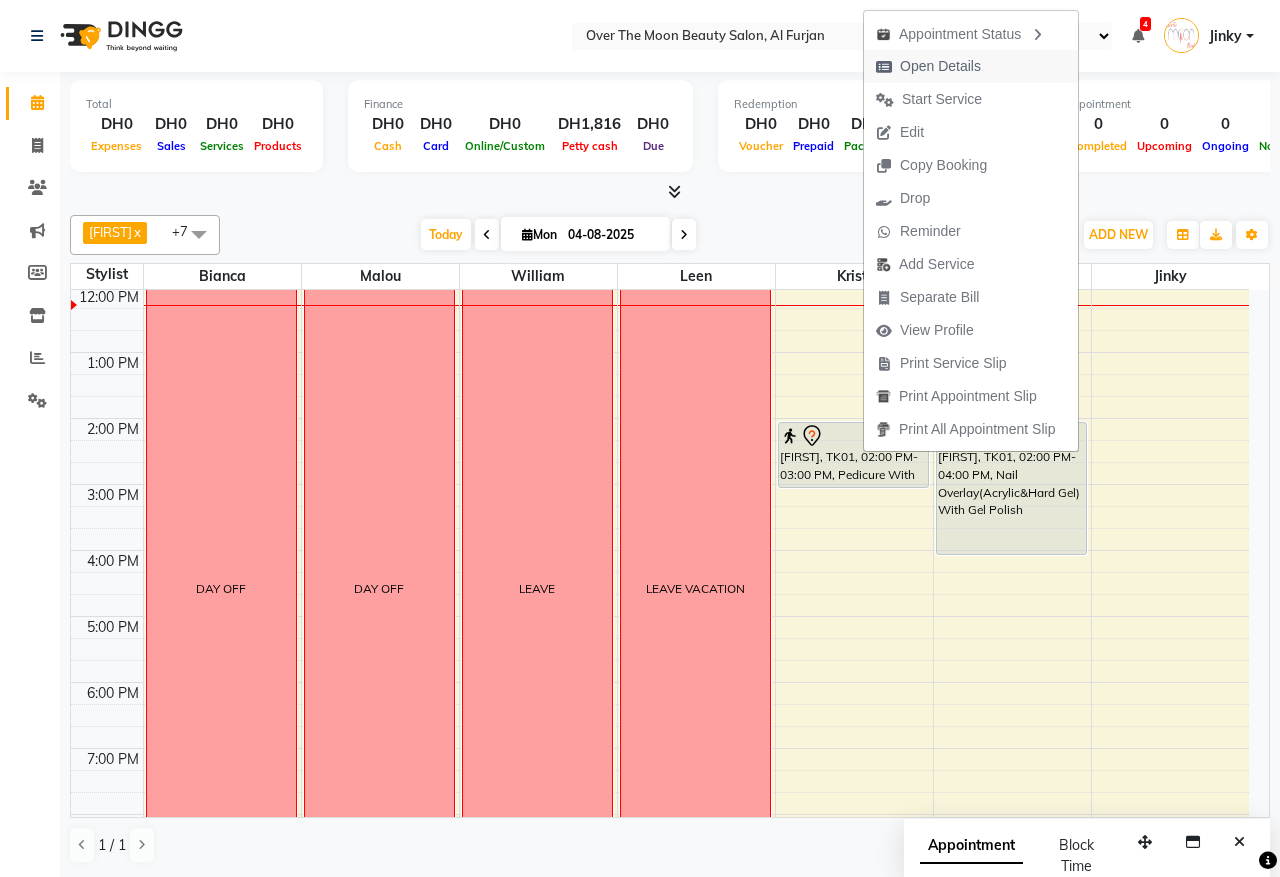click on "Open Details" at bounding box center (940, 66) 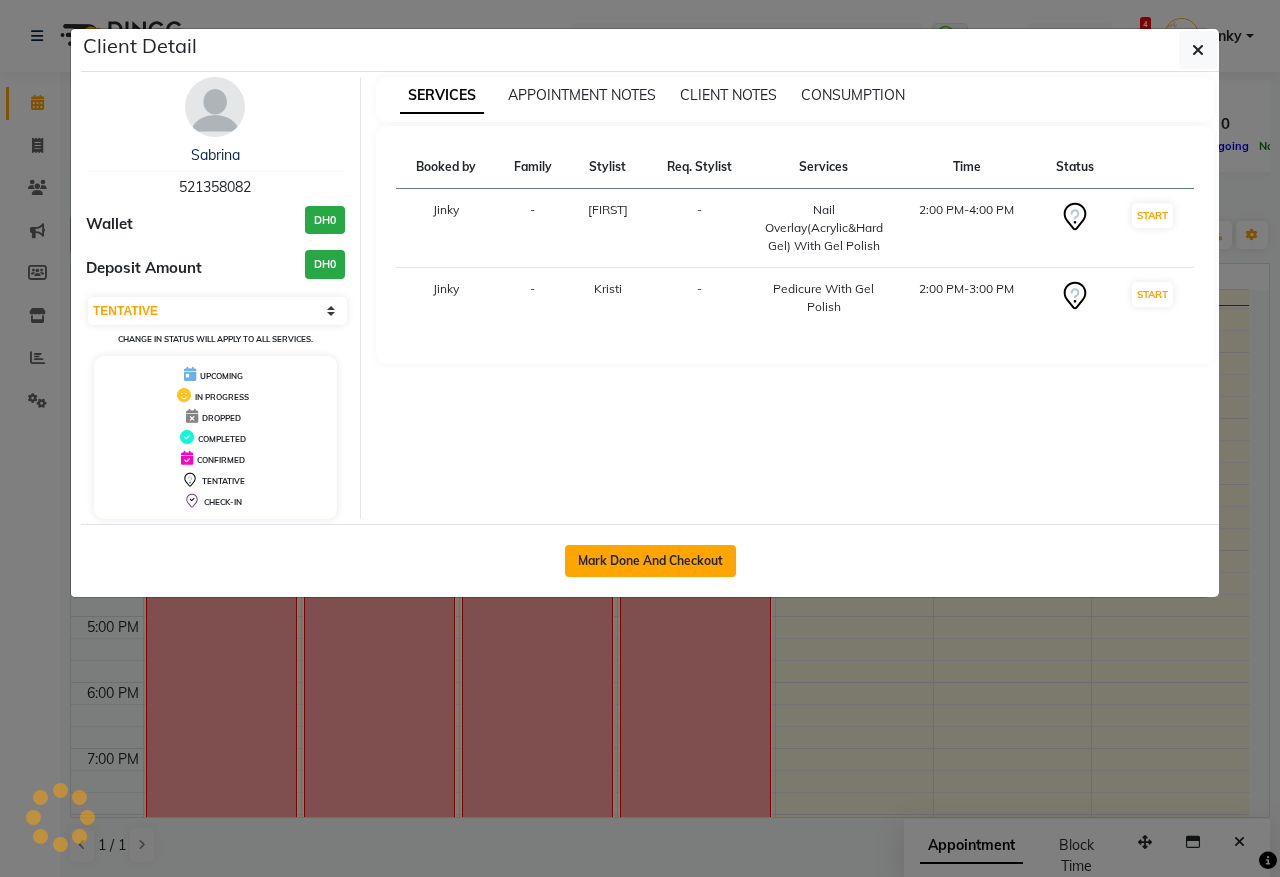 click on "Mark Done And Checkout" 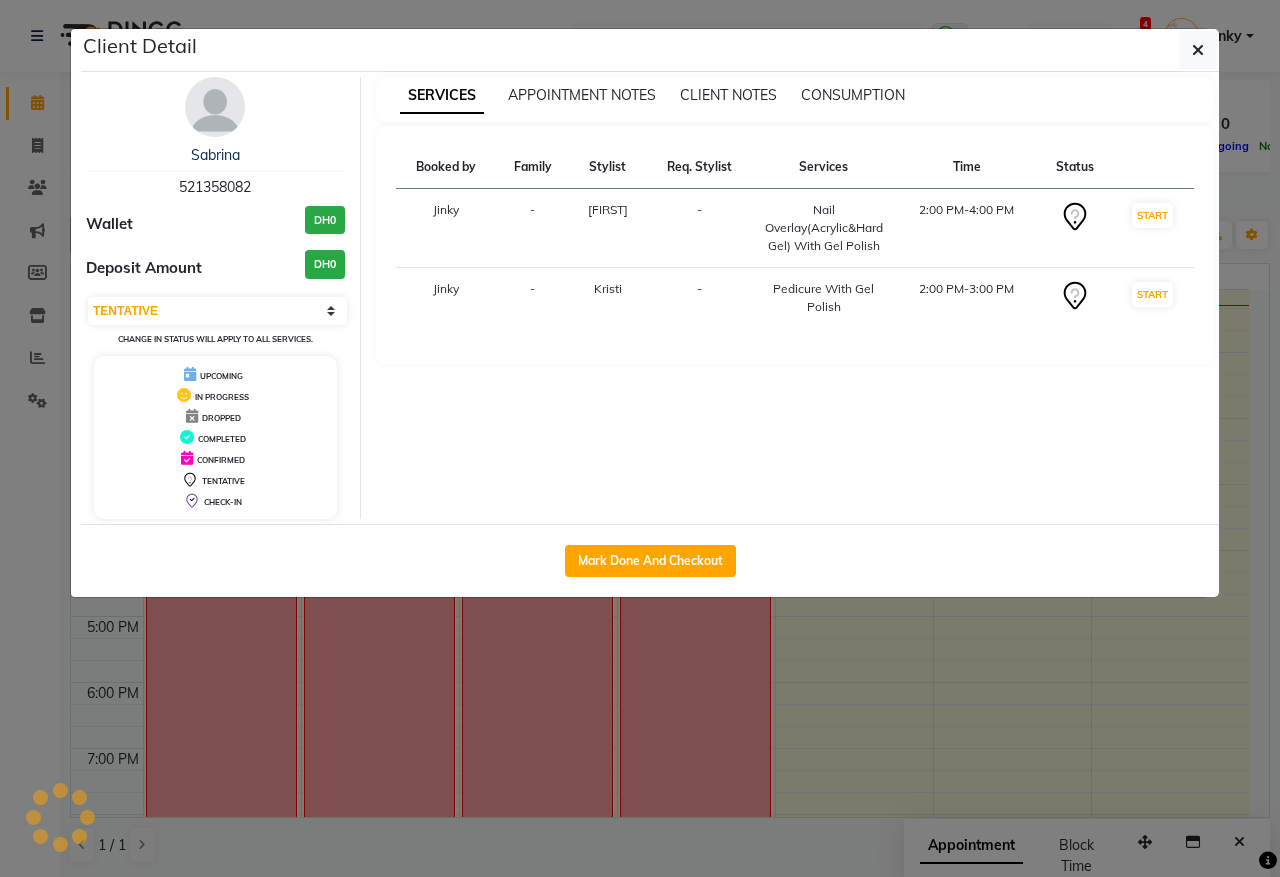 select on "service" 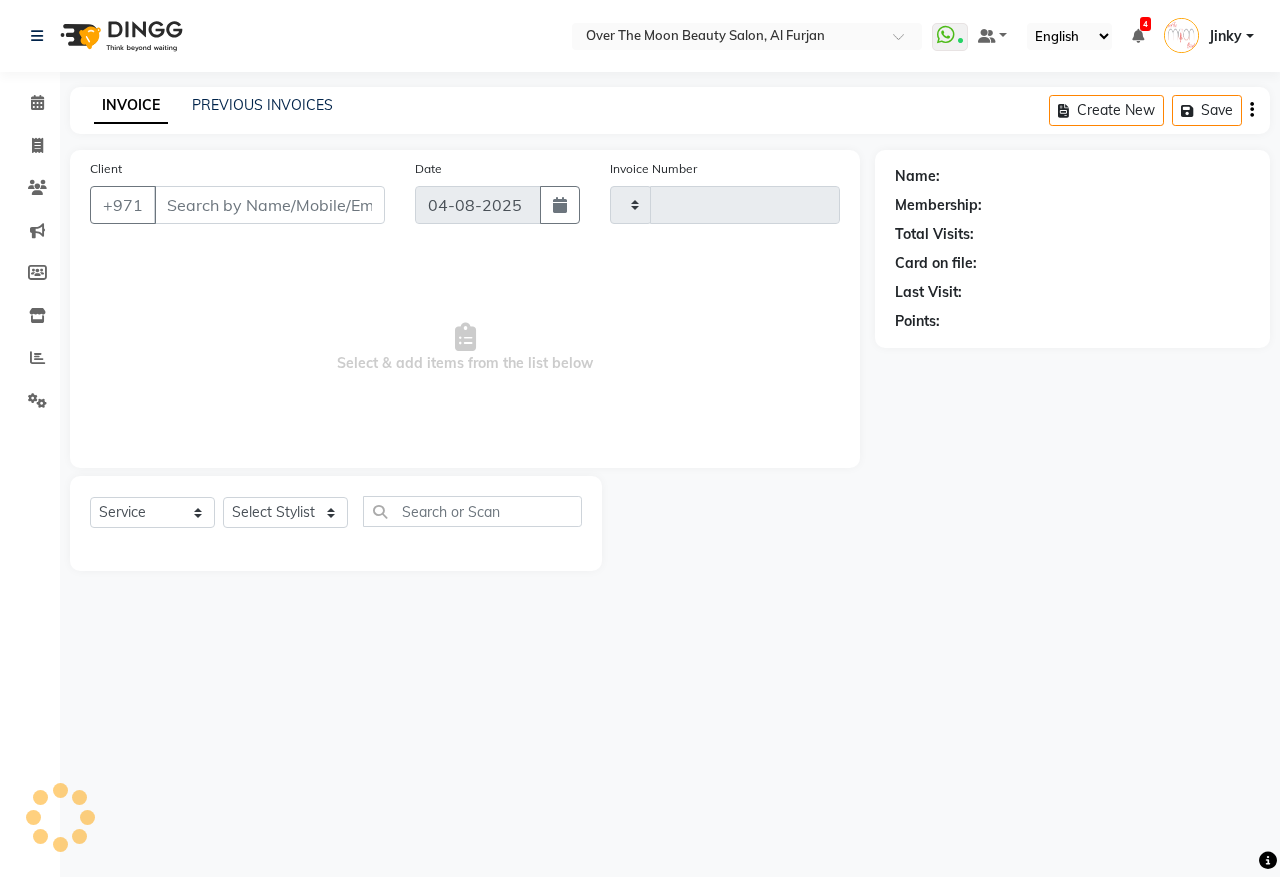 type on "1852" 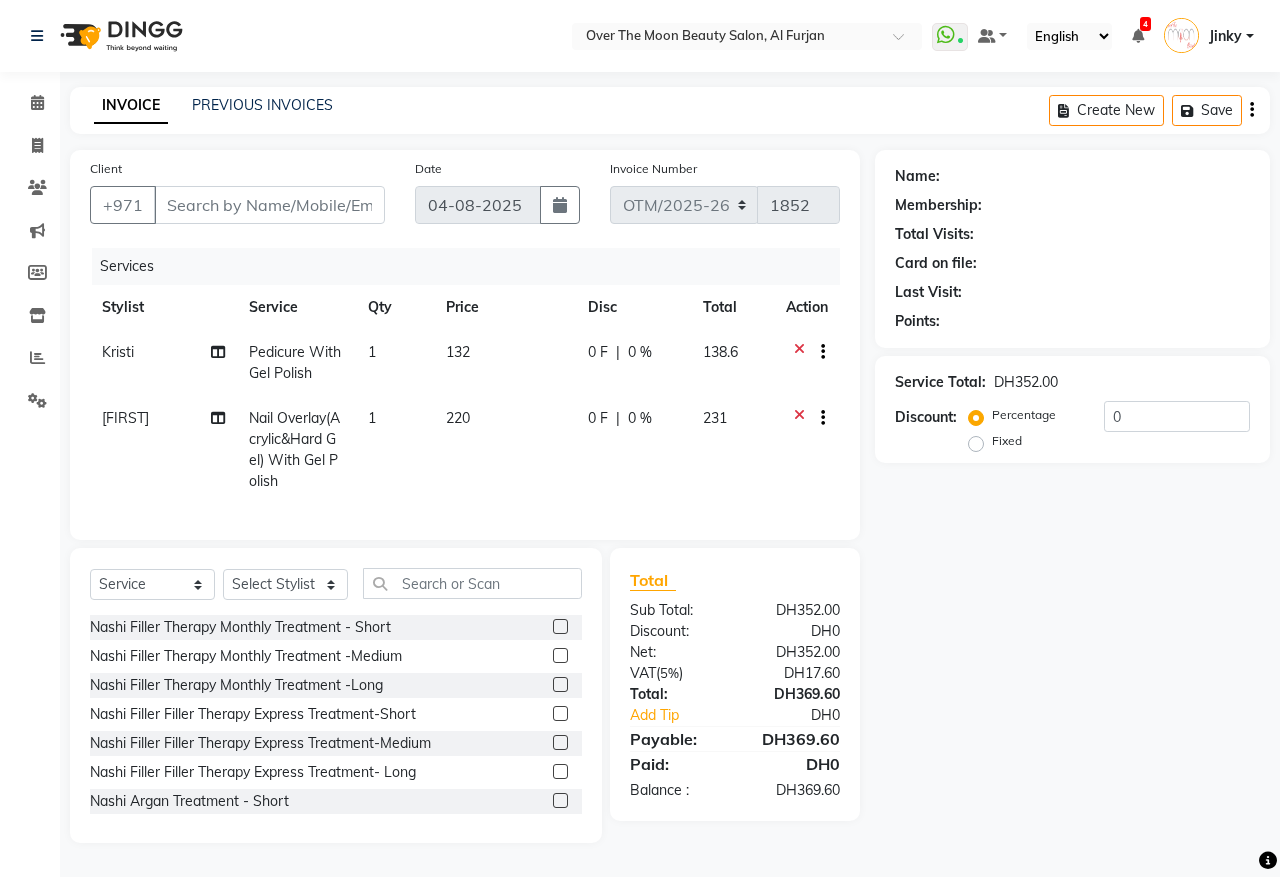 type on "521358082" 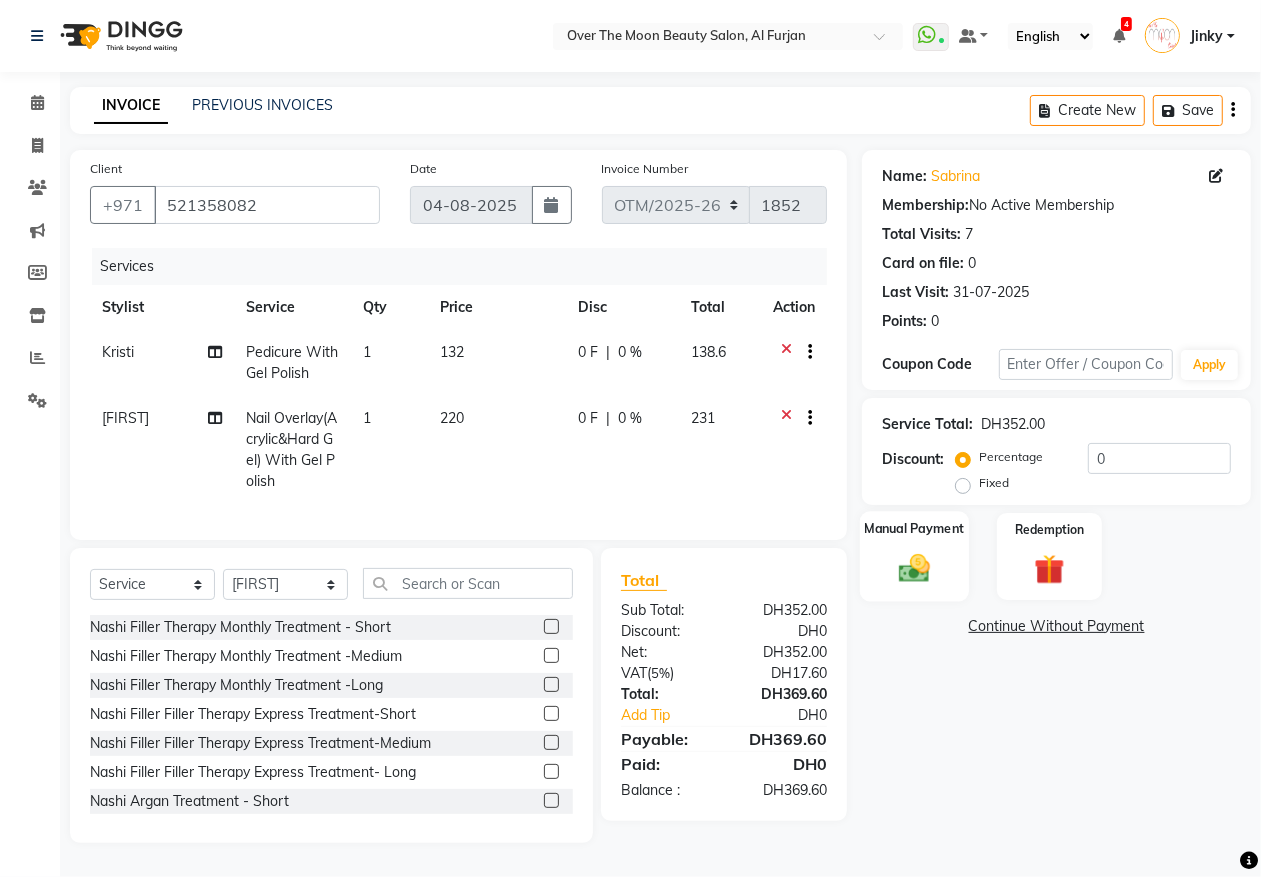 click 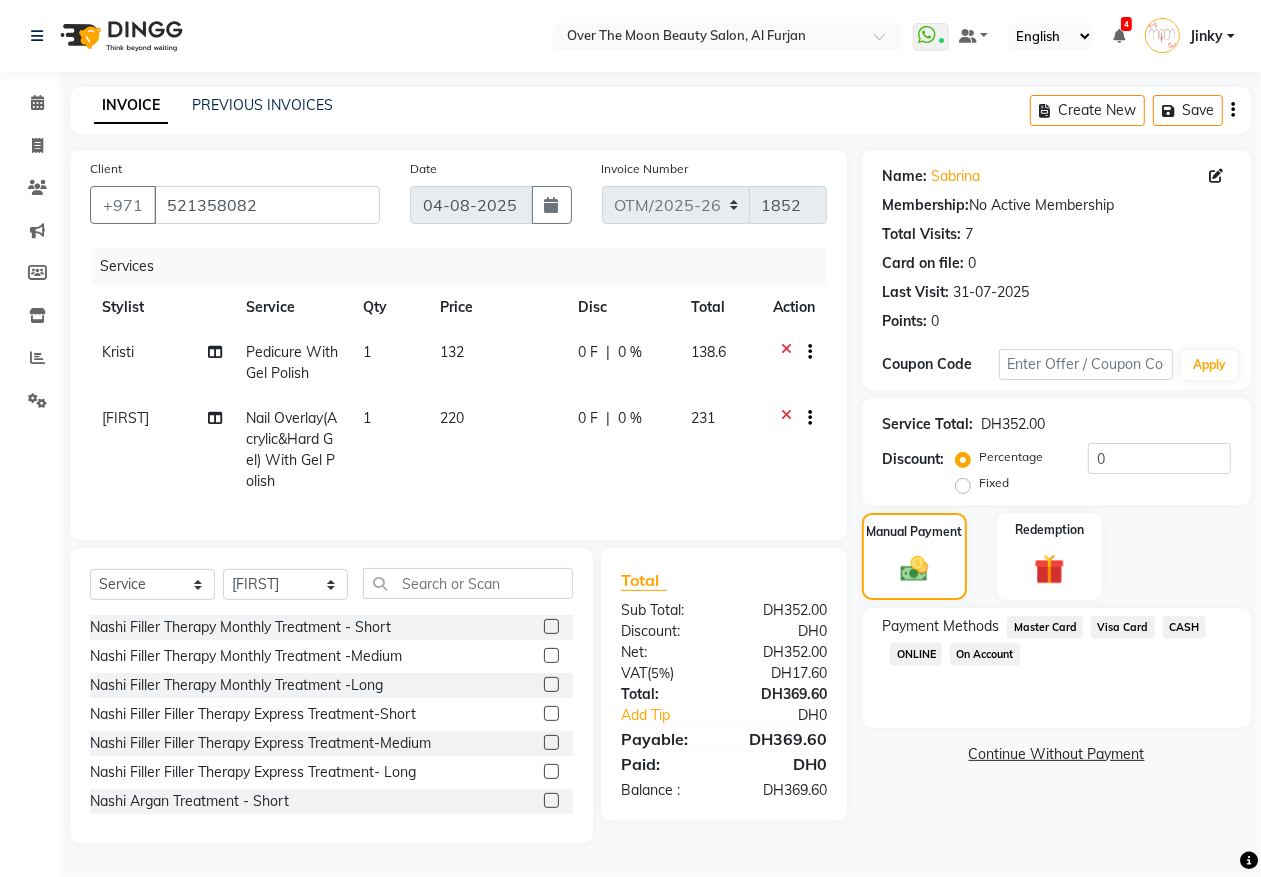 click on "ONLINE" 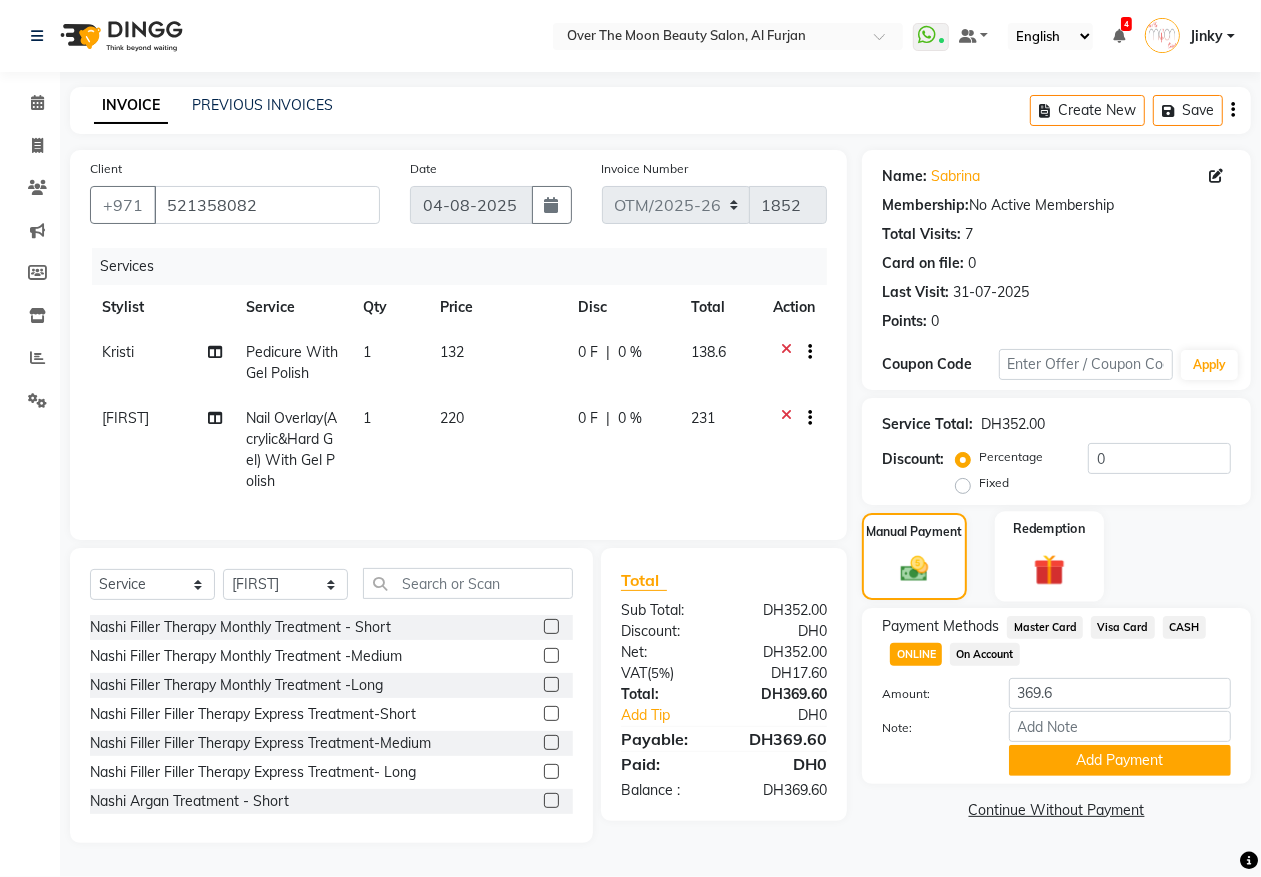 click 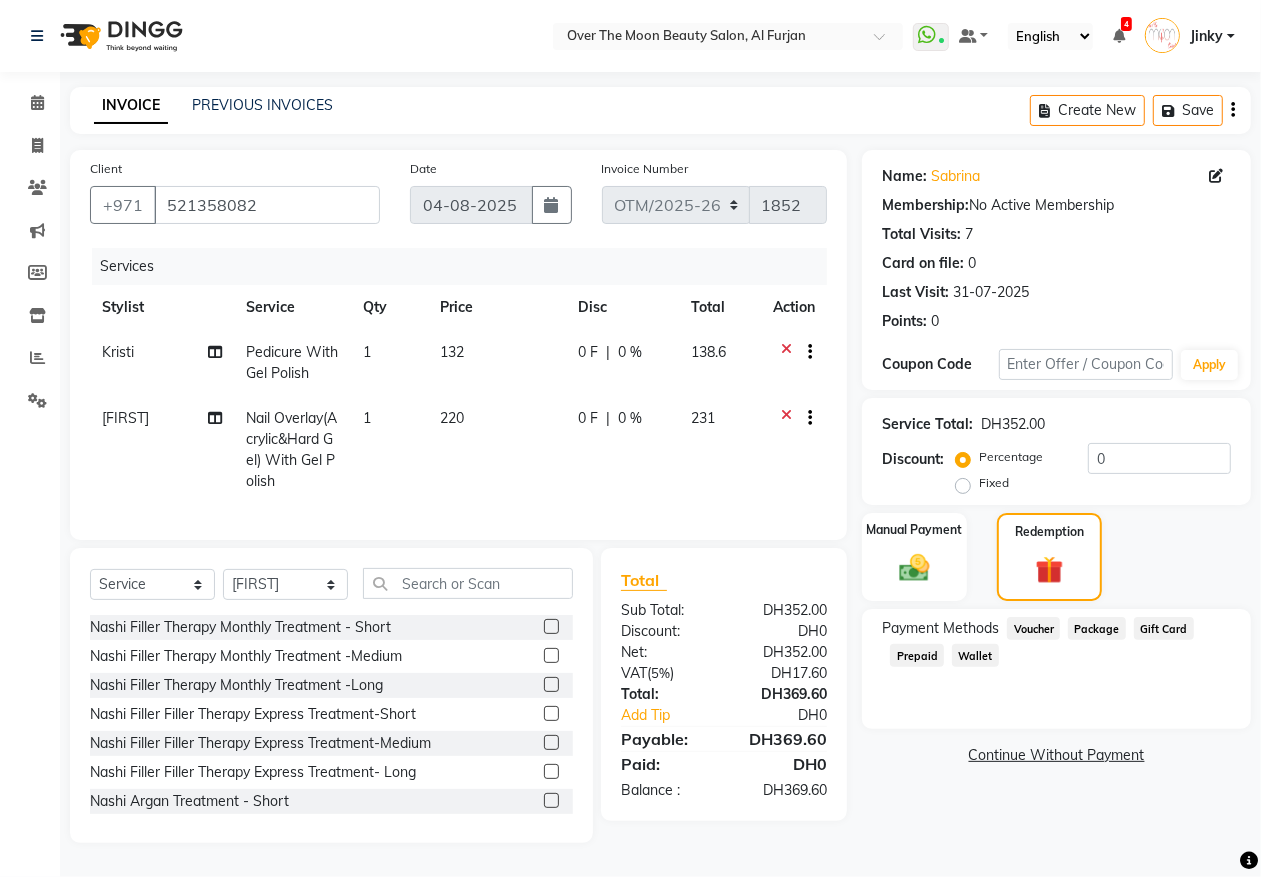 click on "Prepaid" 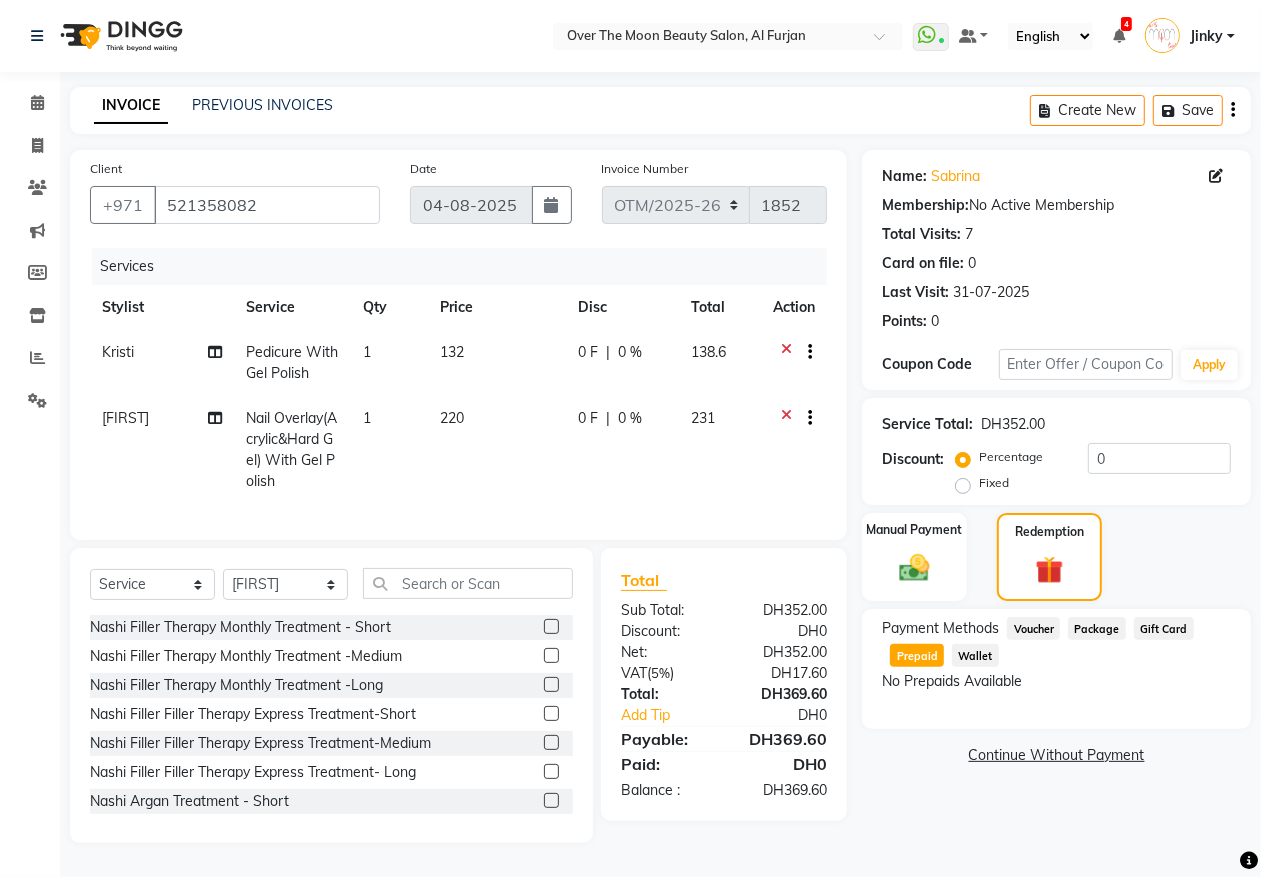 click on "Prepaid" 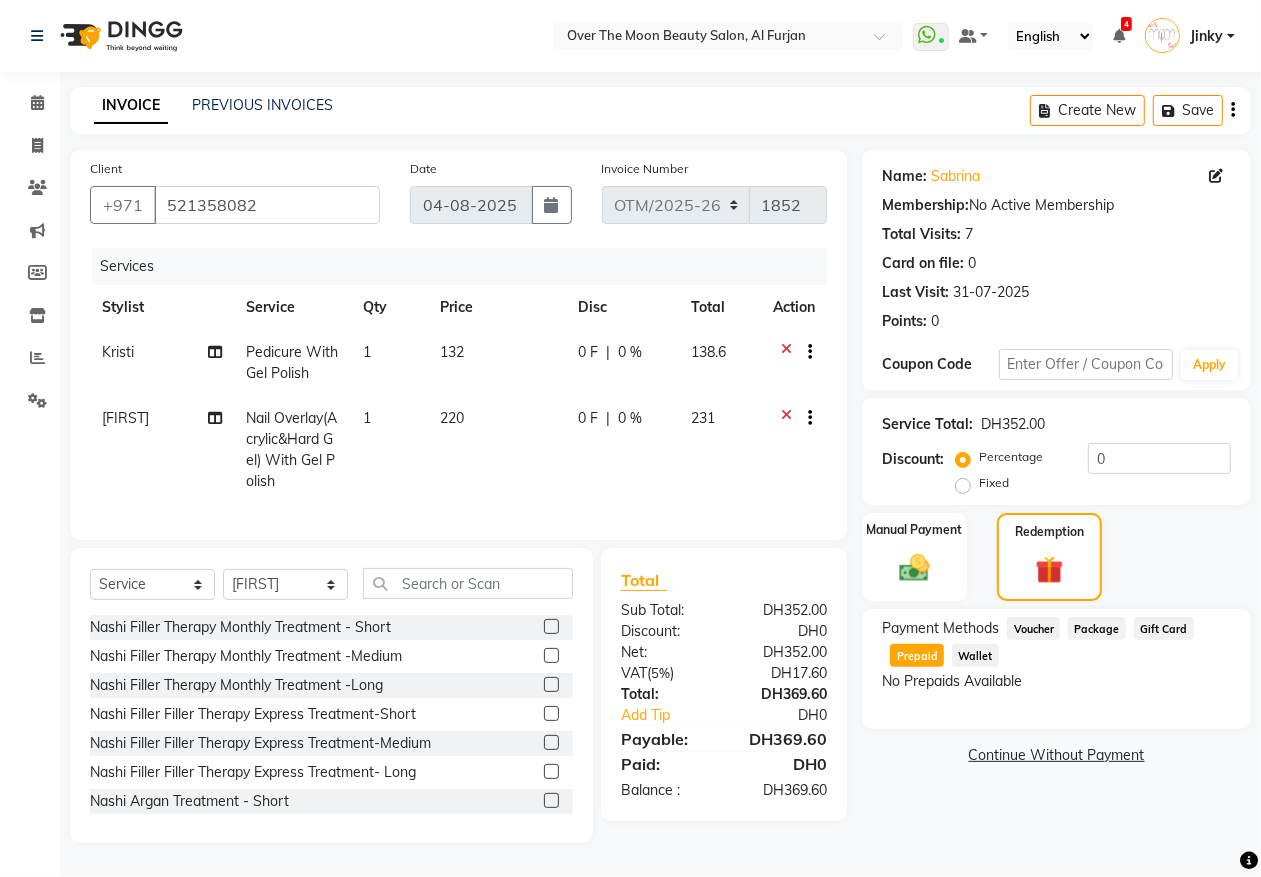 click on "Voucher" 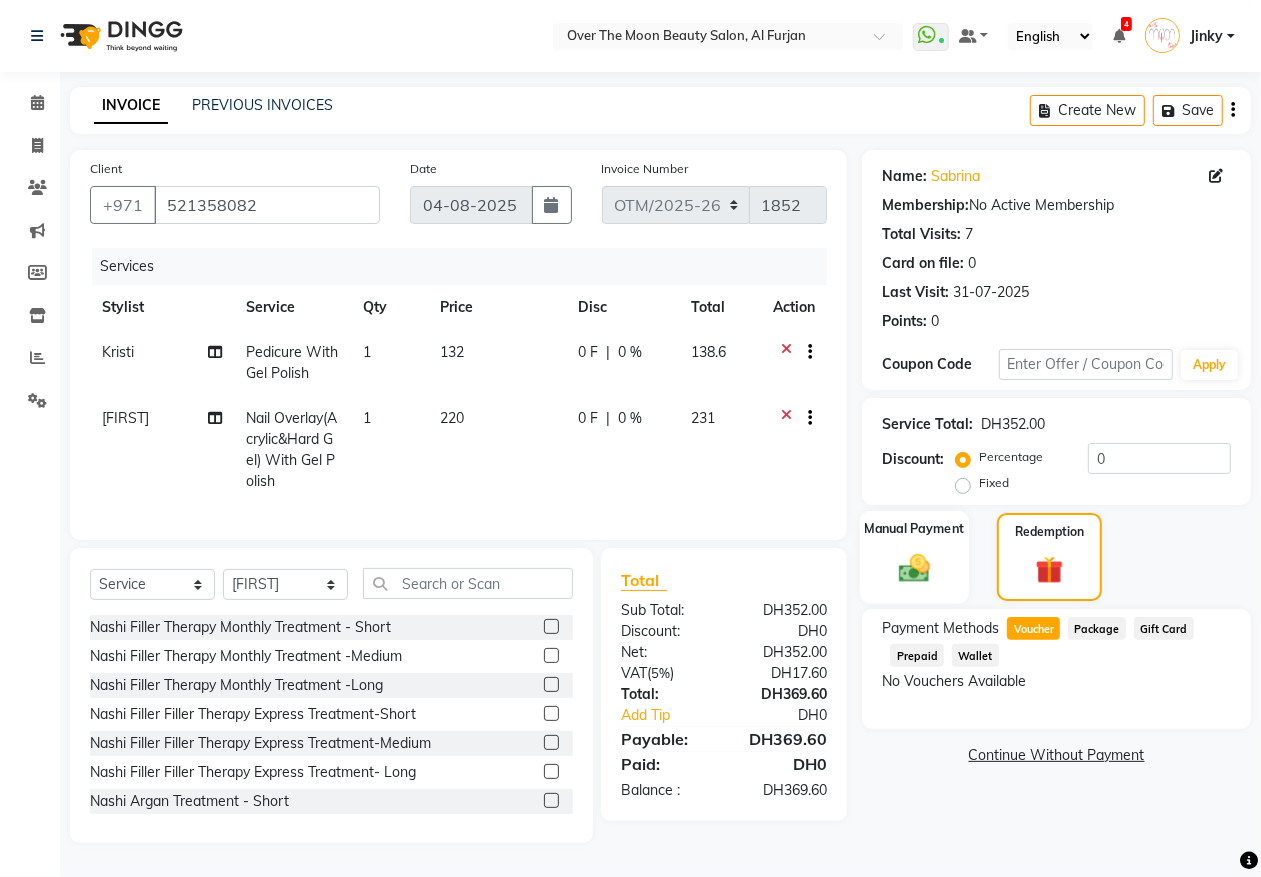 click 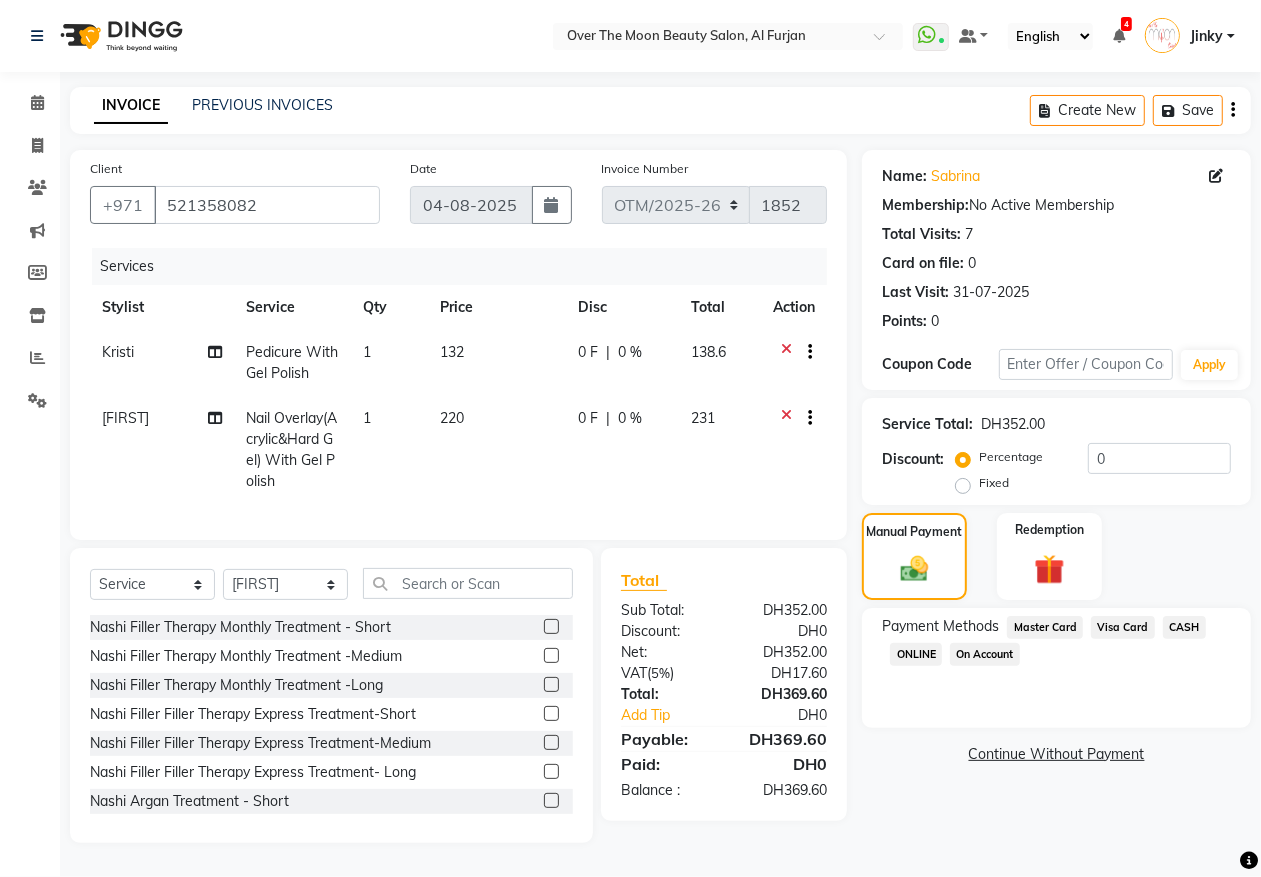 click on "ONLINE" 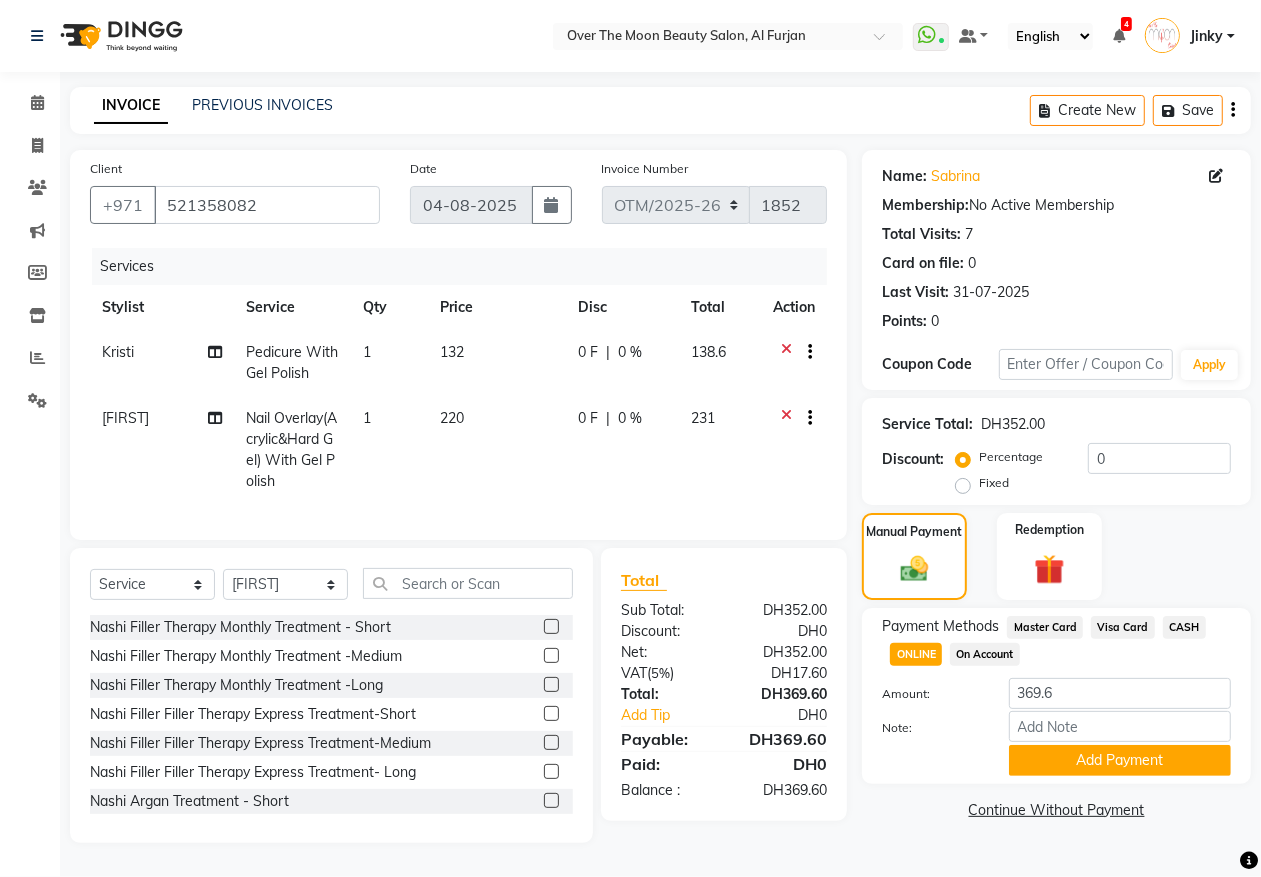 click on "On Account" 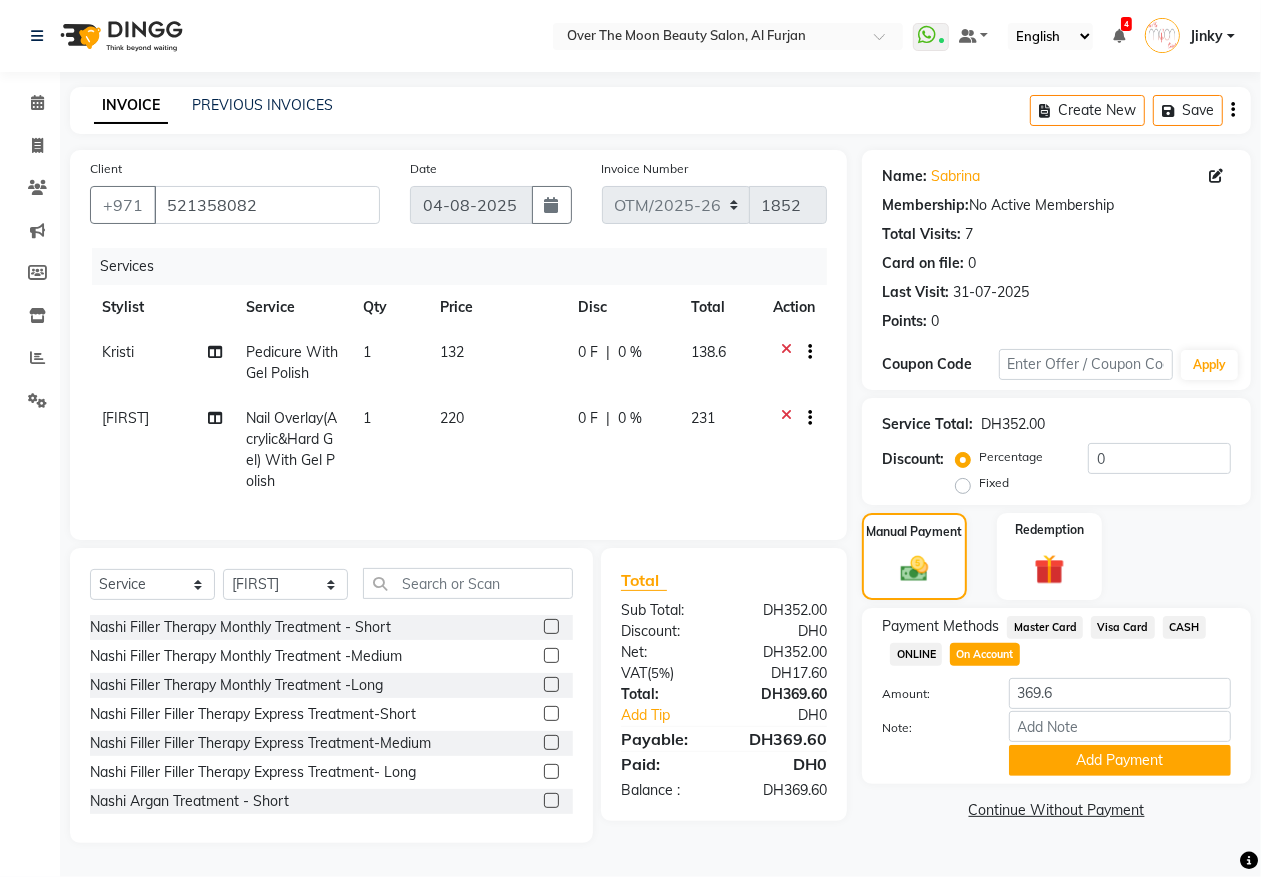 click on "ONLINE" 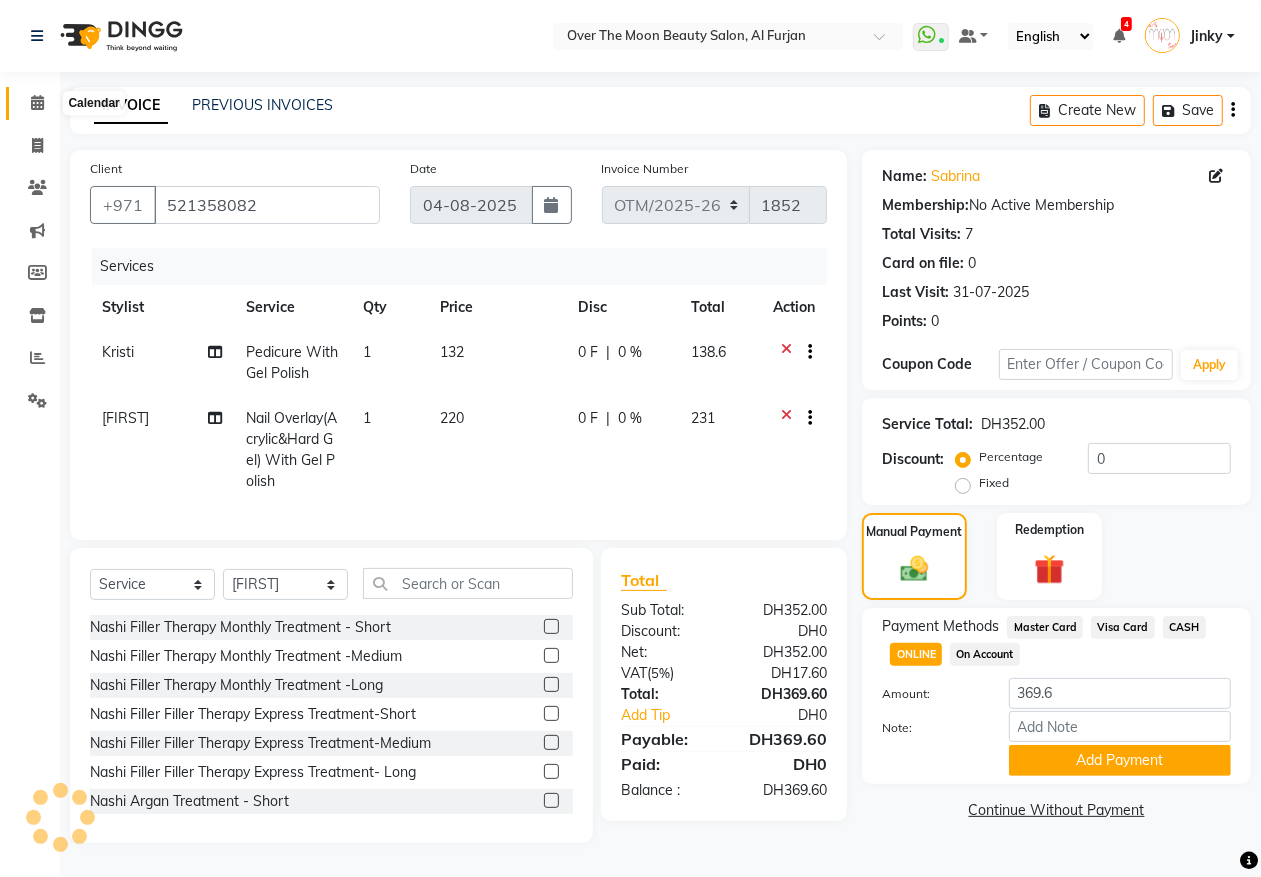 click 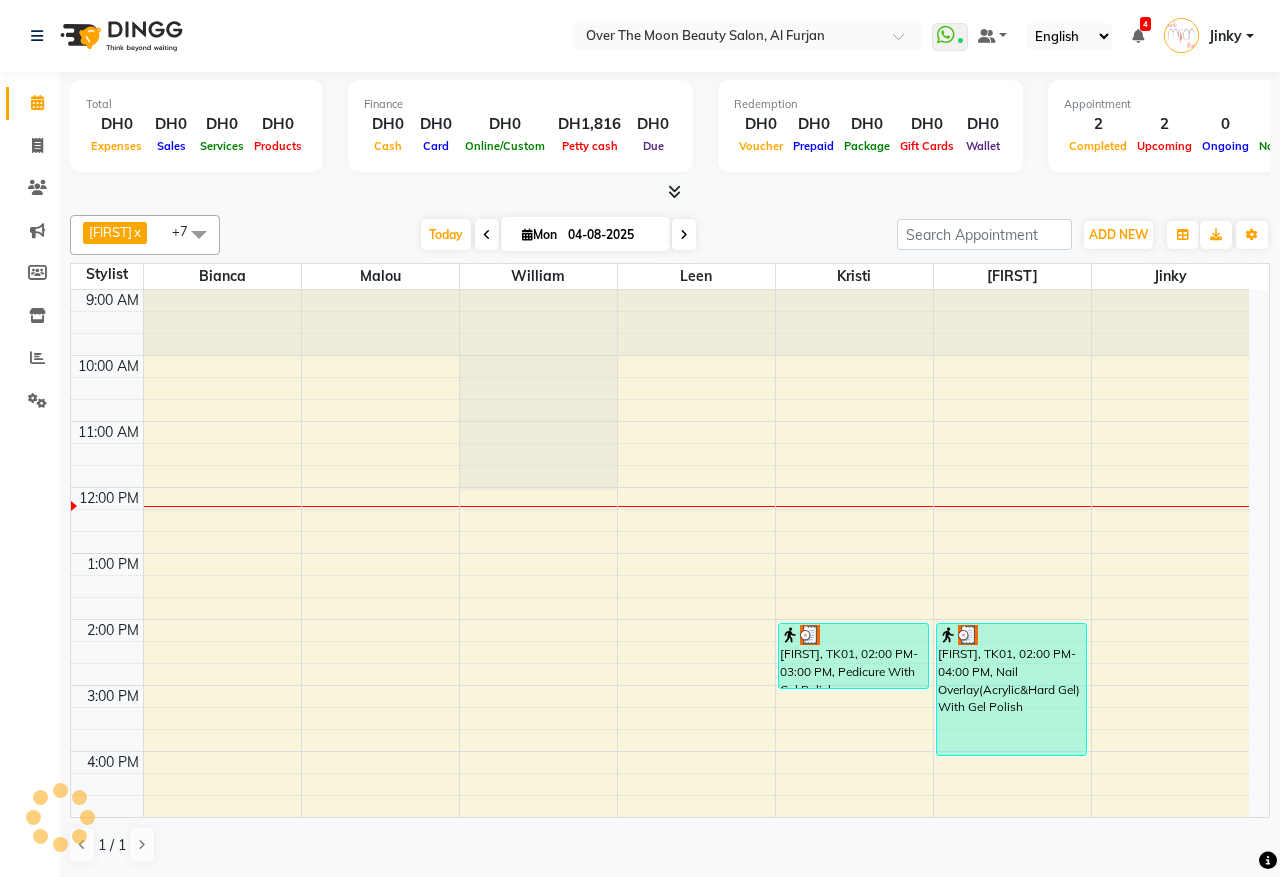 scroll, scrollTop: 0, scrollLeft: 0, axis: both 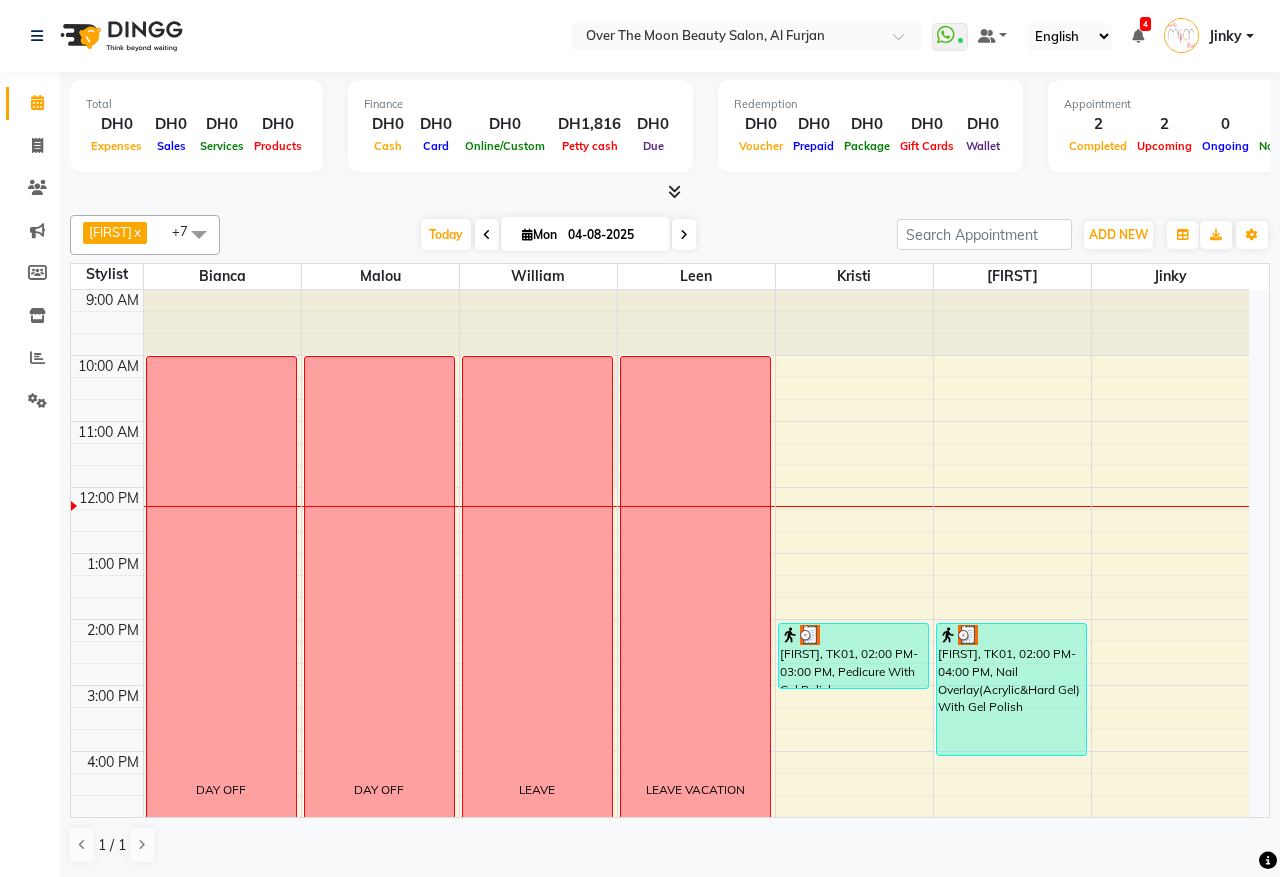 click on "[FIRST], TK01, 02:00 PM-03:00 PM, Pedicure With Gel Polish" at bounding box center [853, 656] 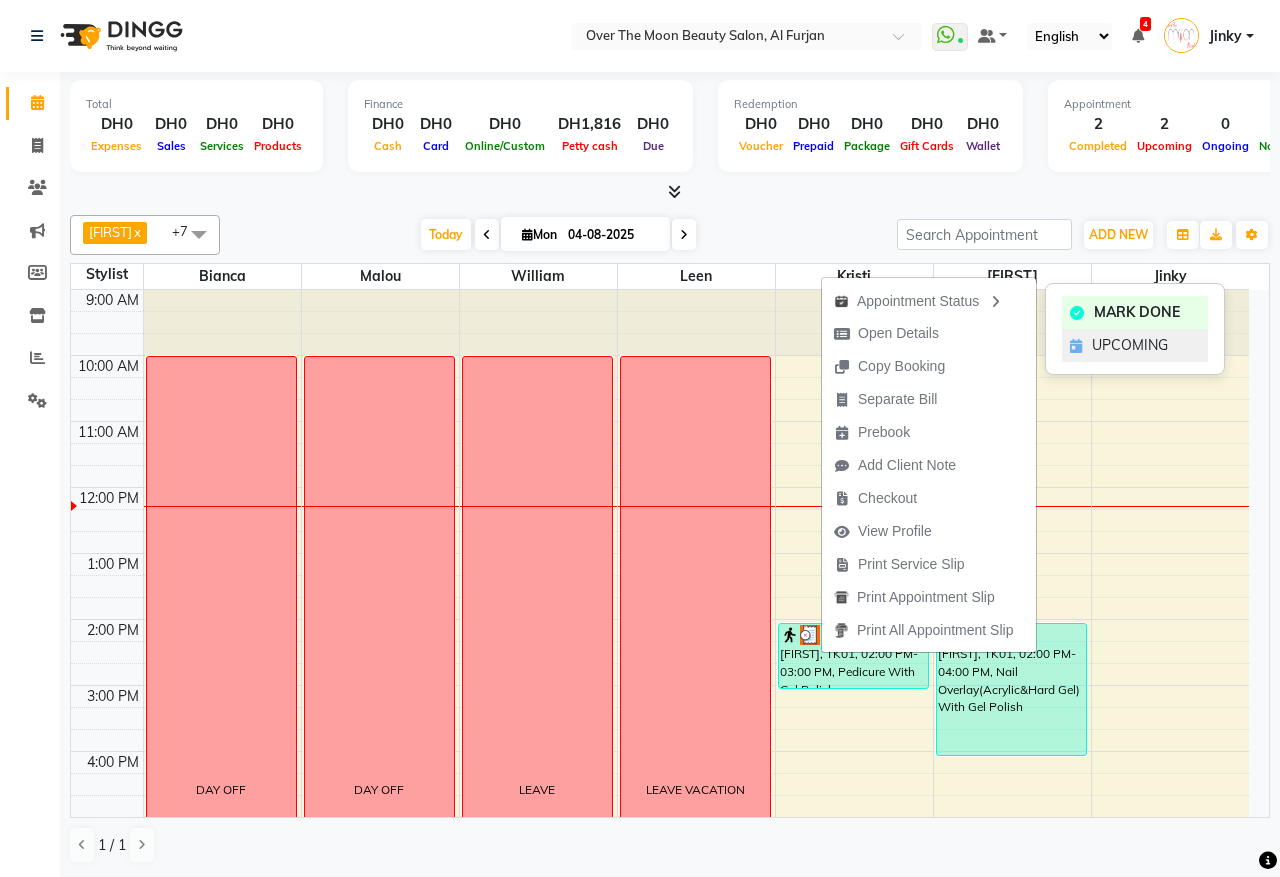 click 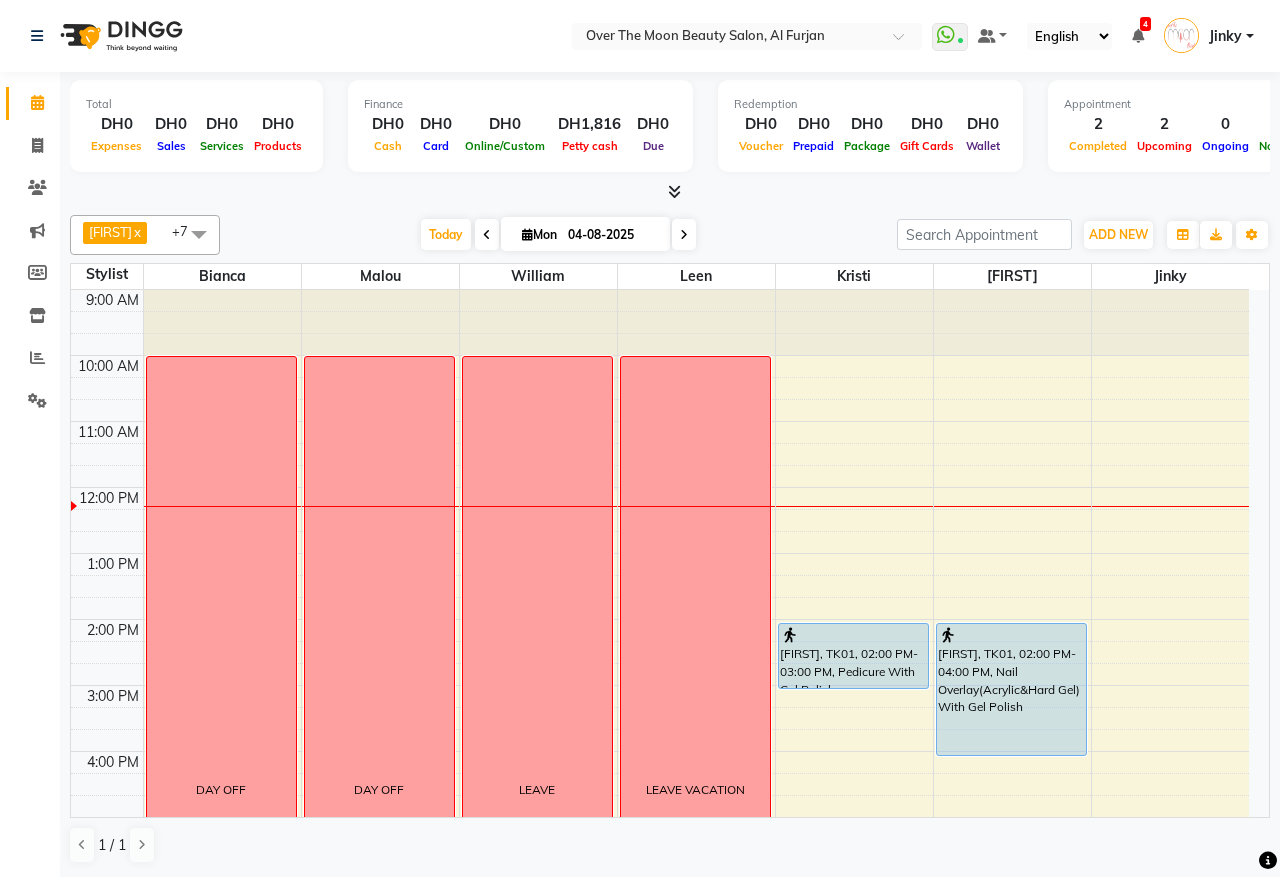 click at bounding box center (853, 635) 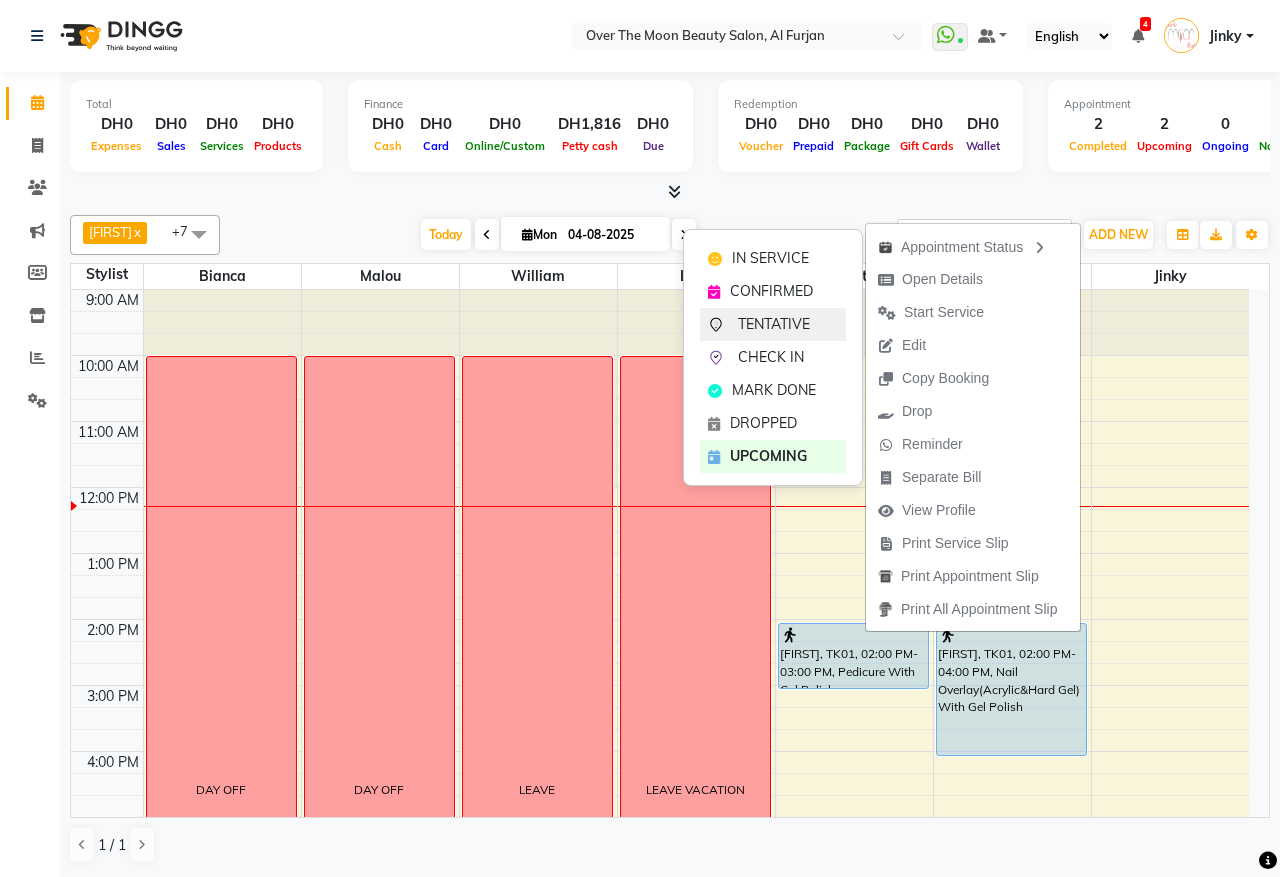 click on "TENTATIVE" 